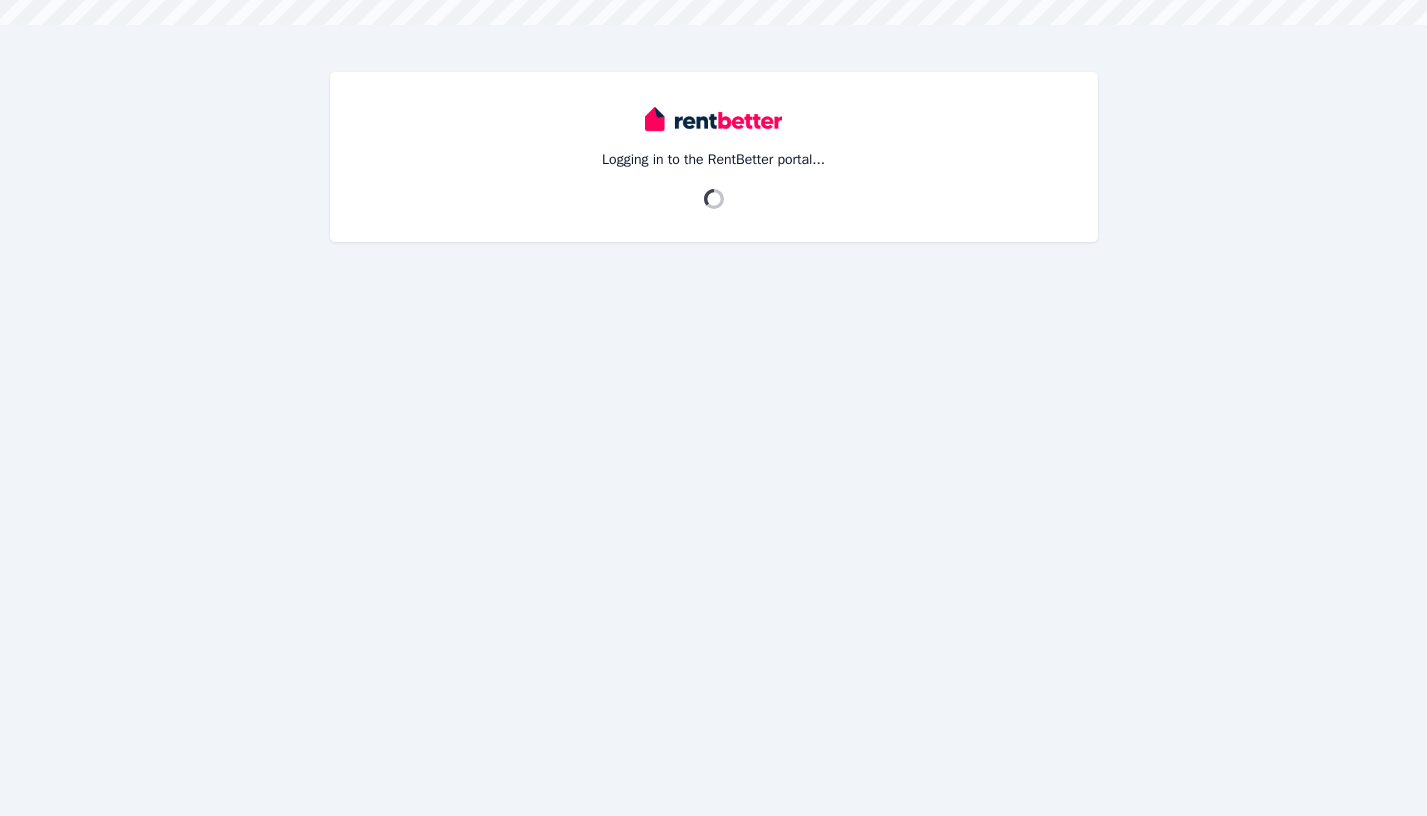 scroll, scrollTop: 0, scrollLeft: 0, axis: both 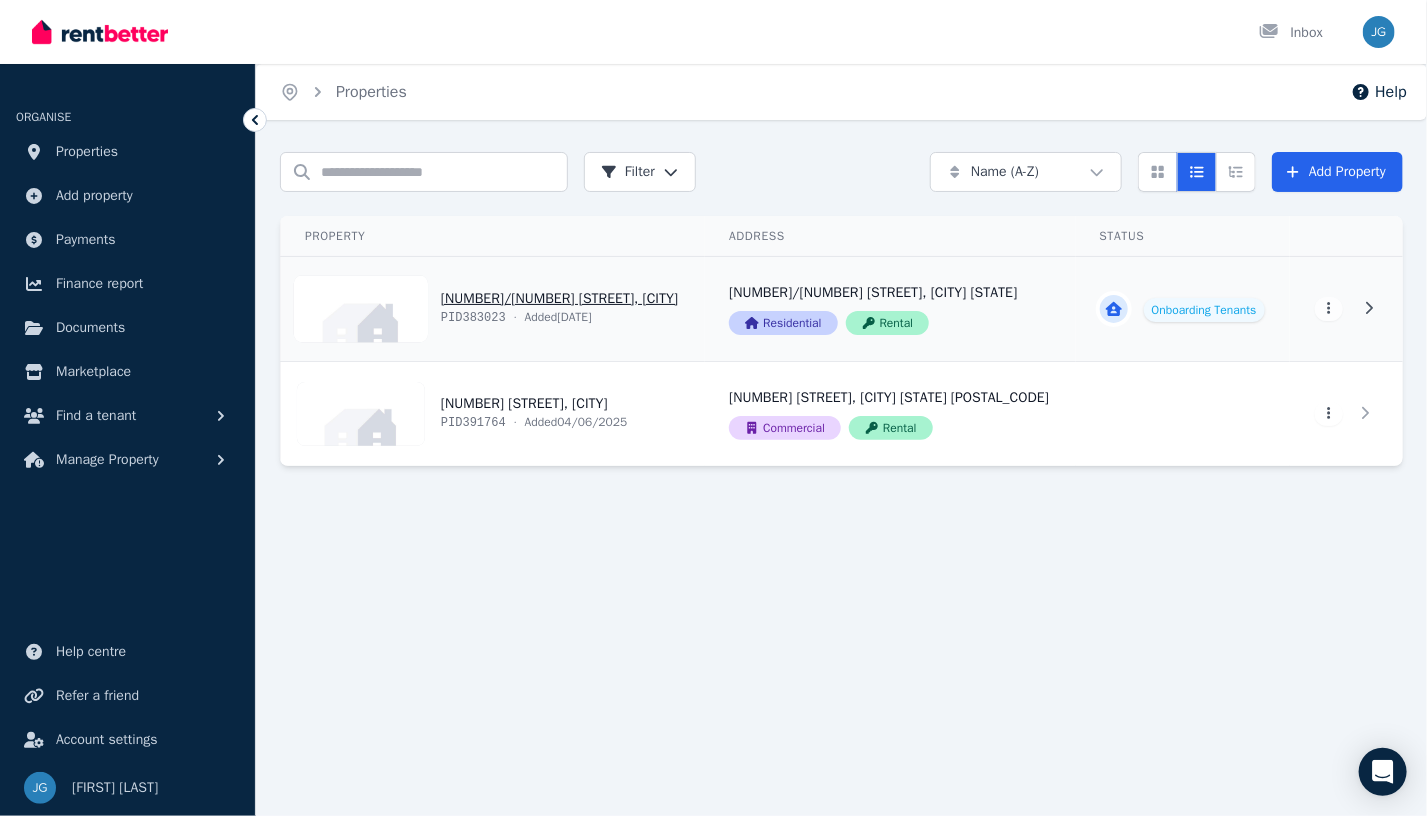 click on "View property details" at bounding box center (1183, 309) 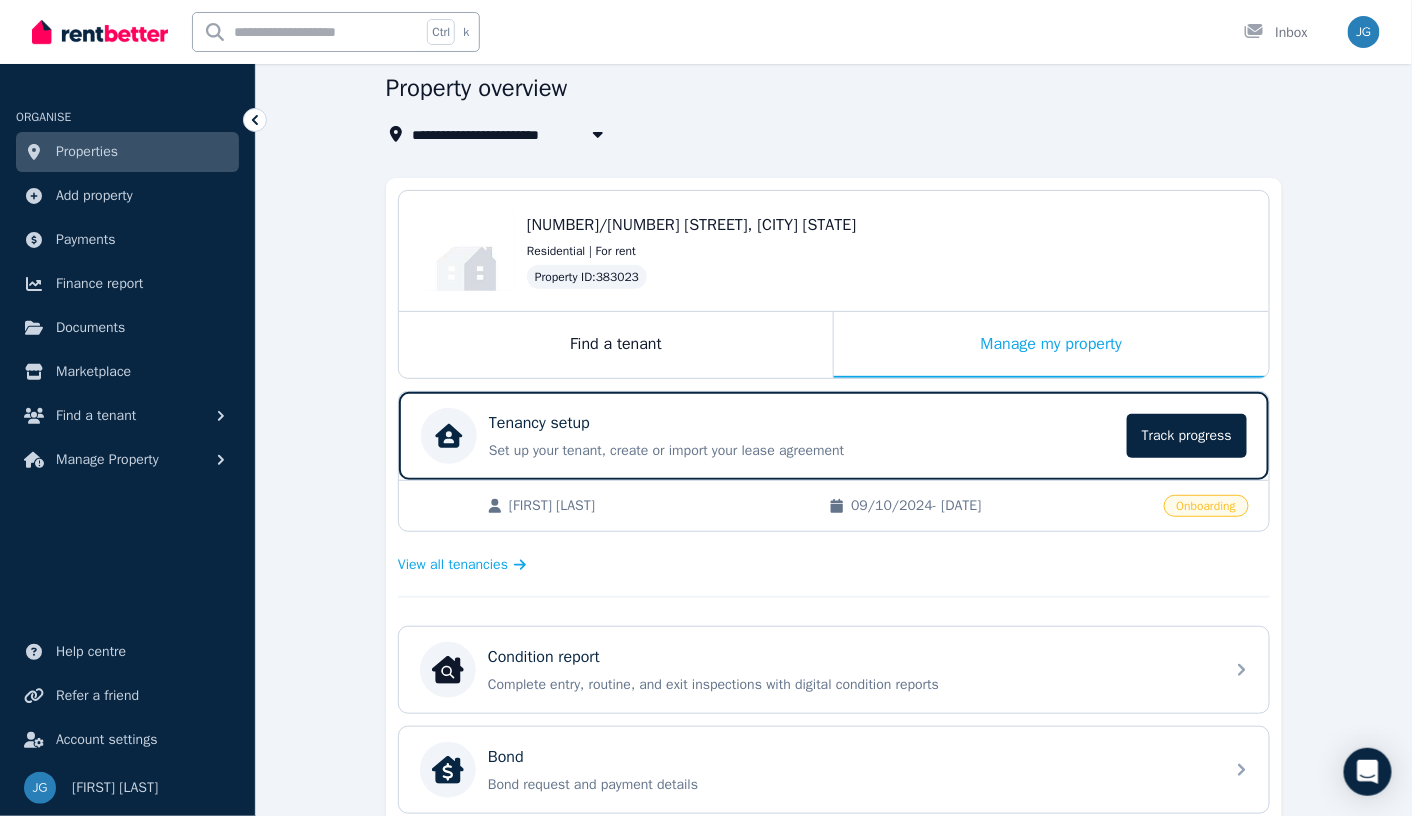 scroll, scrollTop: 100, scrollLeft: 0, axis: vertical 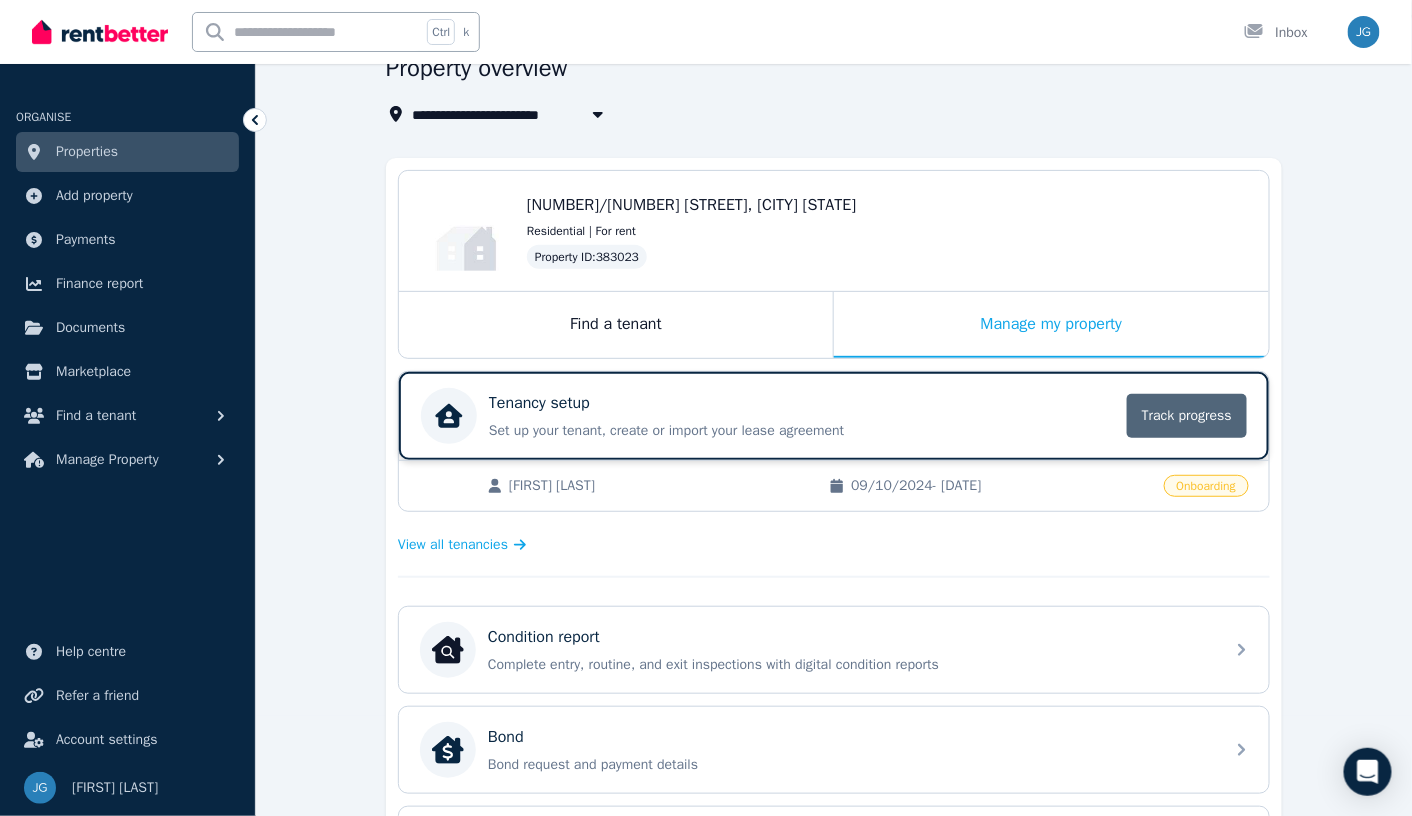 click on "Track progress" at bounding box center [1187, 416] 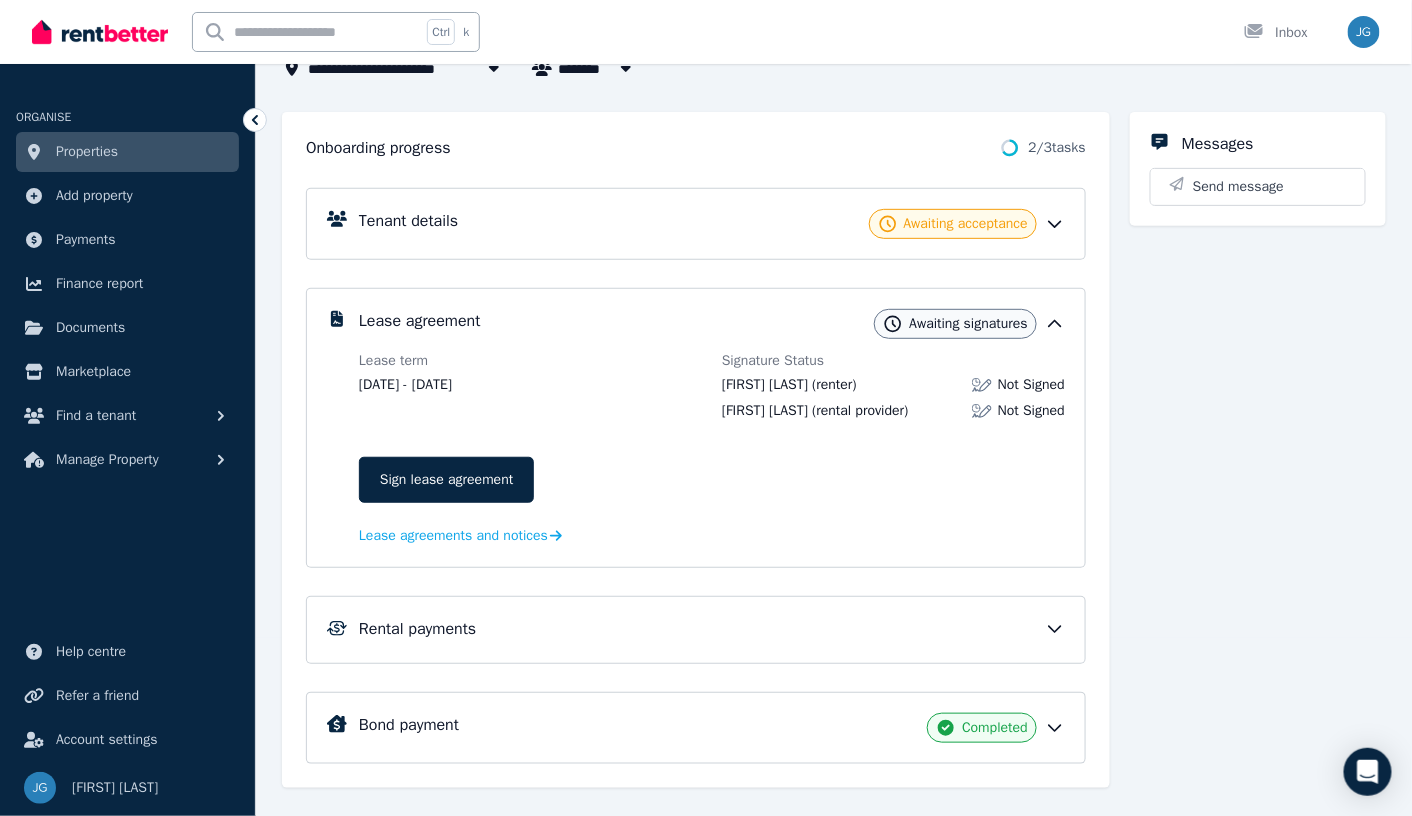 scroll, scrollTop: 200, scrollLeft: 0, axis: vertical 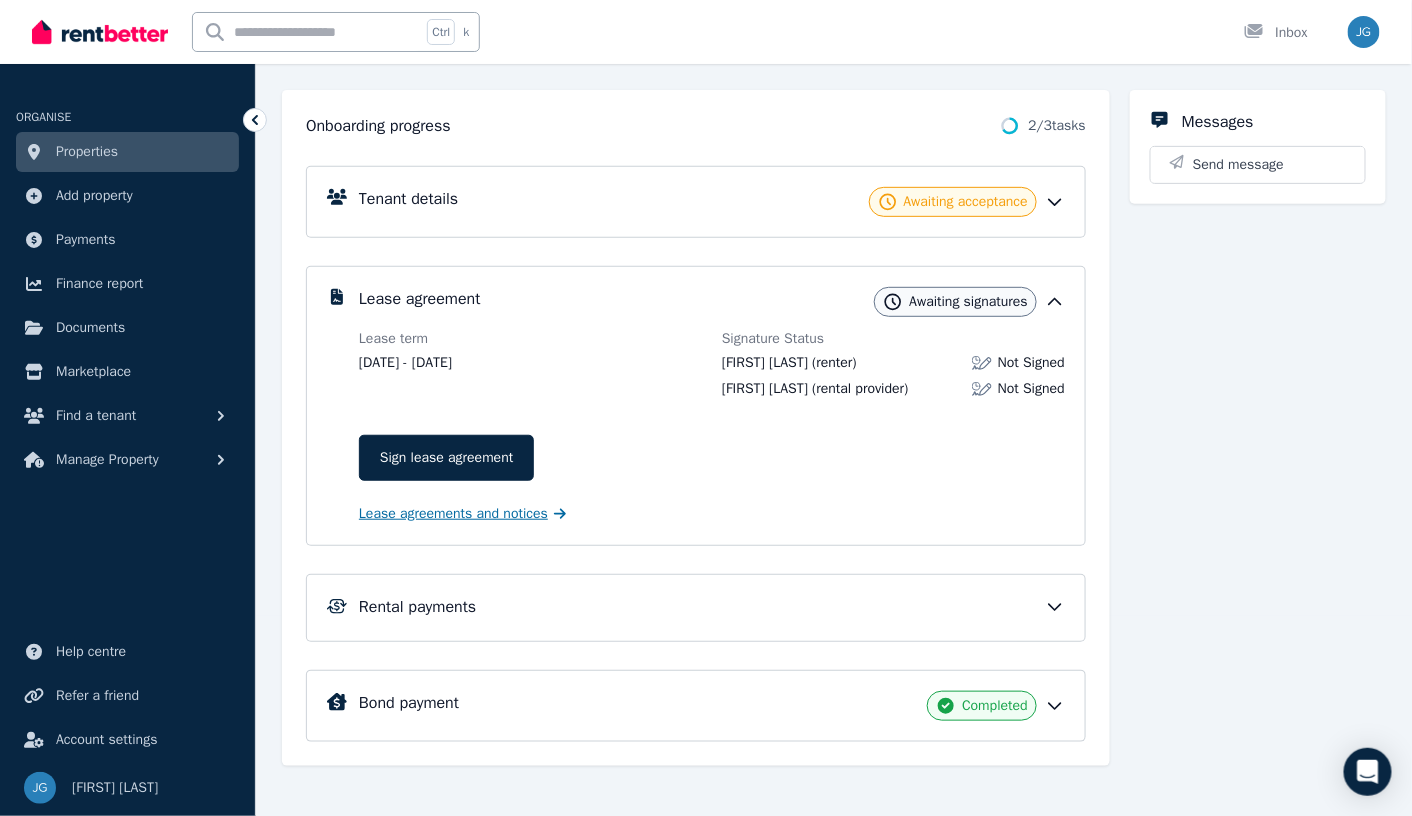 click on "Lease agreements and notices" at bounding box center [453, 514] 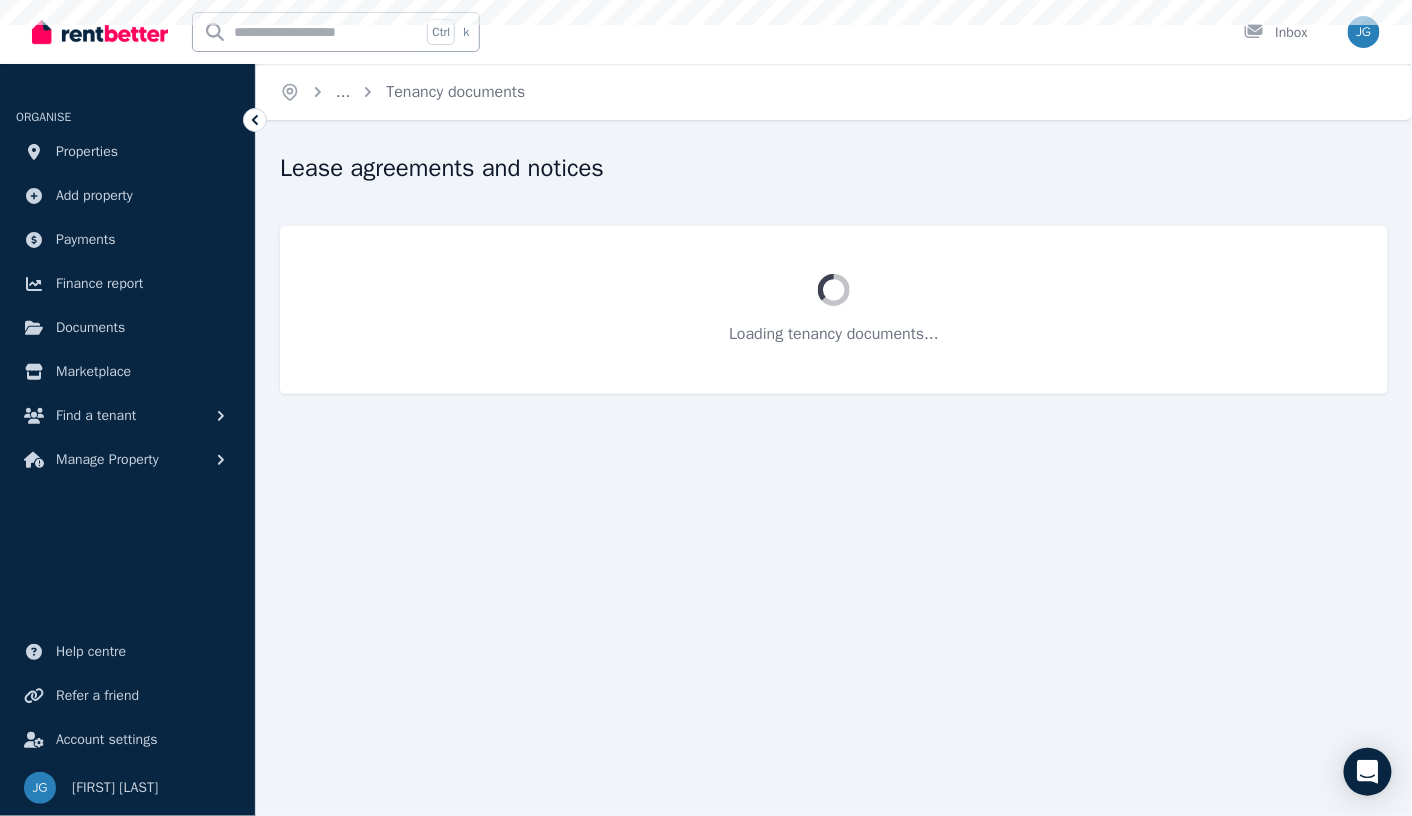 scroll, scrollTop: 0, scrollLeft: 0, axis: both 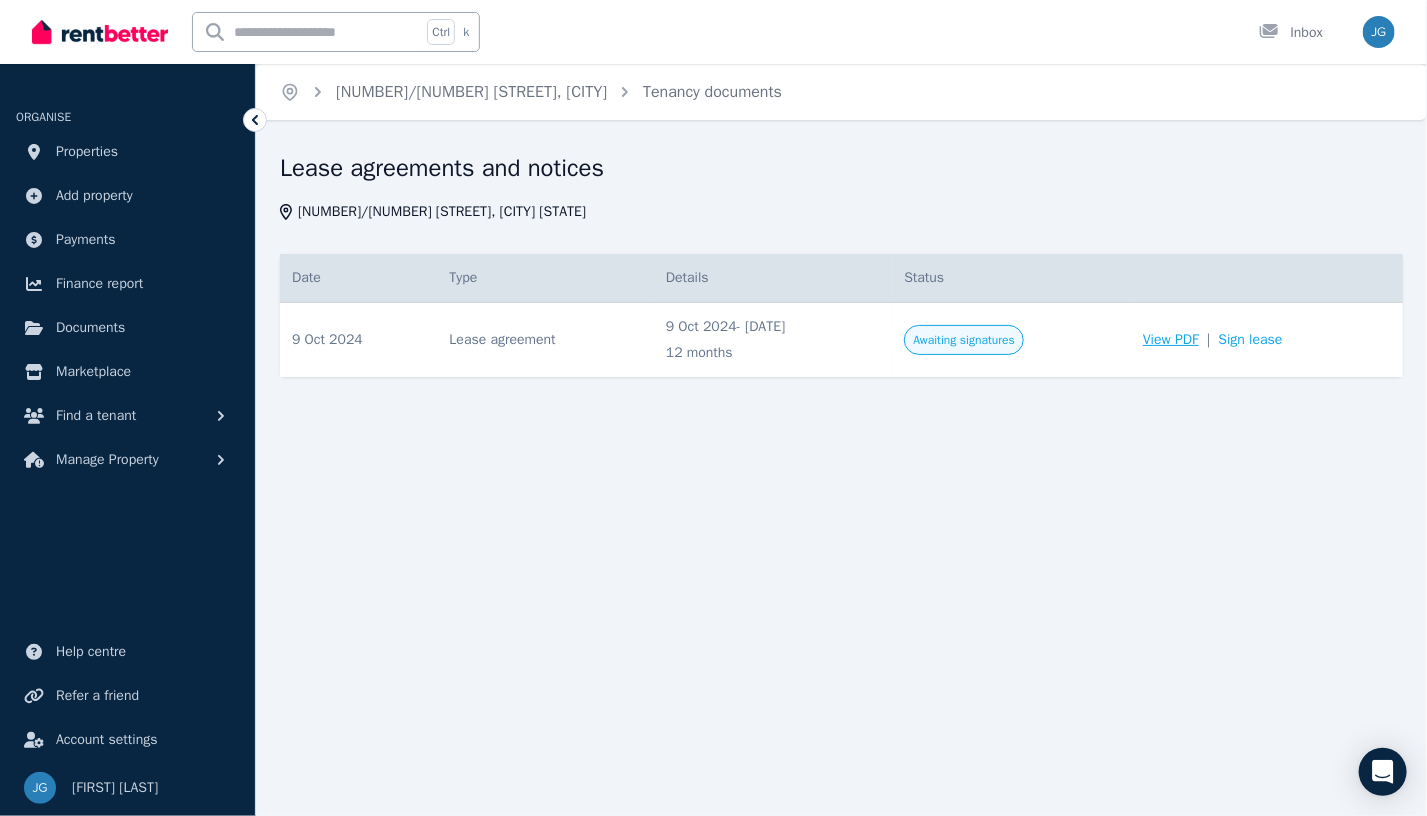click on "View PDF" at bounding box center (1171, 340) 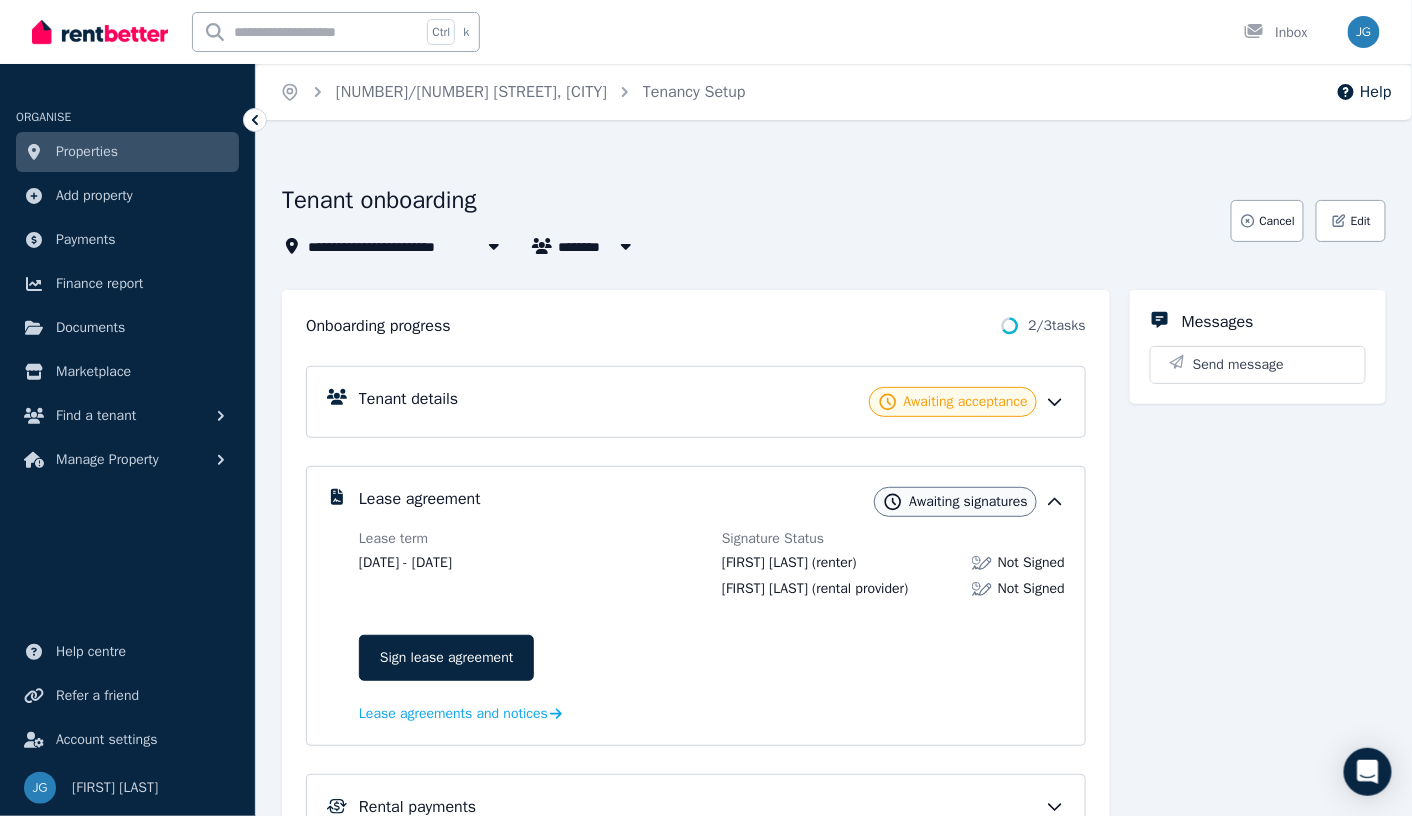 click on "Properties" at bounding box center (127, 152) 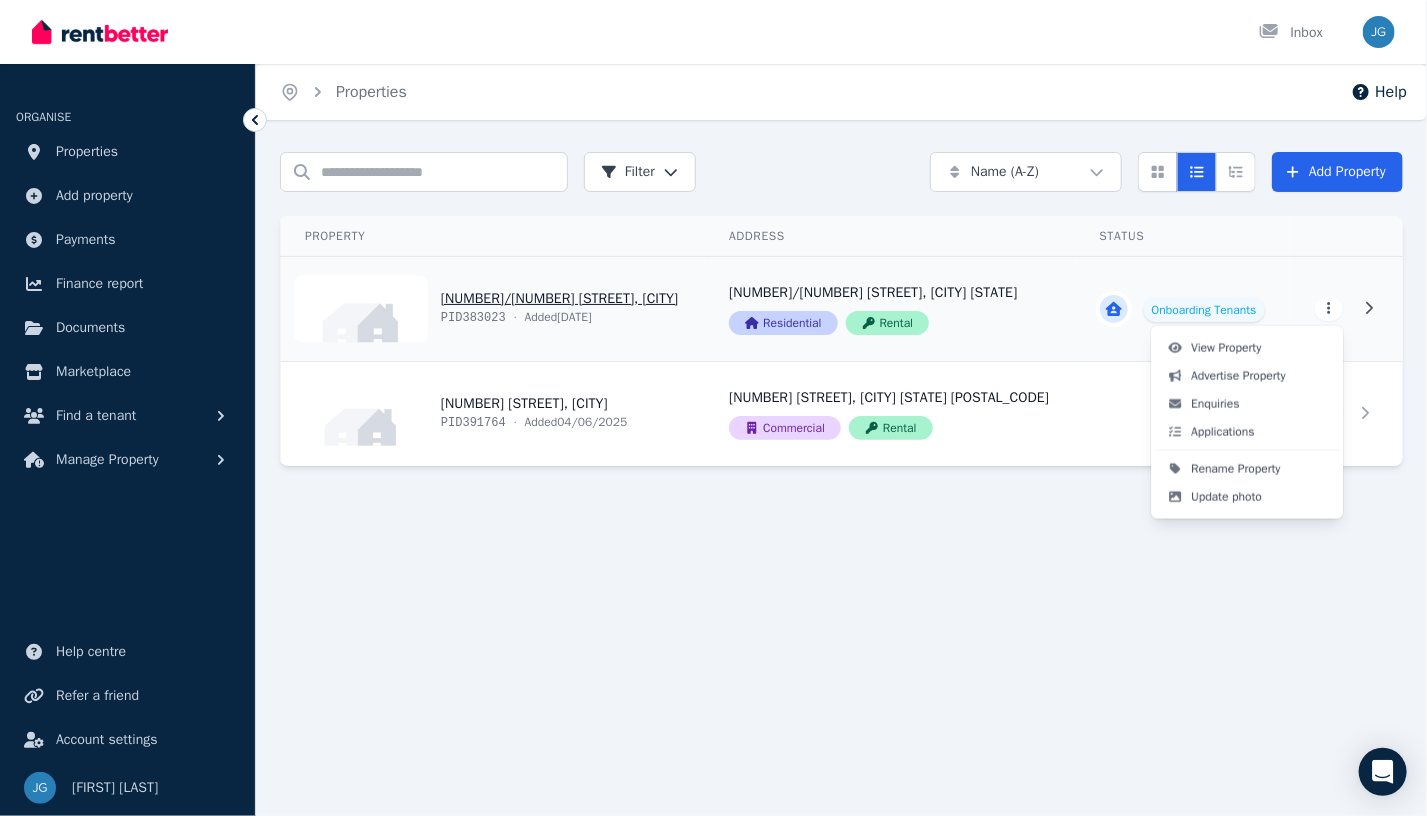 click on "Open main menu Inbox Open user menu ORGANISE Properties Add property Payments Finance report Documents Marketplace Find a tenant Manage Property Help centre Refer a friend Account settings Your profile [FIRST] [LAST] Home Properties Help Search properties Filter Name (A-Z) Add Property Property Address Status Actions 8/10 Seascape St, Clayton PID 383023 · Added 24/02/2025 8/10 Seascape St, Clayton VIC 3168 Residential Rental Onboarding Tenants View property details 8/10 Seascape St, Clayton VIC 3168 Residential Rental View property details Onboarding Tenants View property details View property details 70 Elgar Rd, Burwood PID 391764 · Added 04/06/2025 70 Elgar Rd, Burwood VIC 3125 Commercial Rental View property details 70 Elgar Rd, Burwood VIC 3125 Commercial Rental View property details View property details View property details /portal
View Property Advertise Property Enquiries Applications Rename Property Update photo" at bounding box center (713, 408) 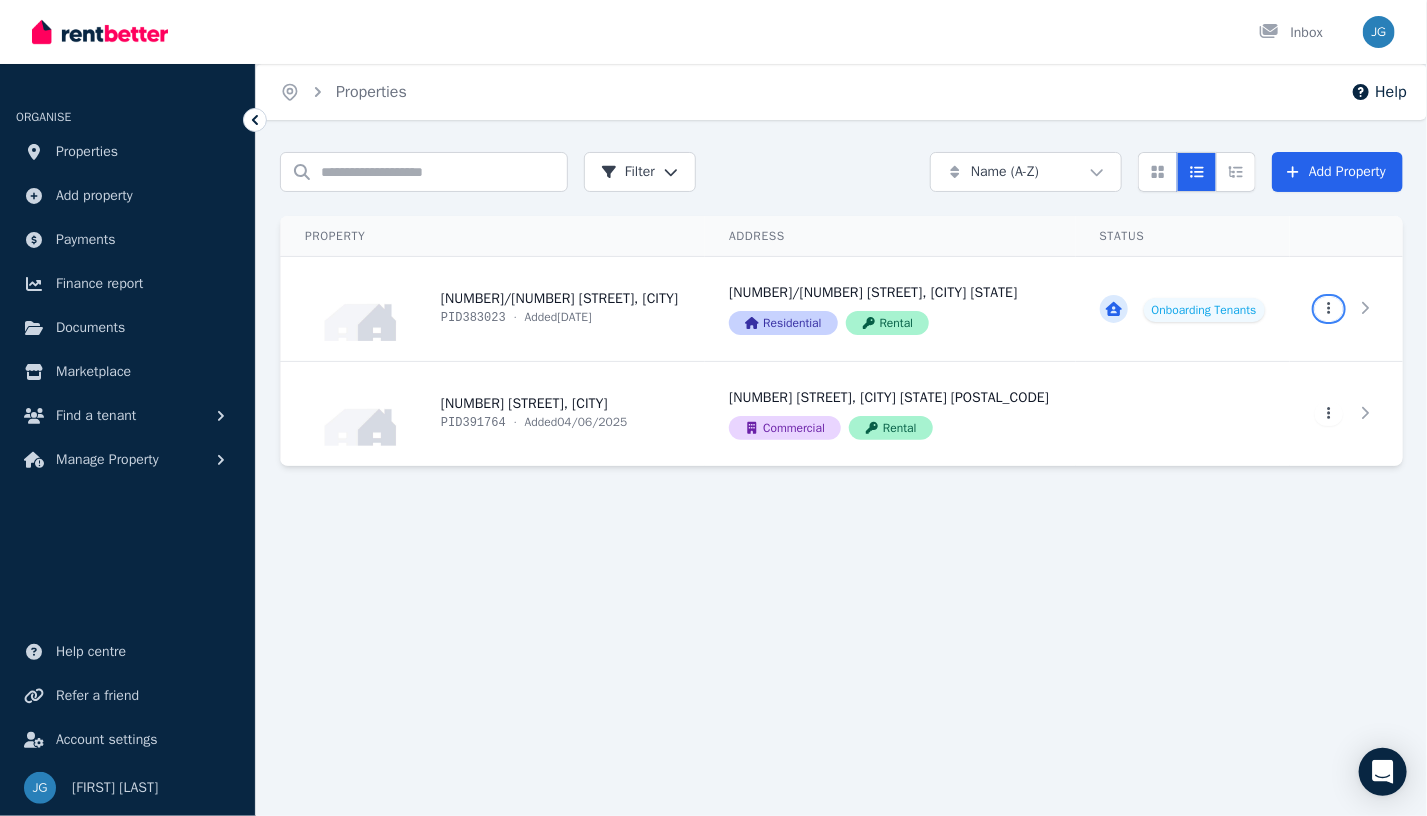 drag, startPoint x: 1067, startPoint y: 585, endPoint x: 1052, endPoint y: 580, distance: 15.811388 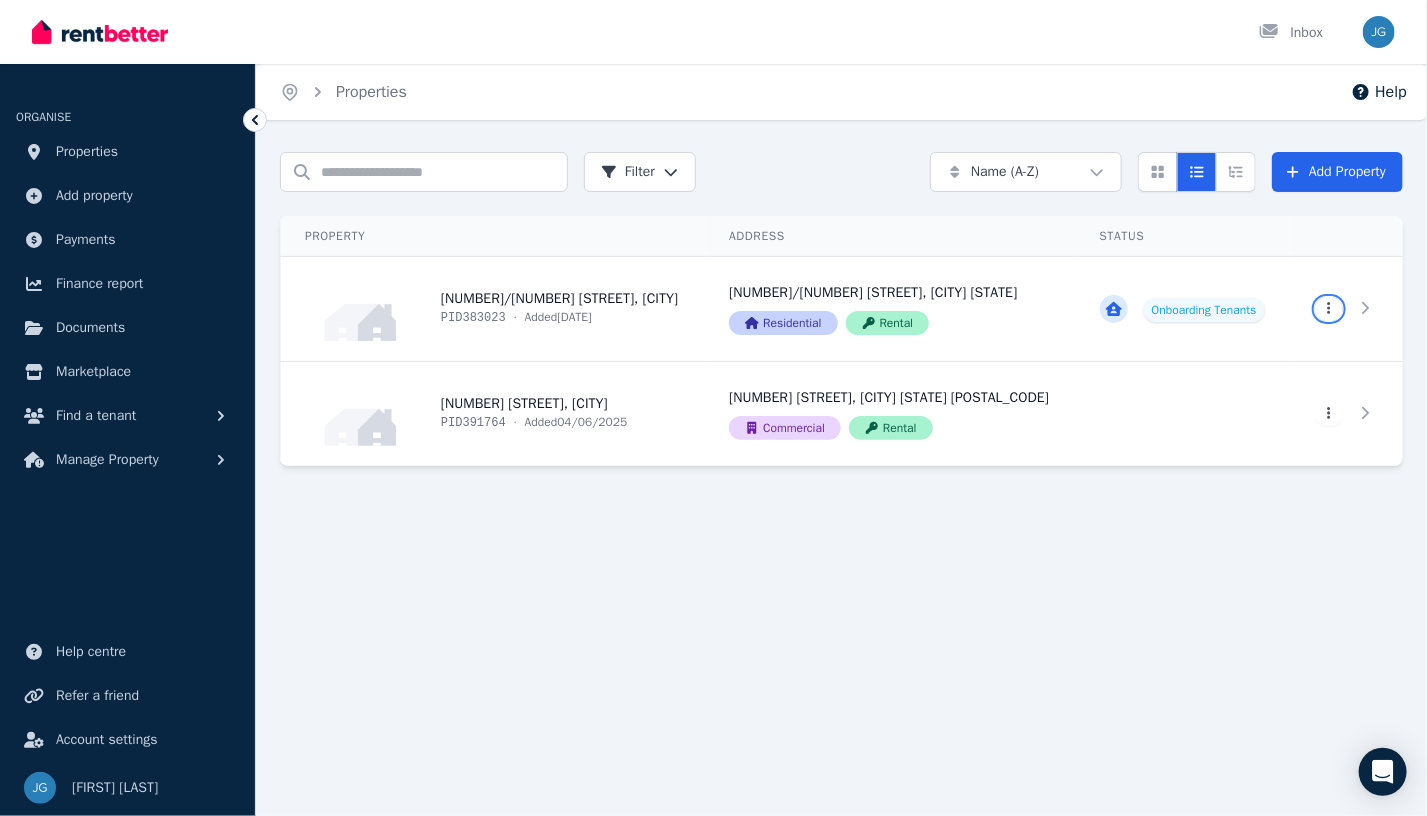 click on "Open main menu Inbox Open user menu ORGANISE Properties Add property Payments Finance report Documents Marketplace Find a tenant Manage Property Help centre Refer a friend Account settings Your profile [FIRST] [LAST] Home Properties Help Search properties Filter Name (A-Z) Add Property Property Address Status Actions 8/10 Seascape St, Clayton PID 383023 · Added 24/02/2025 8/10 Seascape St, Clayton VIC 3168 Residential Rental Onboarding Tenants View property details 8/10 Seascape St, Clayton VIC 3168 Residential Rental View property details Onboarding Tenants View property details View property details 70 Elgar Rd, Burwood PID 391764 · Added 04/06/2025 70 Elgar Rd, Burwood VIC 3125 Commercial Rental View property details 70 Elgar Rd, Burwood VIC 3125 Commercial Rental View property details View property details View property details /portal" at bounding box center (713, 408) 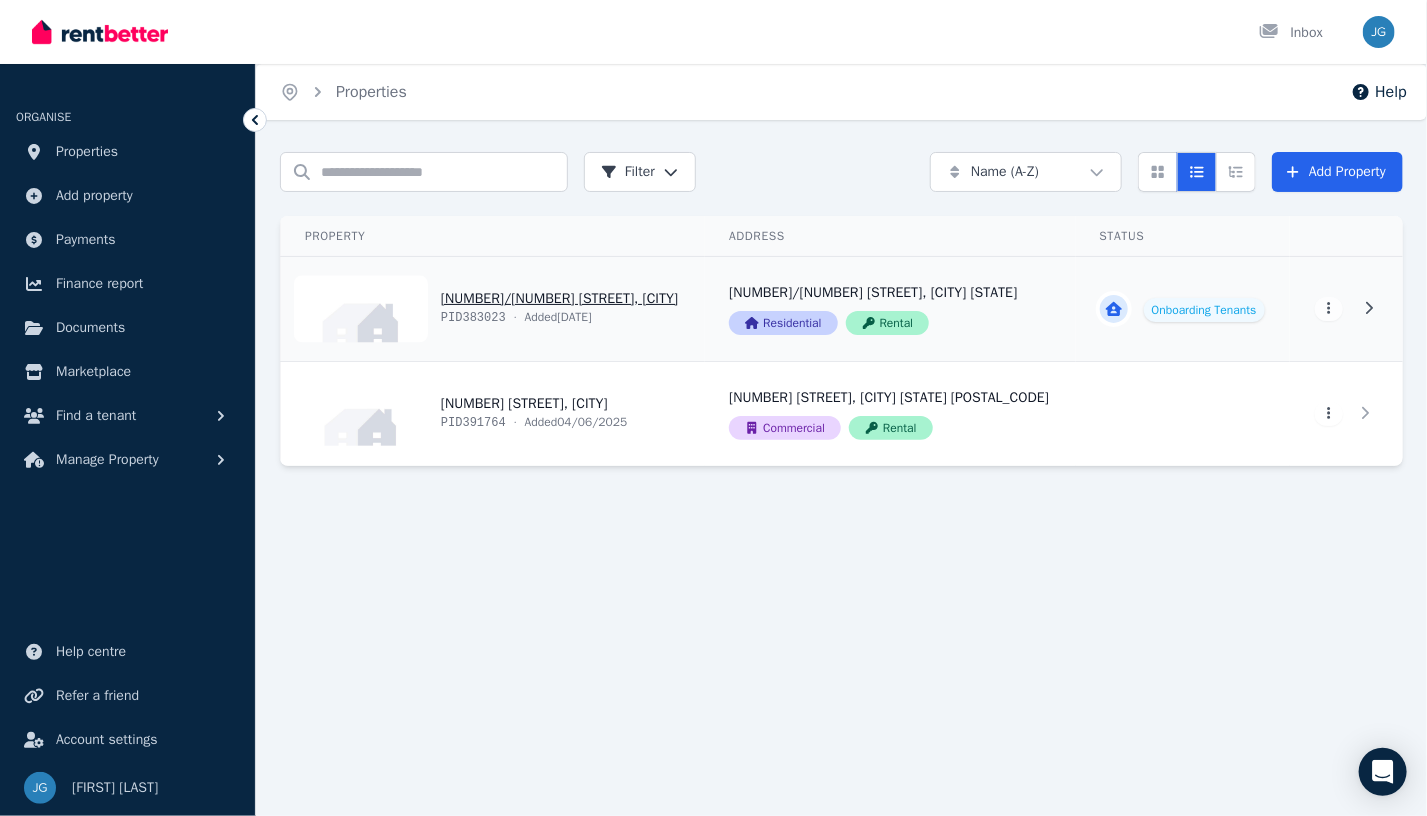 click on "View property details" at bounding box center (1183, 309) 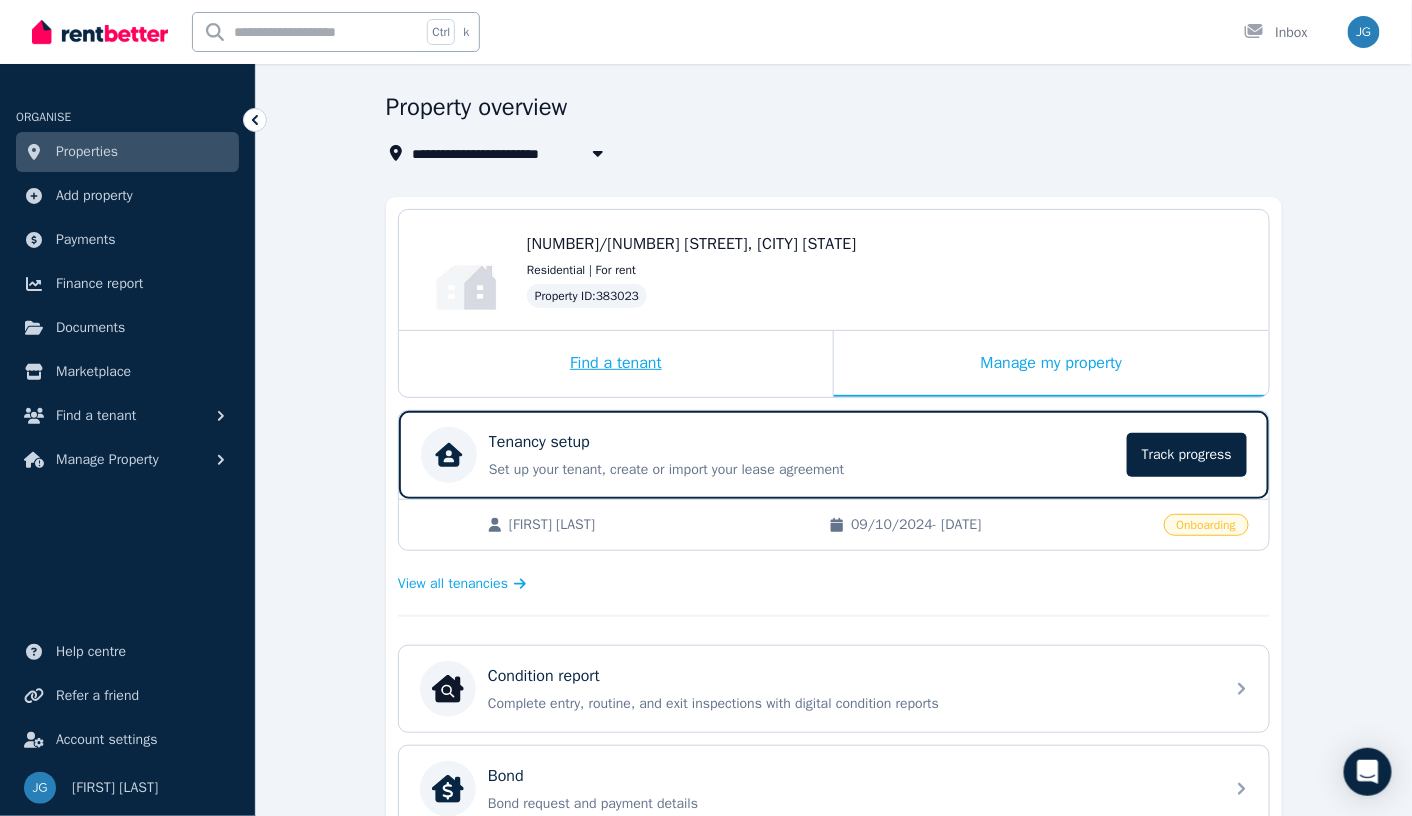 scroll, scrollTop: 100, scrollLeft: 0, axis: vertical 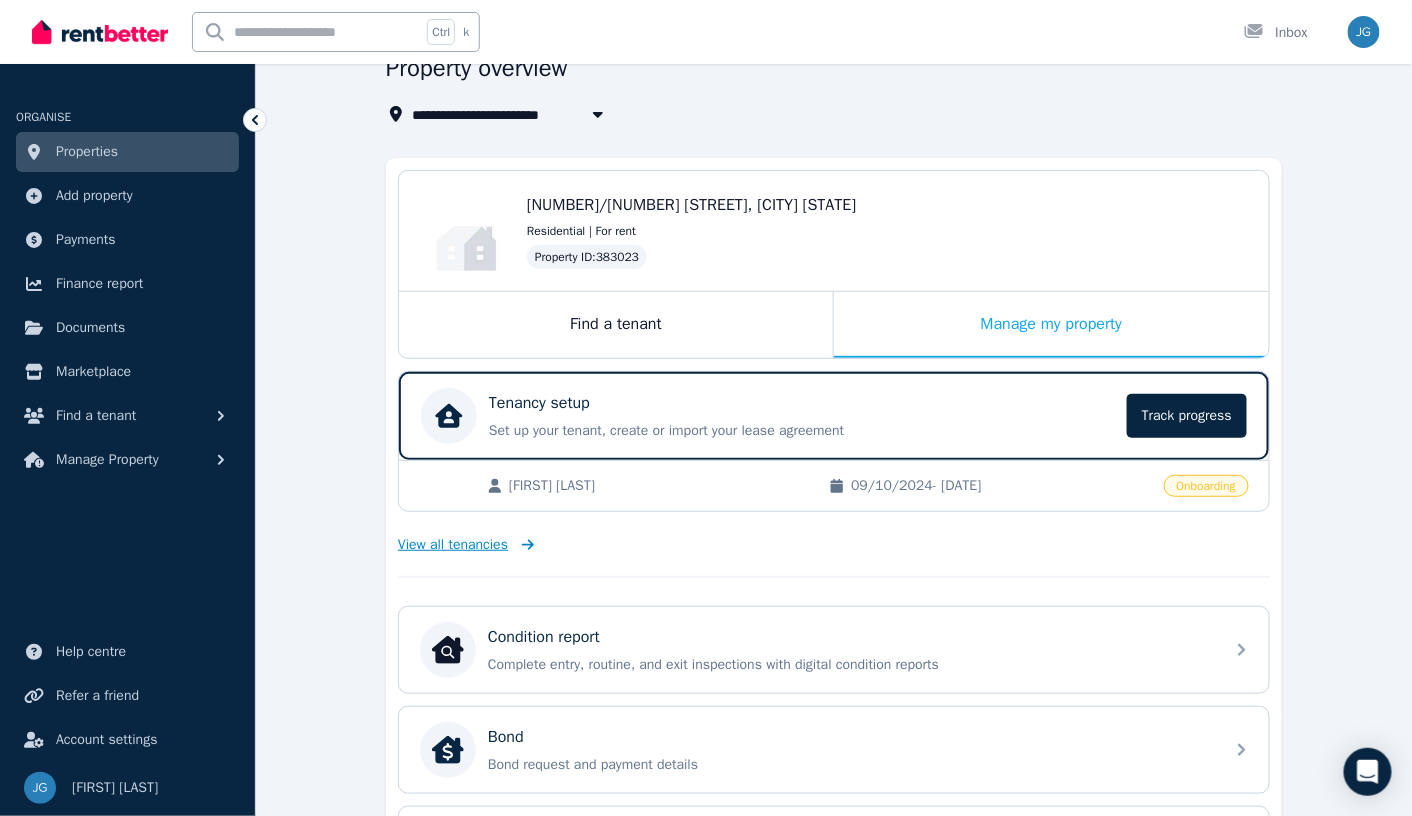 click on "View all tenancies" at bounding box center (453, 545) 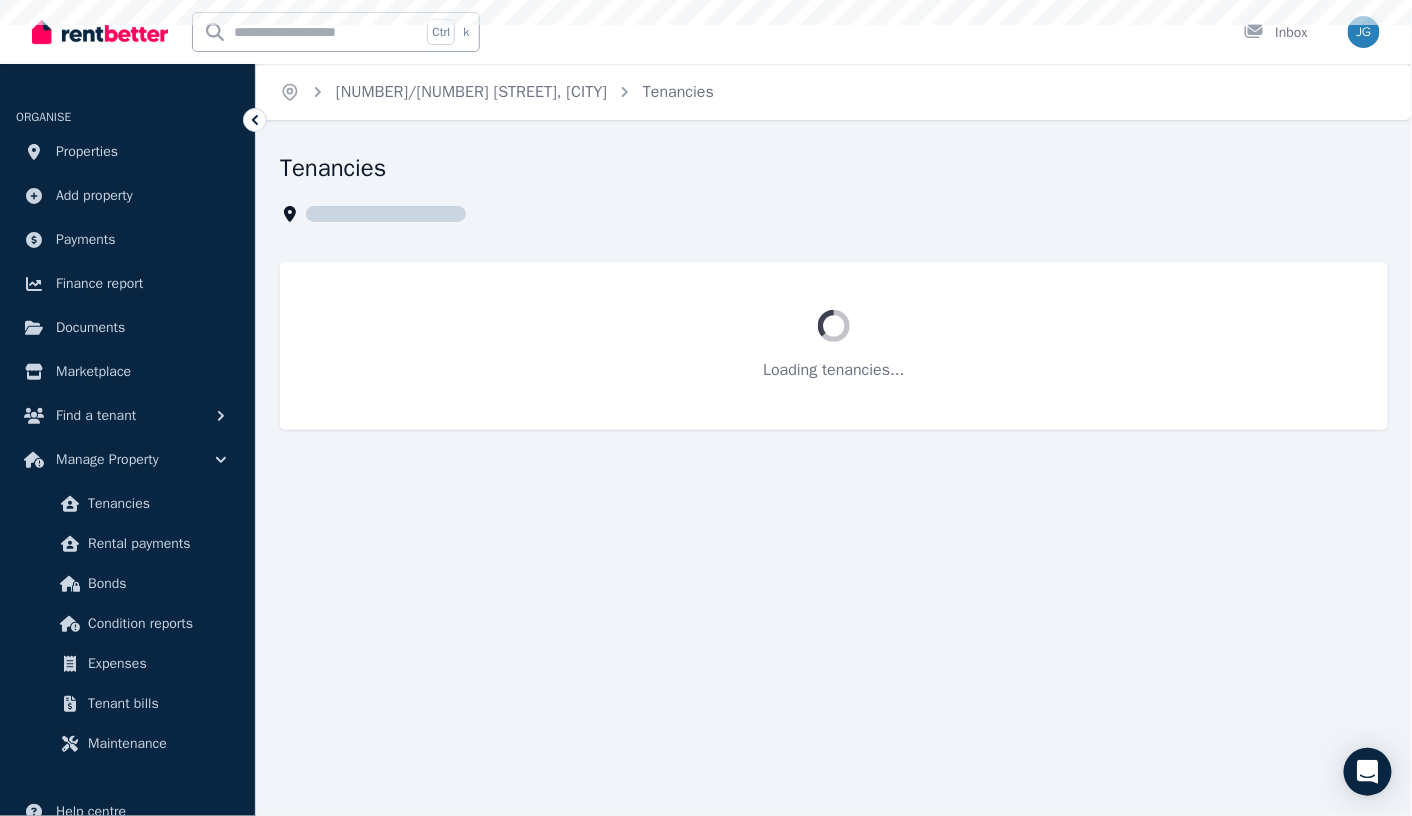 scroll, scrollTop: 0, scrollLeft: 0, axis: both 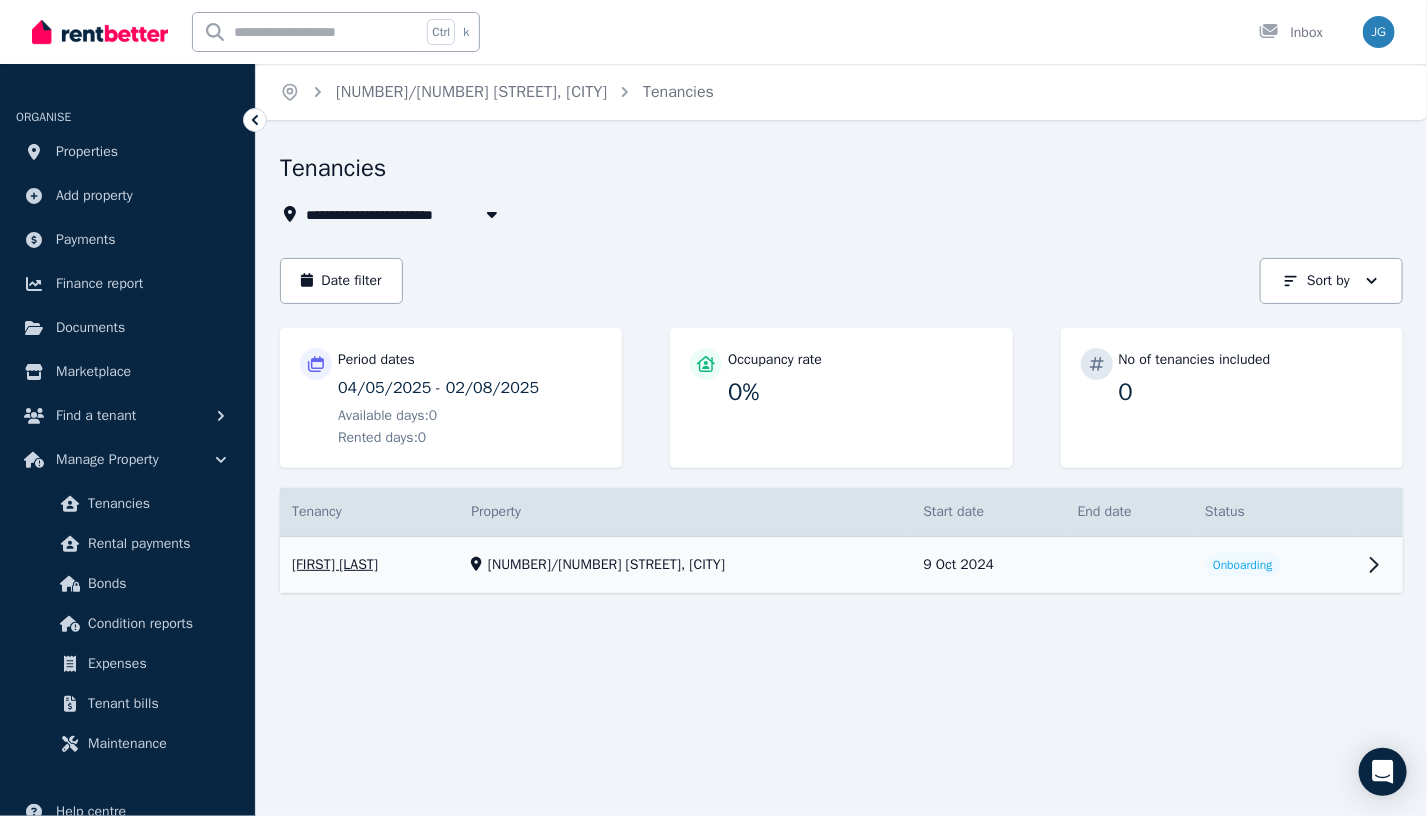 click on "View property details" at bounding box center (841, 565) 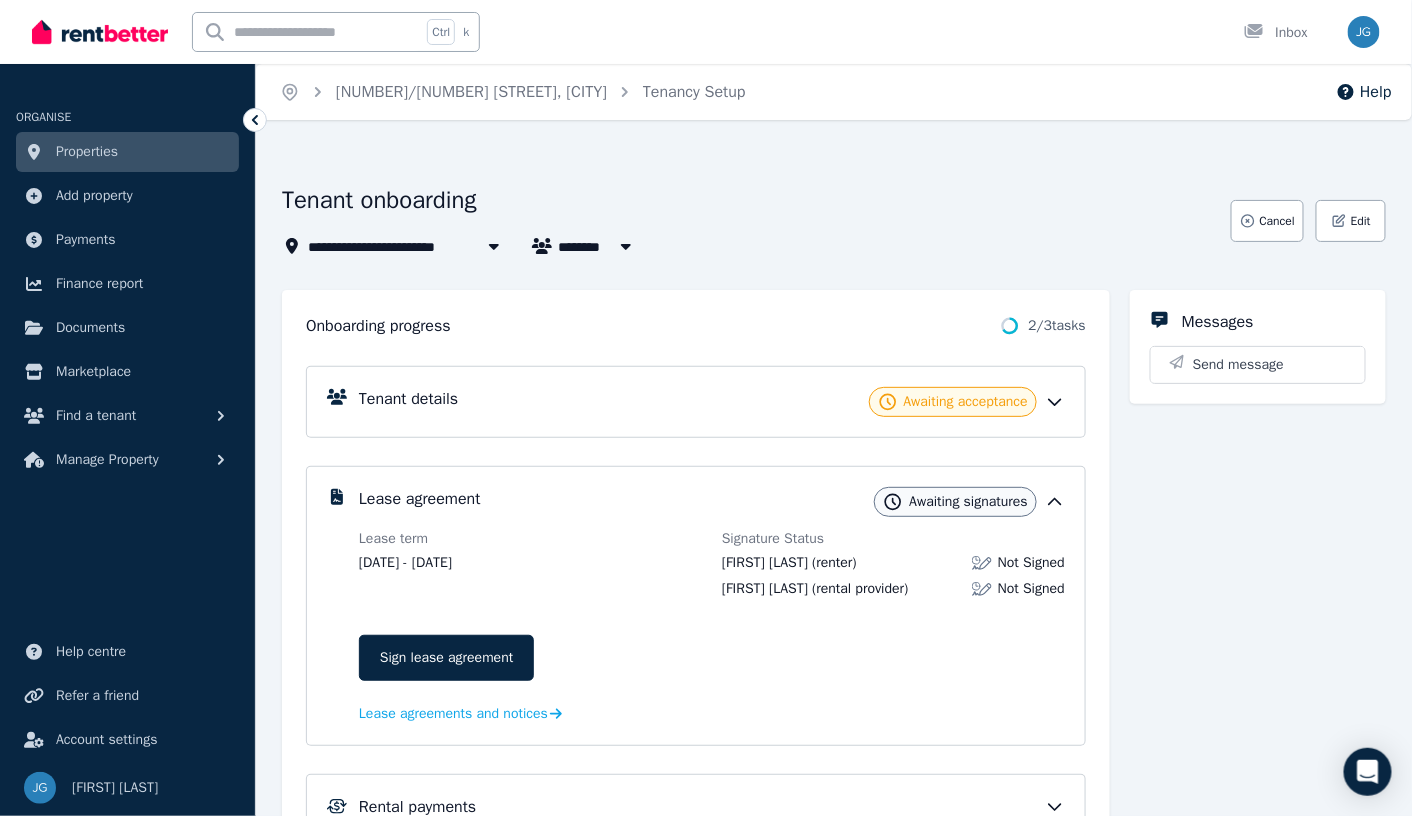 scroll, scrollTop: 0, scrollLeft: 0, axis: both 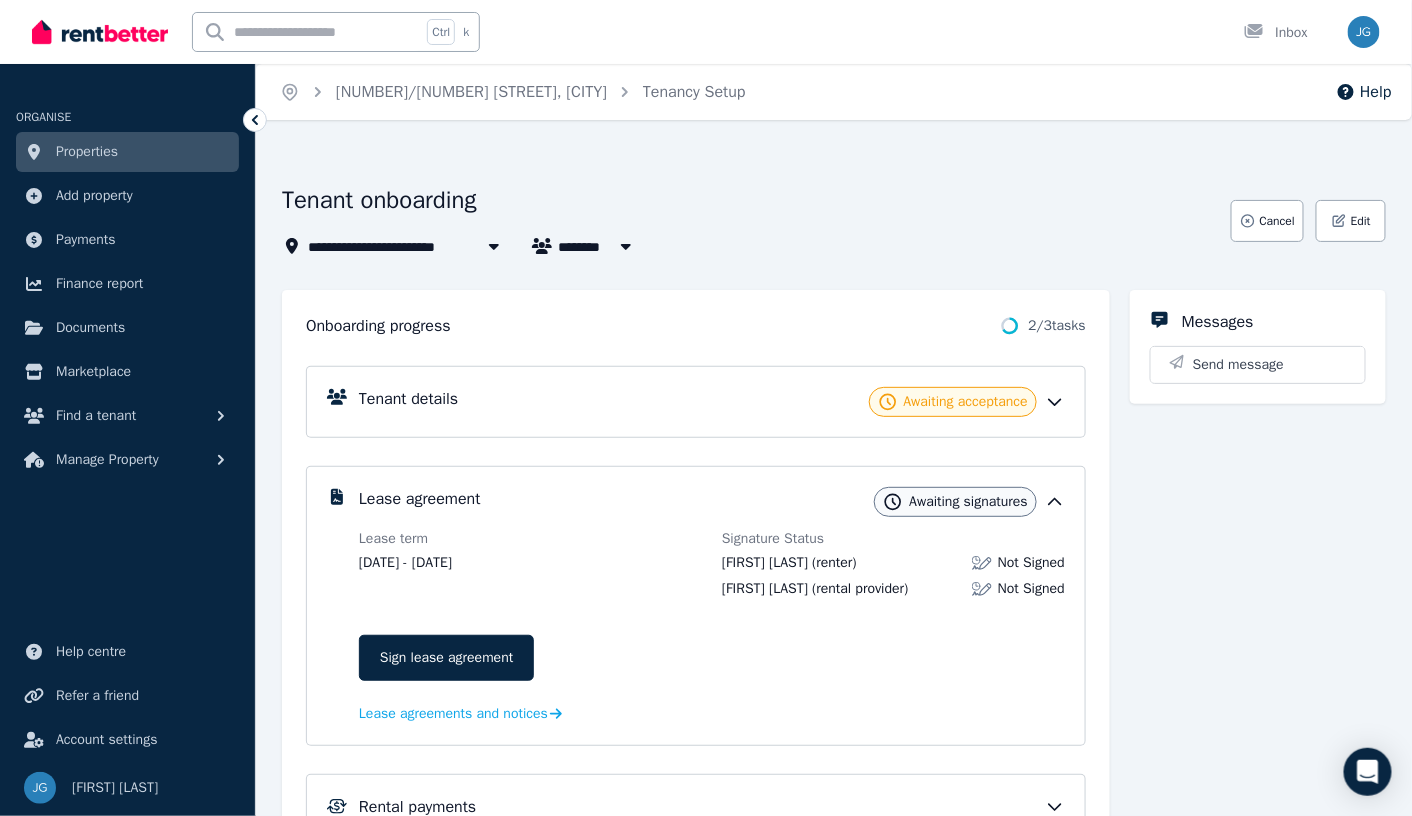 click 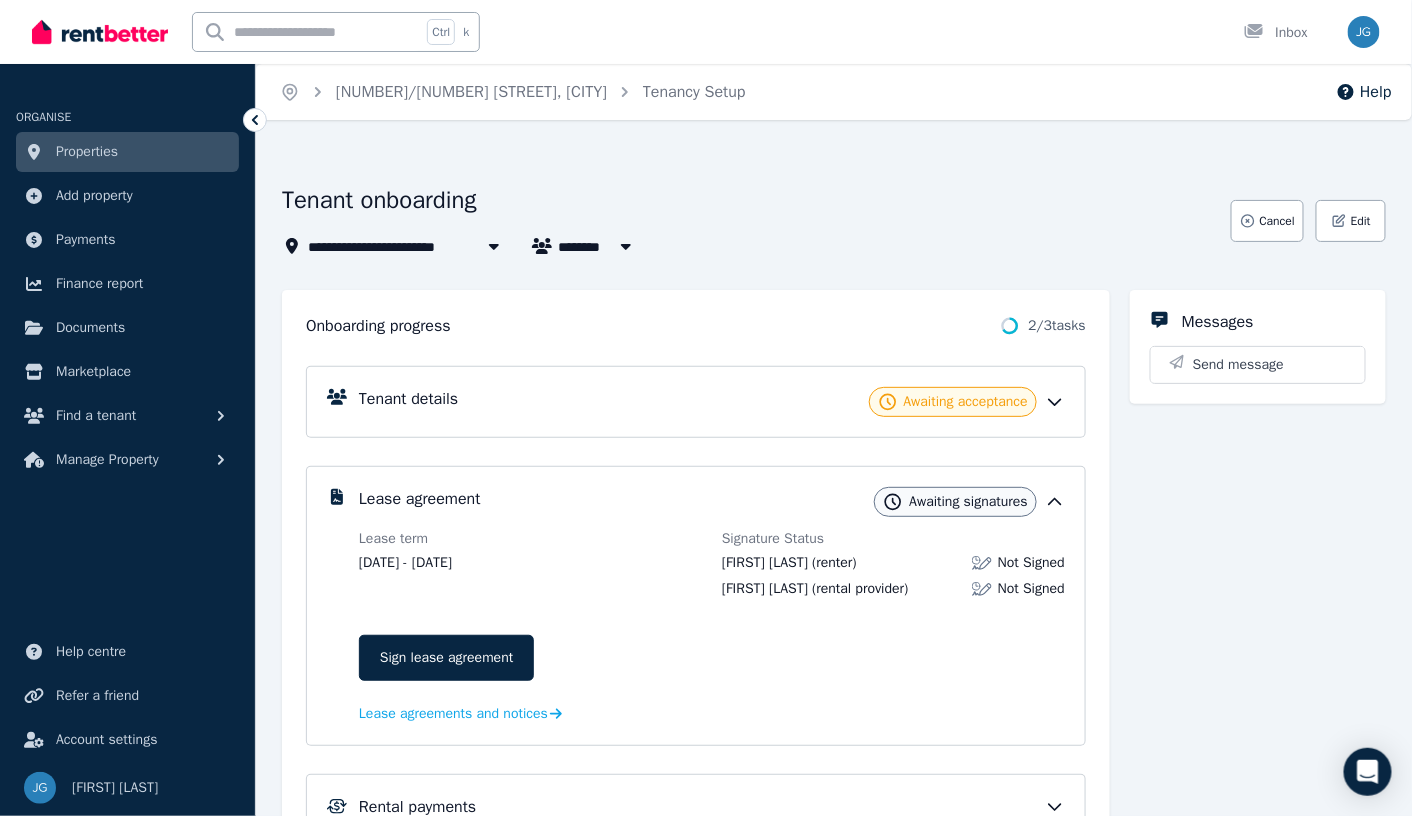 click on "**********" at bounding box center (750, 246) 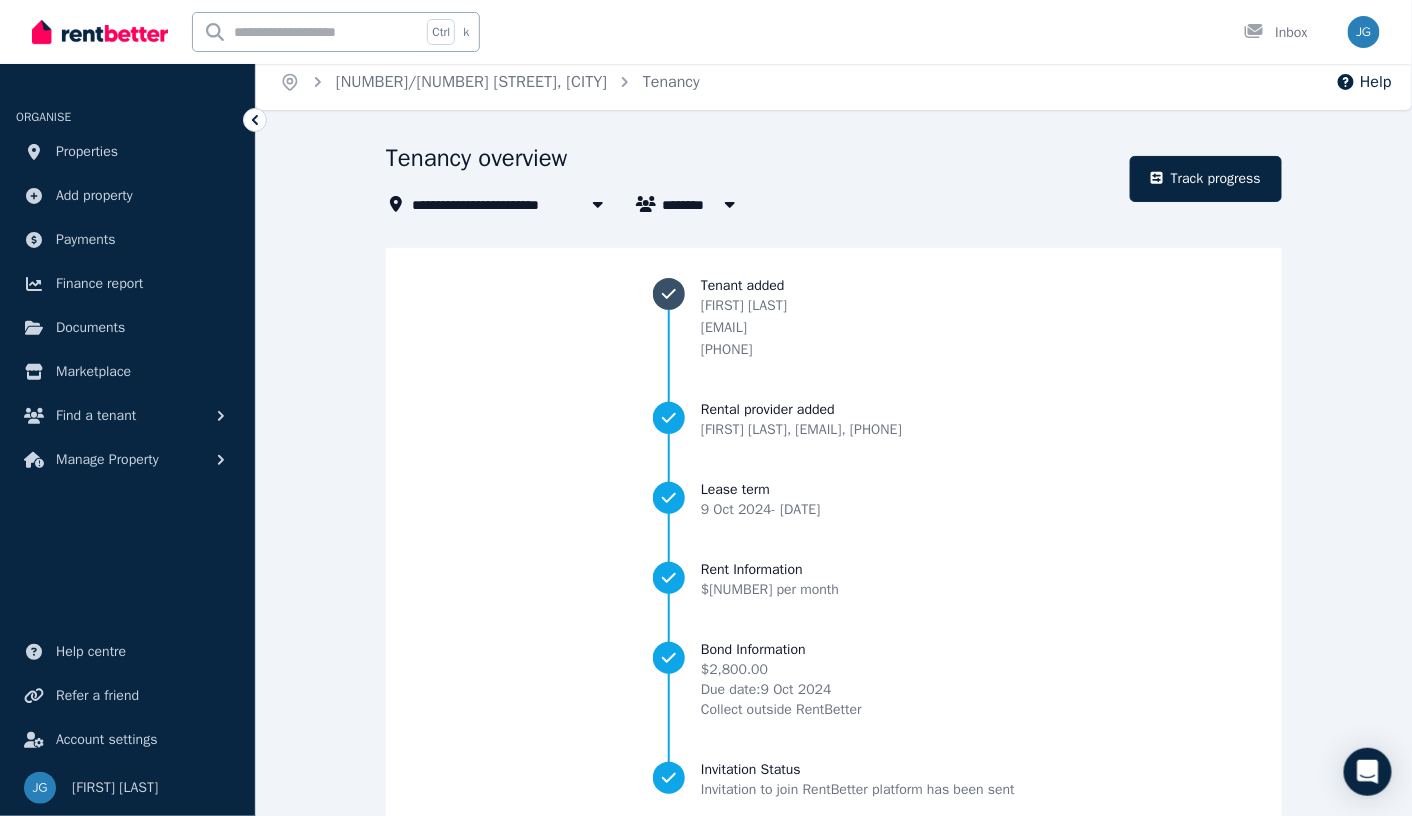 scroll, scrollTop: 0, scrollLeft: 0, axis: both 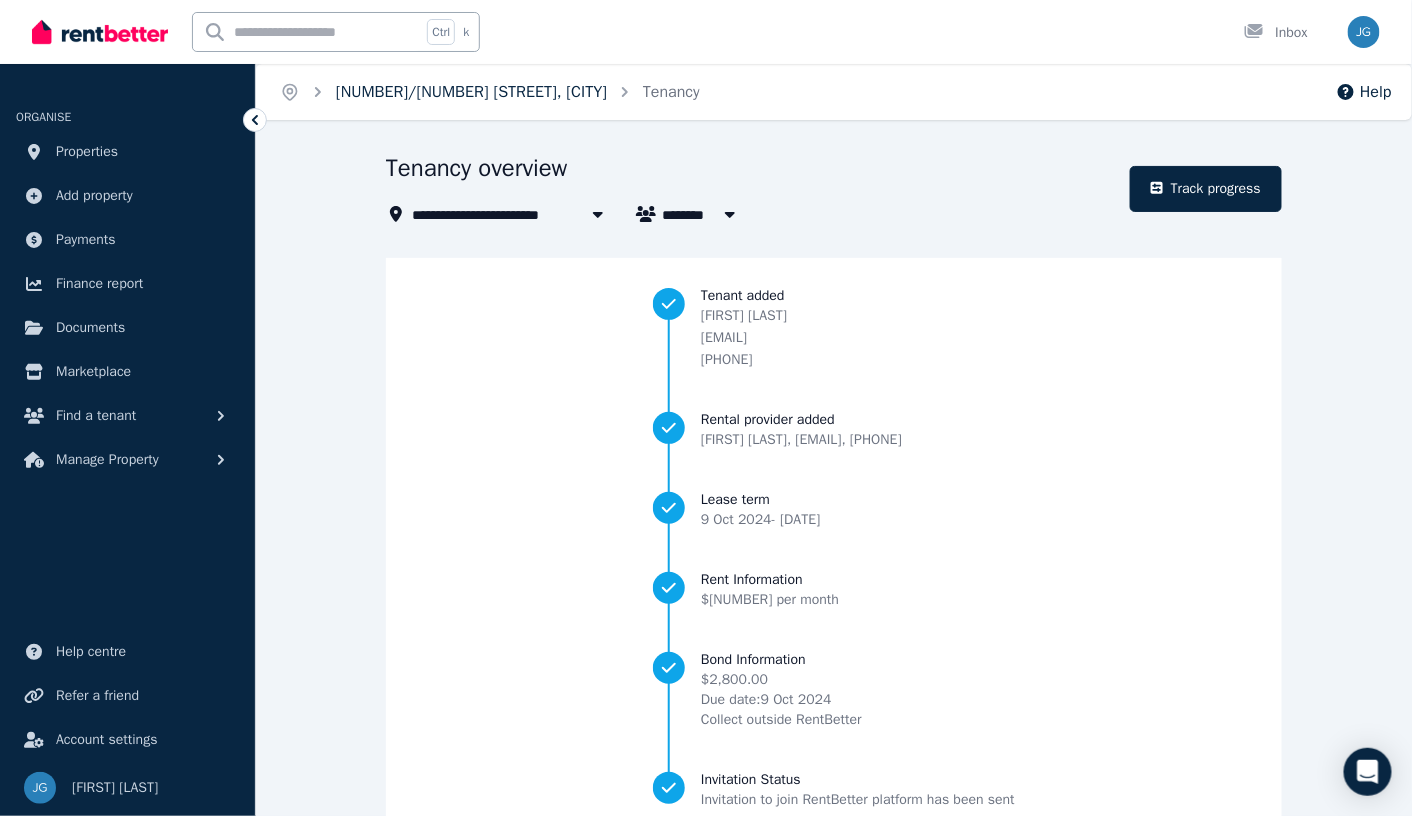 click on "[NUMBER]/[NUMBER] [STREET], [CITY]" at bounding box center (471, 92) 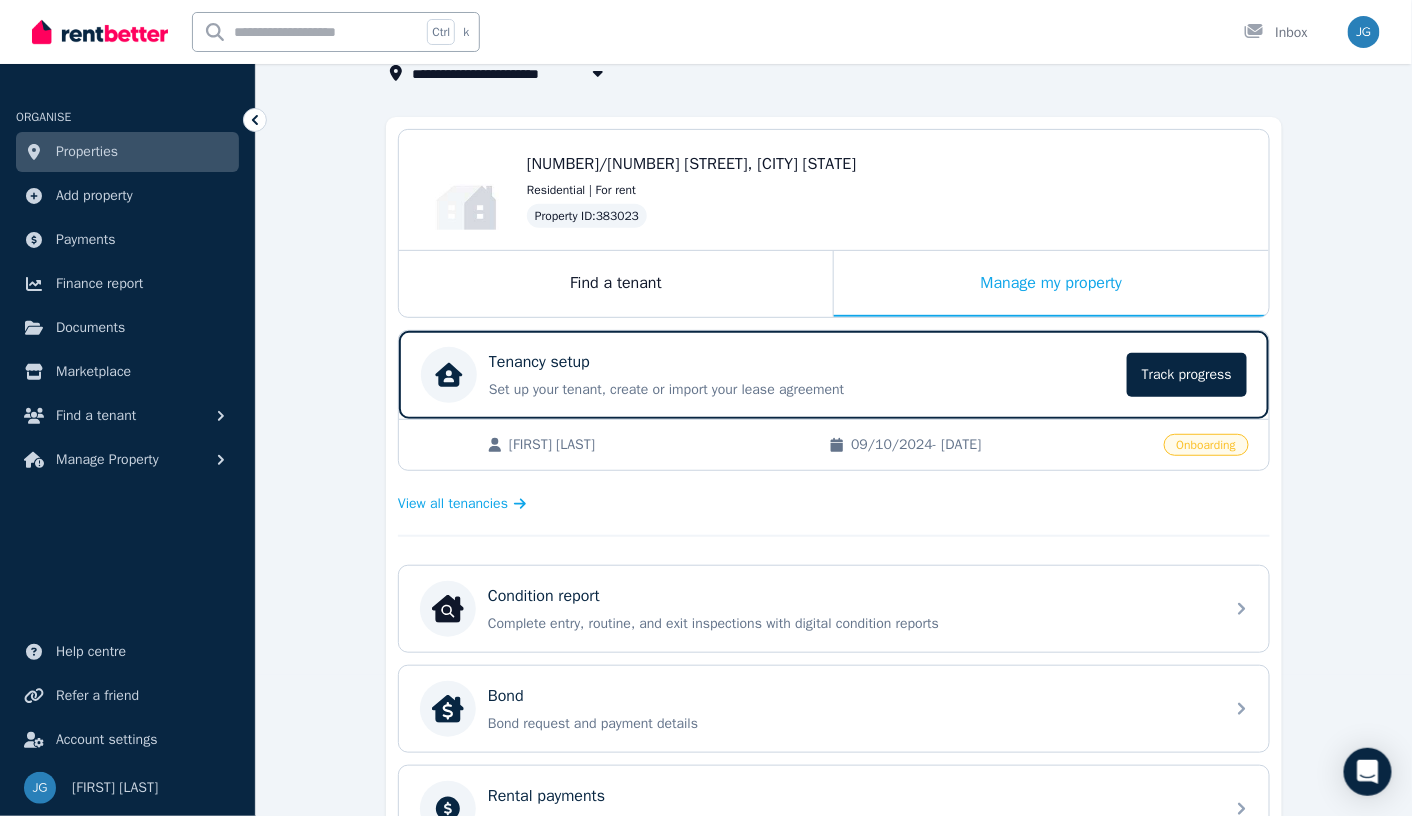scroll, scrollTop: 100, scrollLeft: 0, axis: vertical 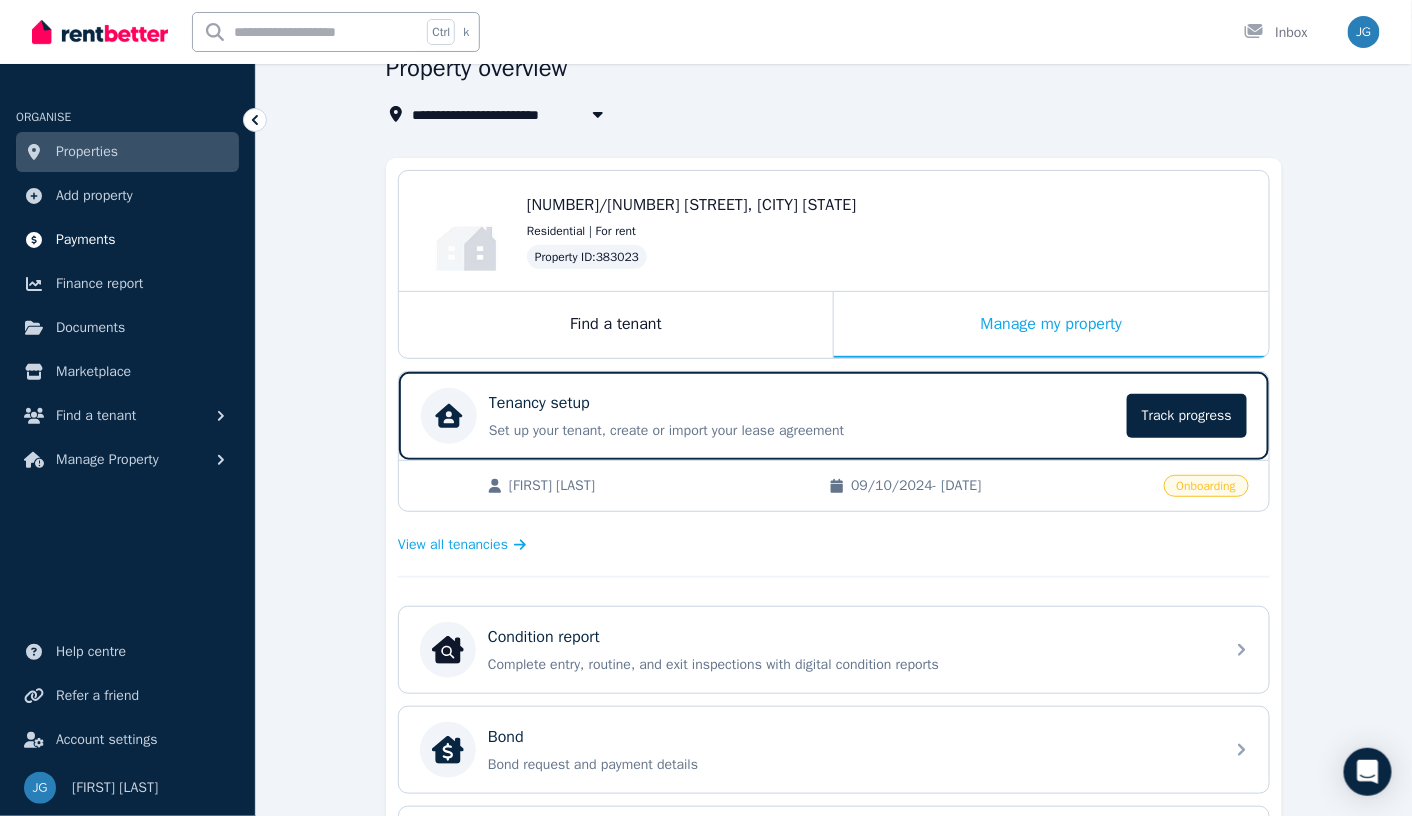 click on "Payments" at bounding box center (86, 240) 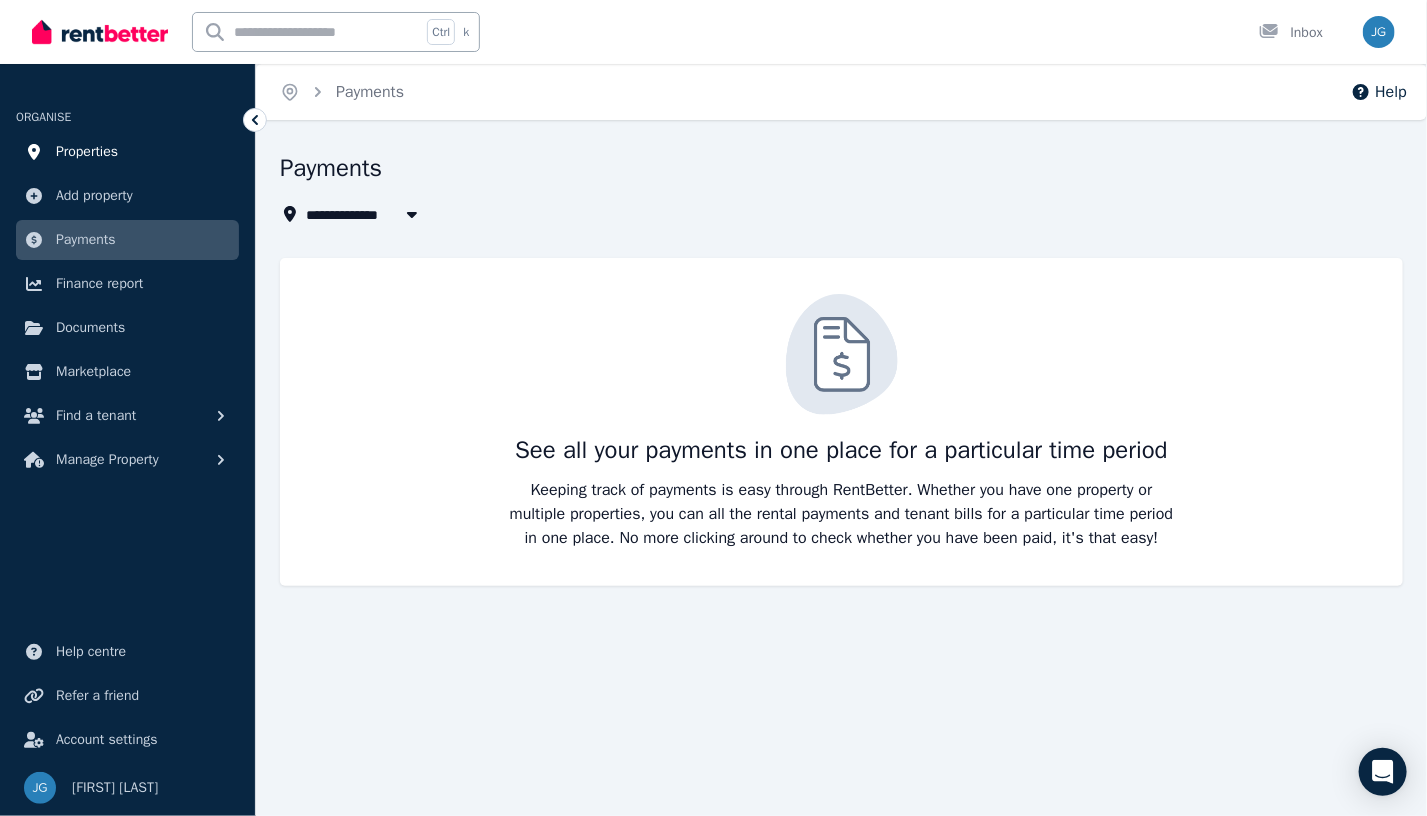 click on "Properties" at bounding box center [127, 152] 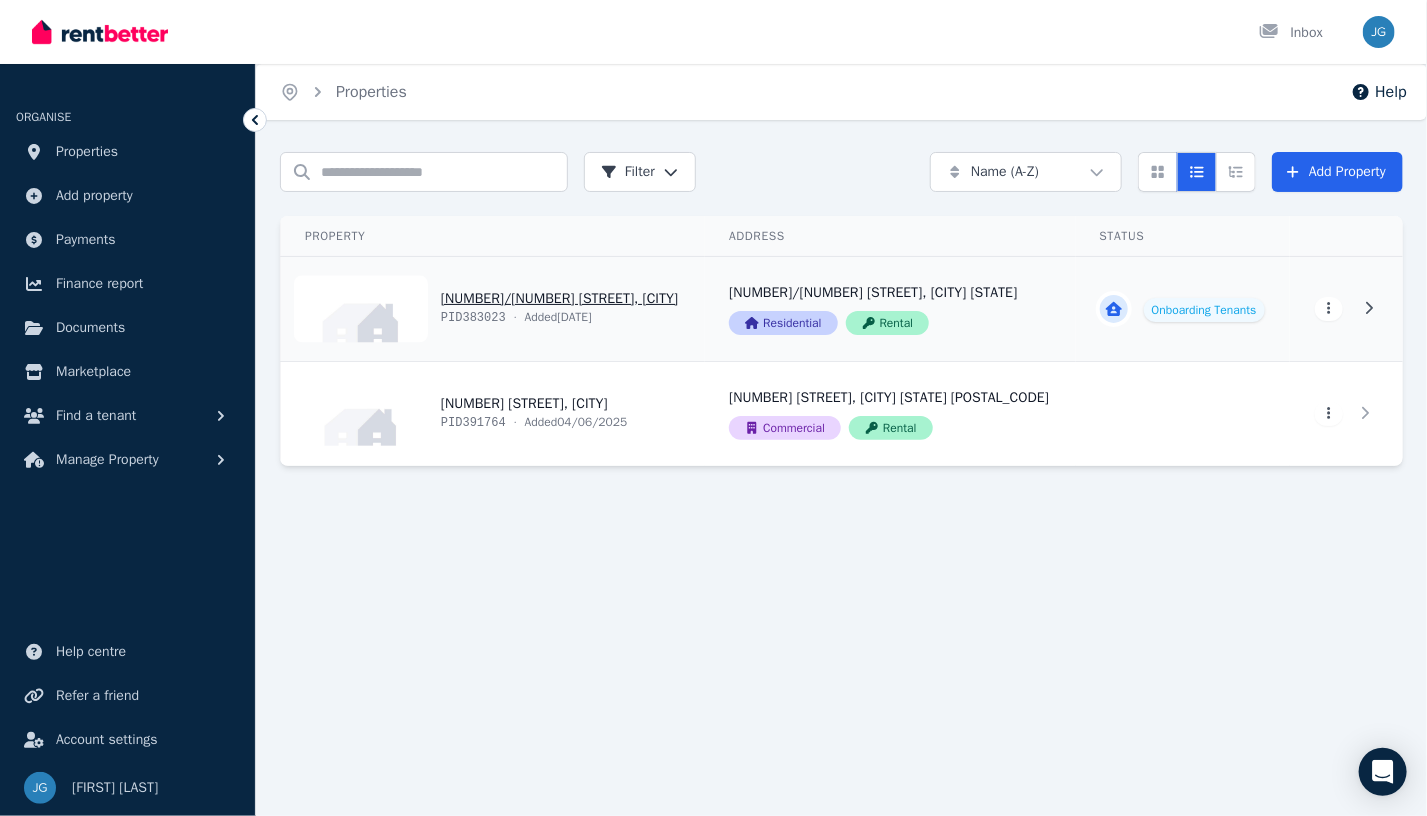 click on "Open main menu Inbox Open user menu ORGANISE Properties Add property Payments Finance report Documents Marketplace Find a tenant Manage Property Help centre Refer a friend Account settings Your profile [FIRST] [LAST] Home Properties Help Search properties Filter Name (A-Z) Add Property Property Address Status Actions 8/10 Seascape St, Clayton PID 383023 · Added 24/02/2025 8/10 Seascape St, Clayton VIC 3168 Residential Rental Onboarding Tenants View property details 8/10 Seascape St, Clayton VIC 3168 Residential Rental View property details Onboarding Tenants View property details View property details 70 Elgar Rd, Burwood PID 391764 · Added 04/06/2025 70 Elgar Rd, Burwood VIC 3125 Commercial Rental View property details 70 Elgar Rd, Burwood VIC 3125 Commercial Rental View property details View property details View property details /portal" at bounding box center [713, 408] 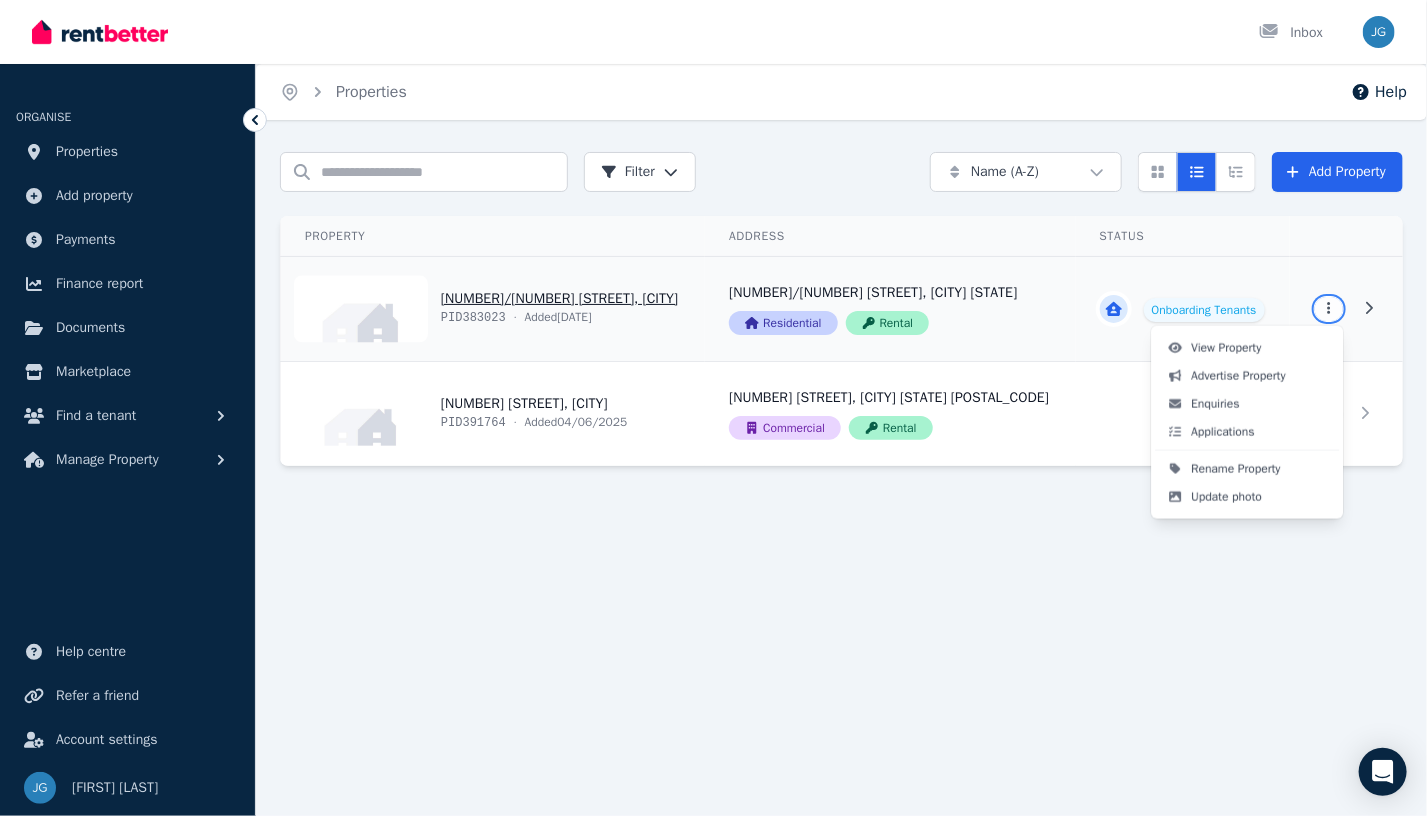 click on "Open main menu Inbox Open user menu ORGANISE Properties Add property Payments Finance report Documents Marketplace Find a tenant Manage Property Help centre Refer a friend Account settings Your profile [FIRST] [LAST] Home Properties Help Search properties Filter Name (A-Z) Add Property Property Address Status Actions 8/10 Seascape St, Clayton PID 383023 · Added 24/02/2025 8/10 Seascape St, Clayton VIC 3168 Residential Rental Onboarding Tenants View property details 8/10 Seascape St, Clayton VIC 3168 Residential Rental View property details Onboarding Tenants View property details View property details 70 Elgar Rd, Burwood PID 391764 · Added 04/06/2025 70 Elgar Rd, Burwood VIC 3125 Commercial Rental View property details 70 Elgar Rd, Burwood VIC 3125 Commercial Rental View property details View property details View property details /portal
View Property Advertise Property Enquiries Applications Rename Property Update photo" at bounding box center [713, 408] 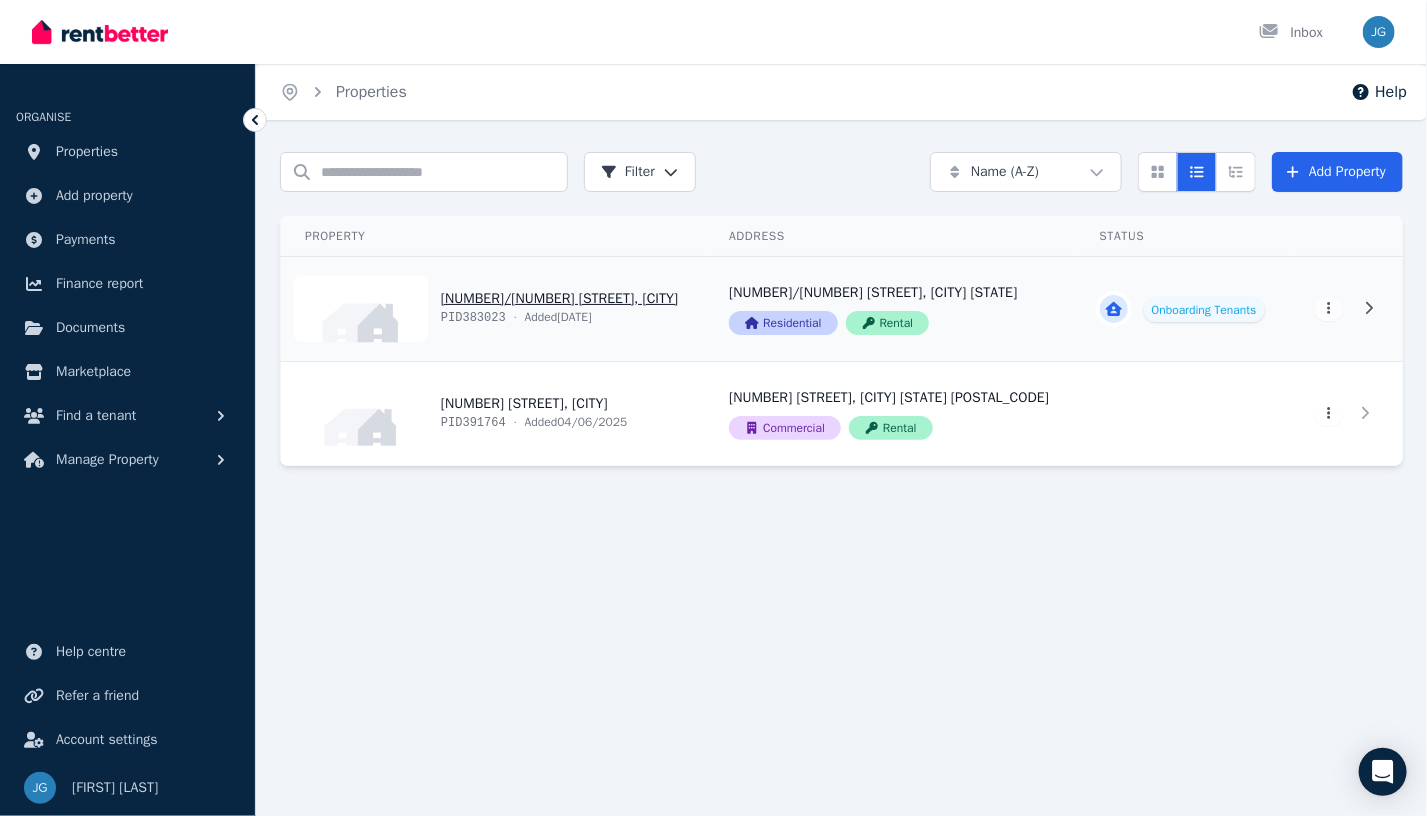 click on "View property details" at bounding box center [1183, 309] 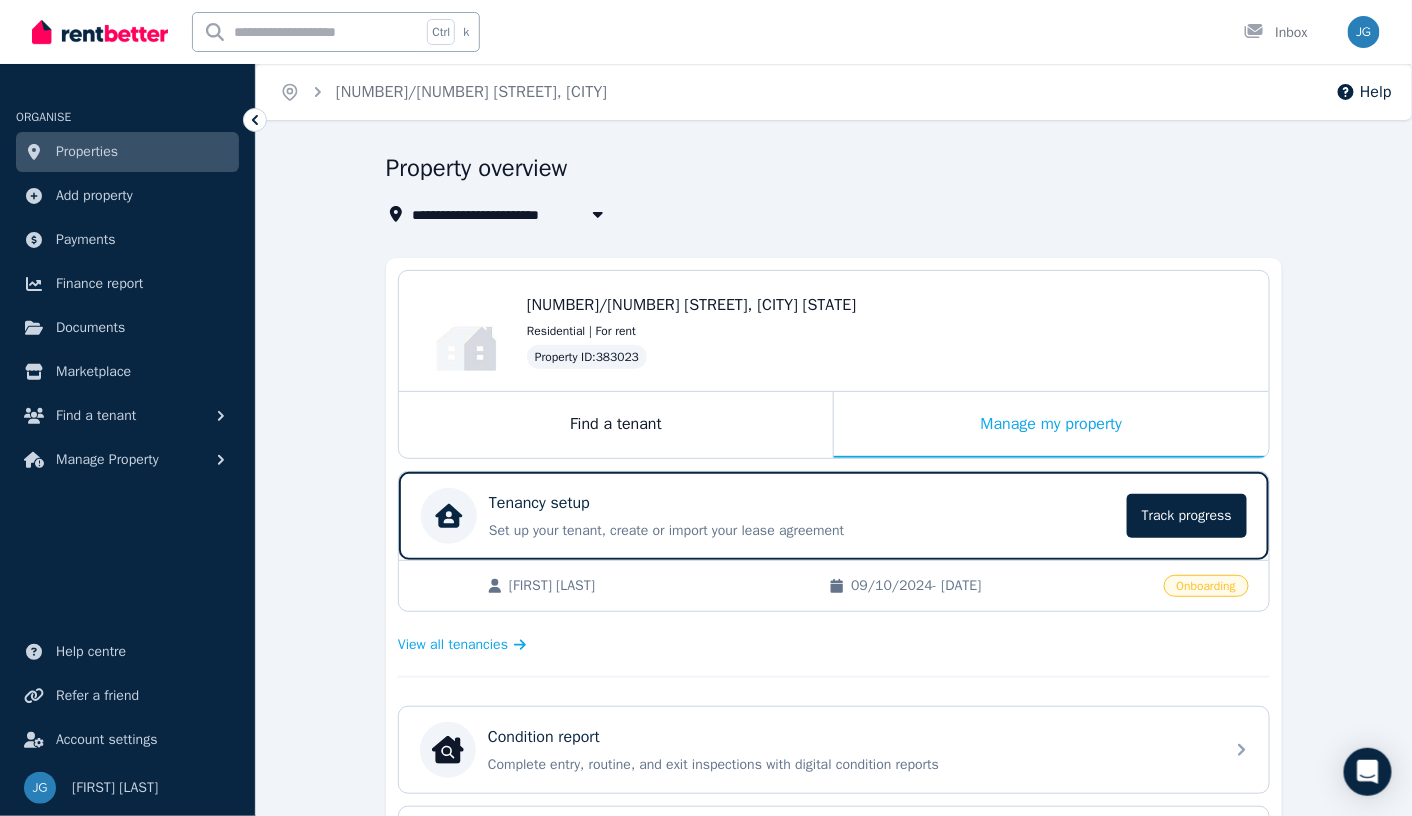 click on "Onboarding" at bounding box center [1206, 586] 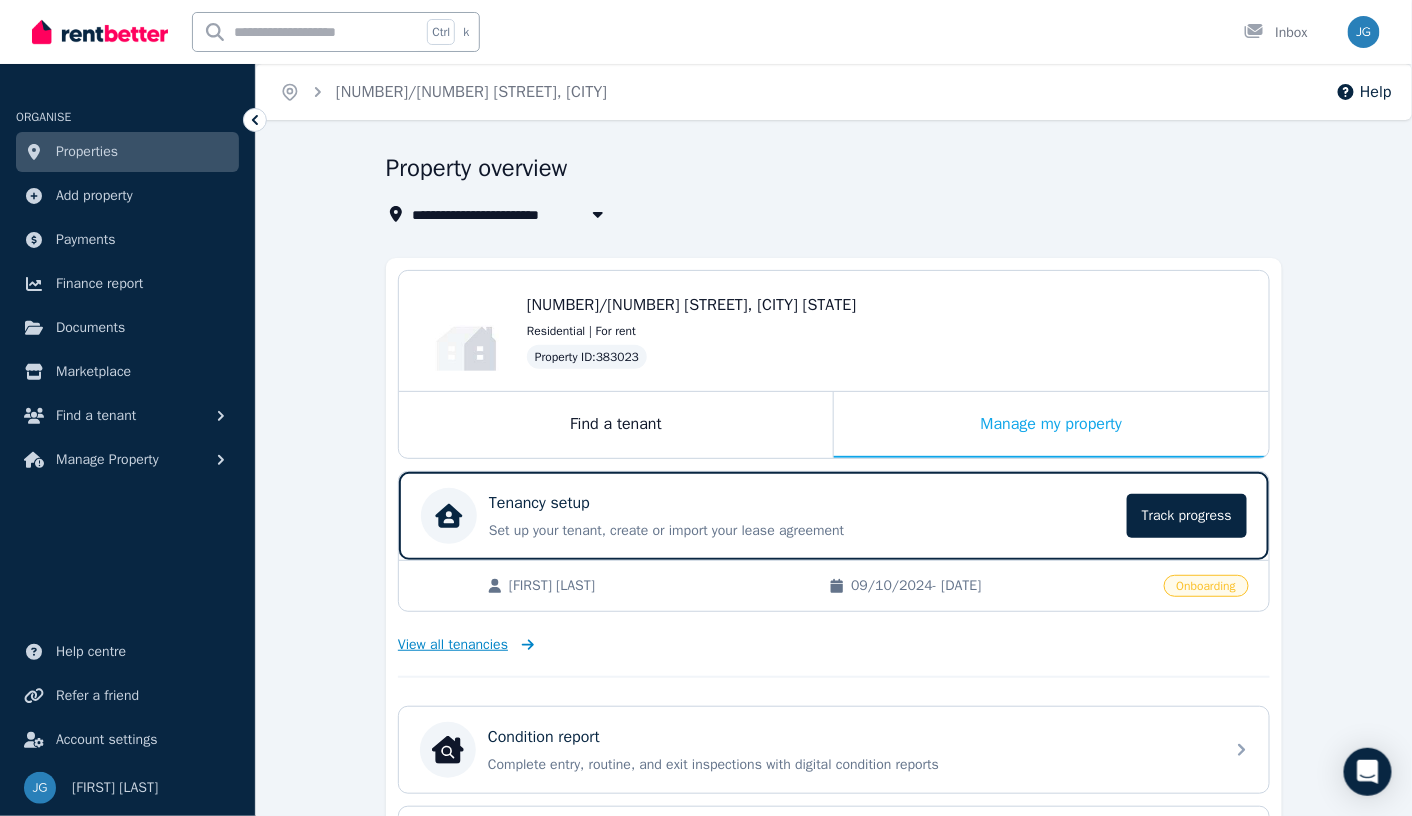 click on "View all tenancies" at bounding box center (453, 645) 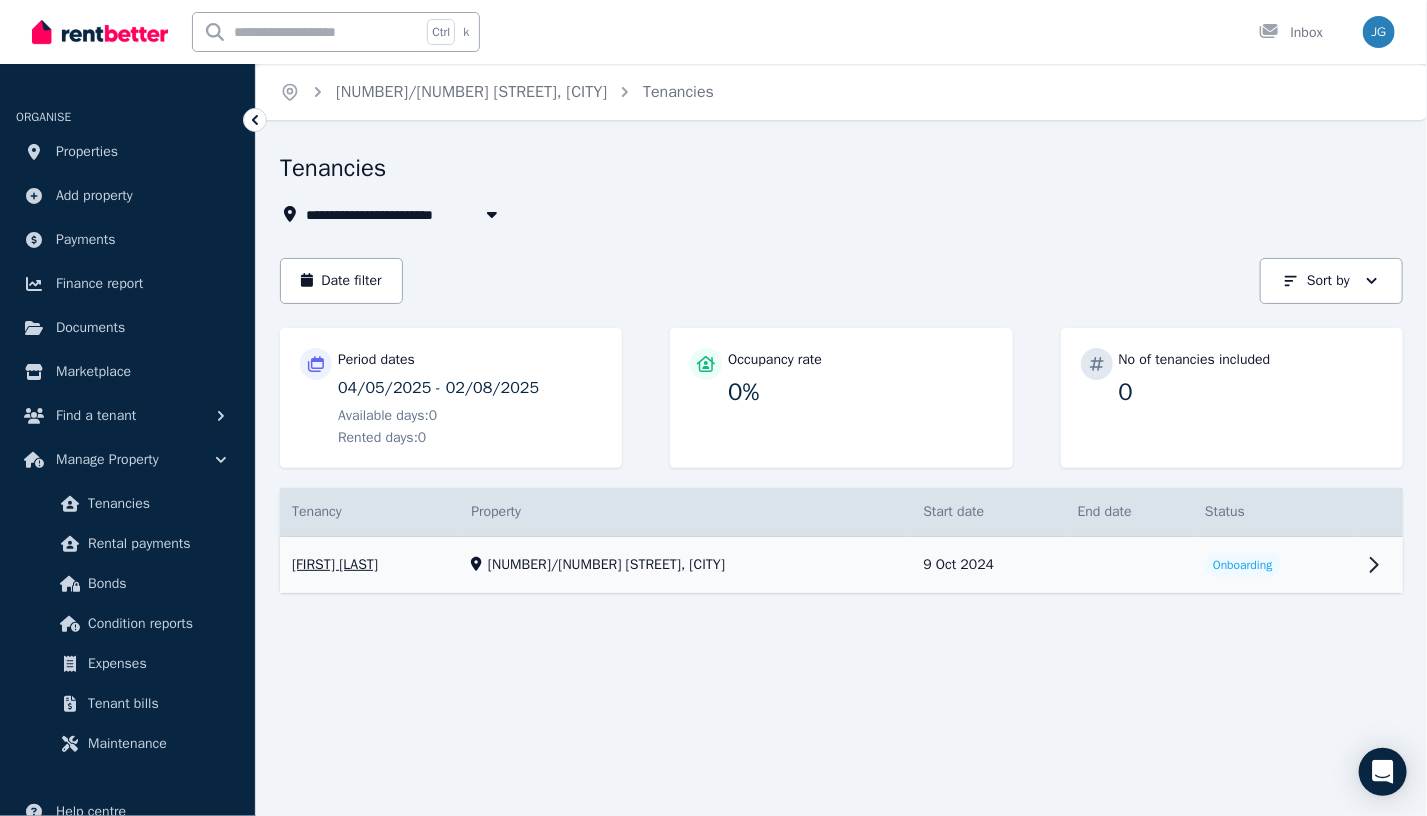 click on "View property details" at bounding box center (841, 565) 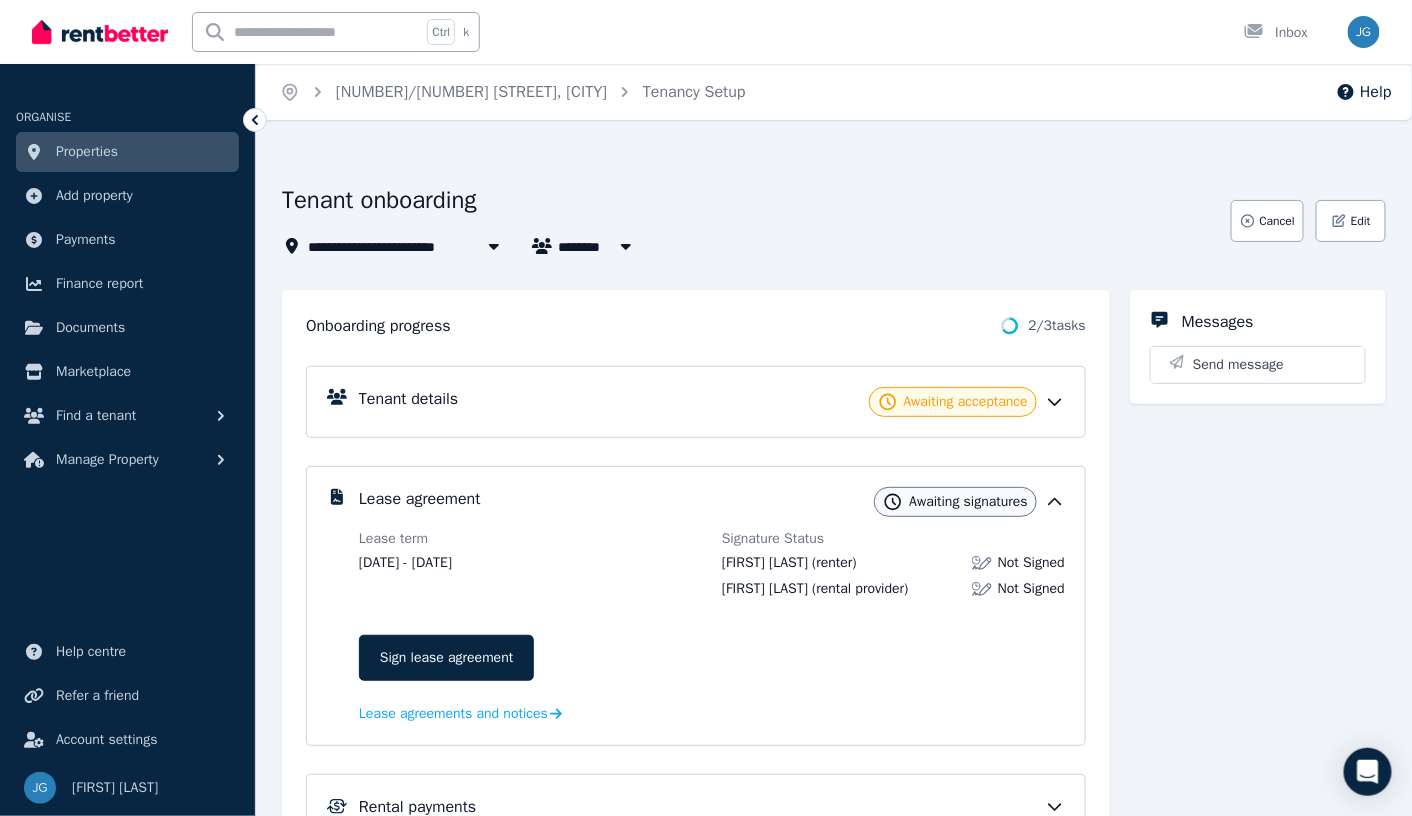 scroll, scrollTop: 100, scrollLeft: 0, axis: vertical 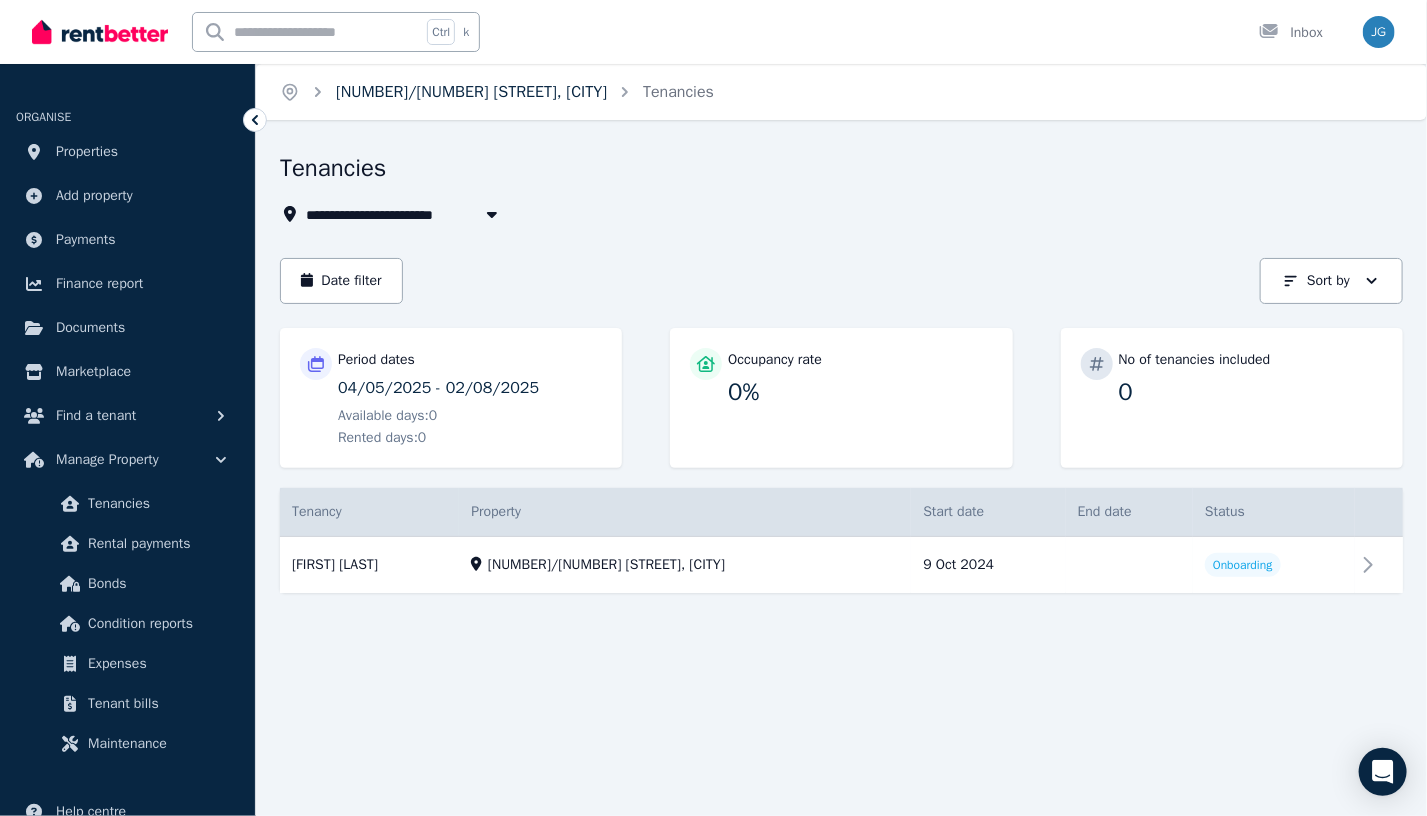click on "[NUMBER]/[NUMBER] [STREET], [CITY]" at bounding box center (471, 92) 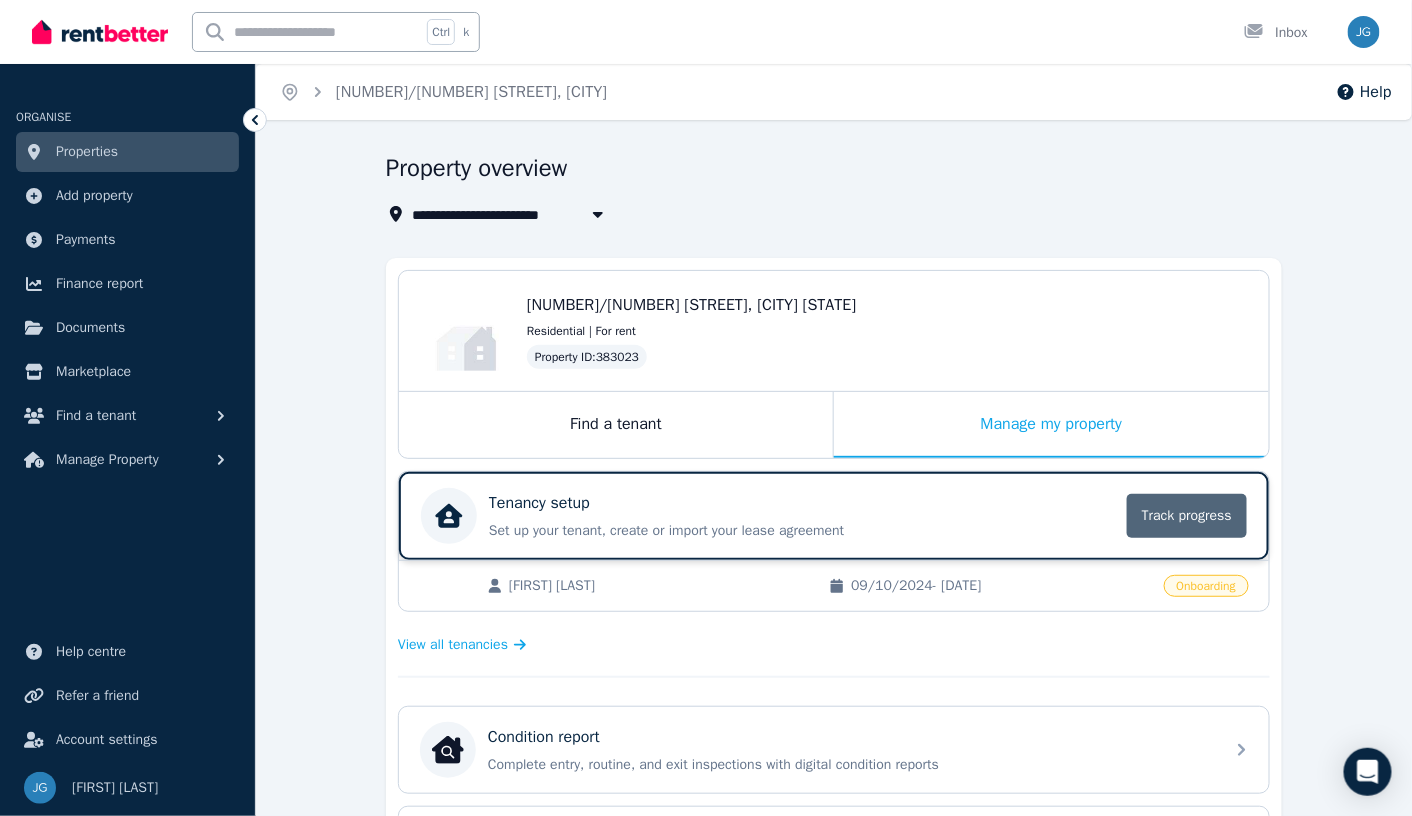 click on "Track progress" at bounding box center (1187, 516) 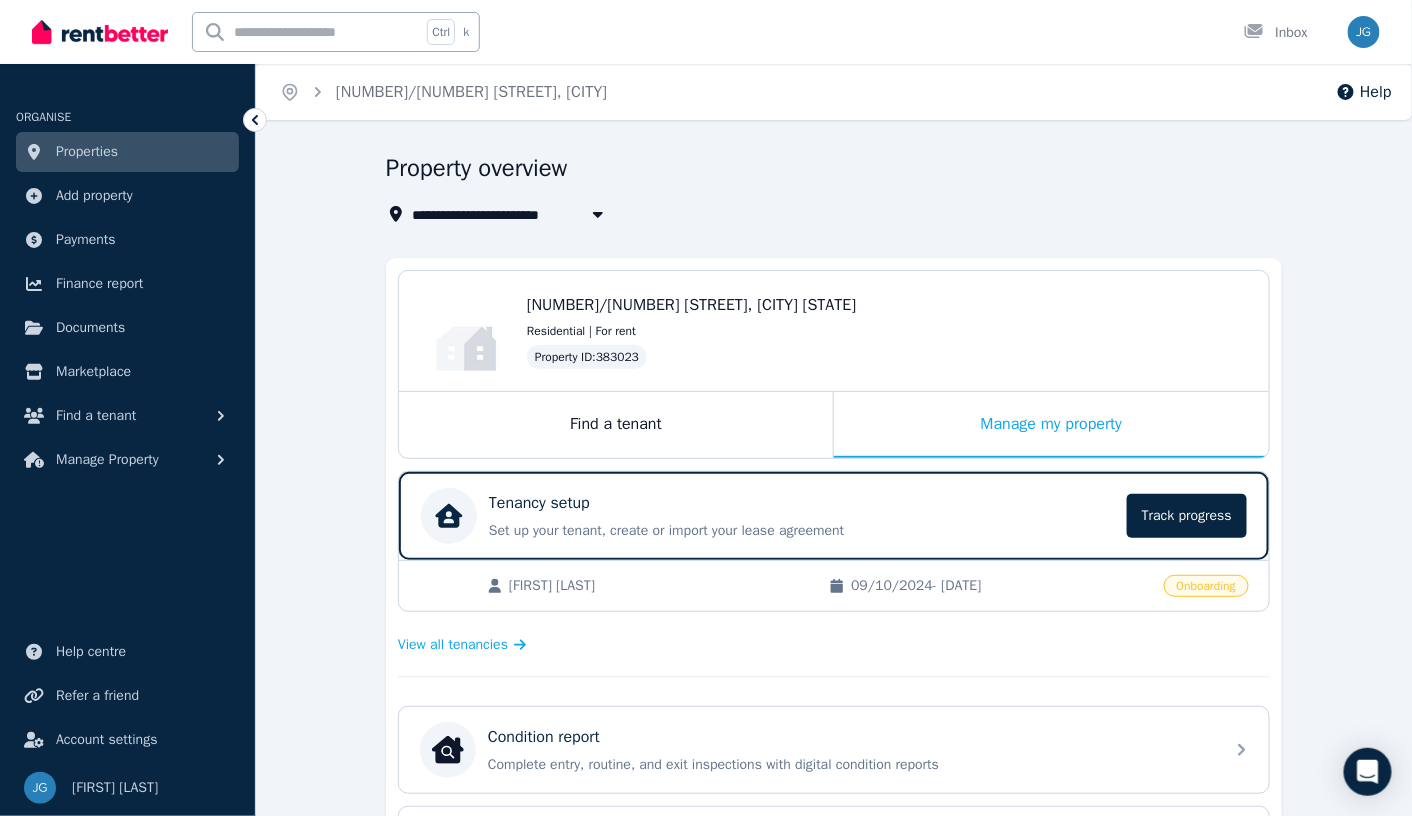 click on "Onboarding" at bounding box center [1206, 586] 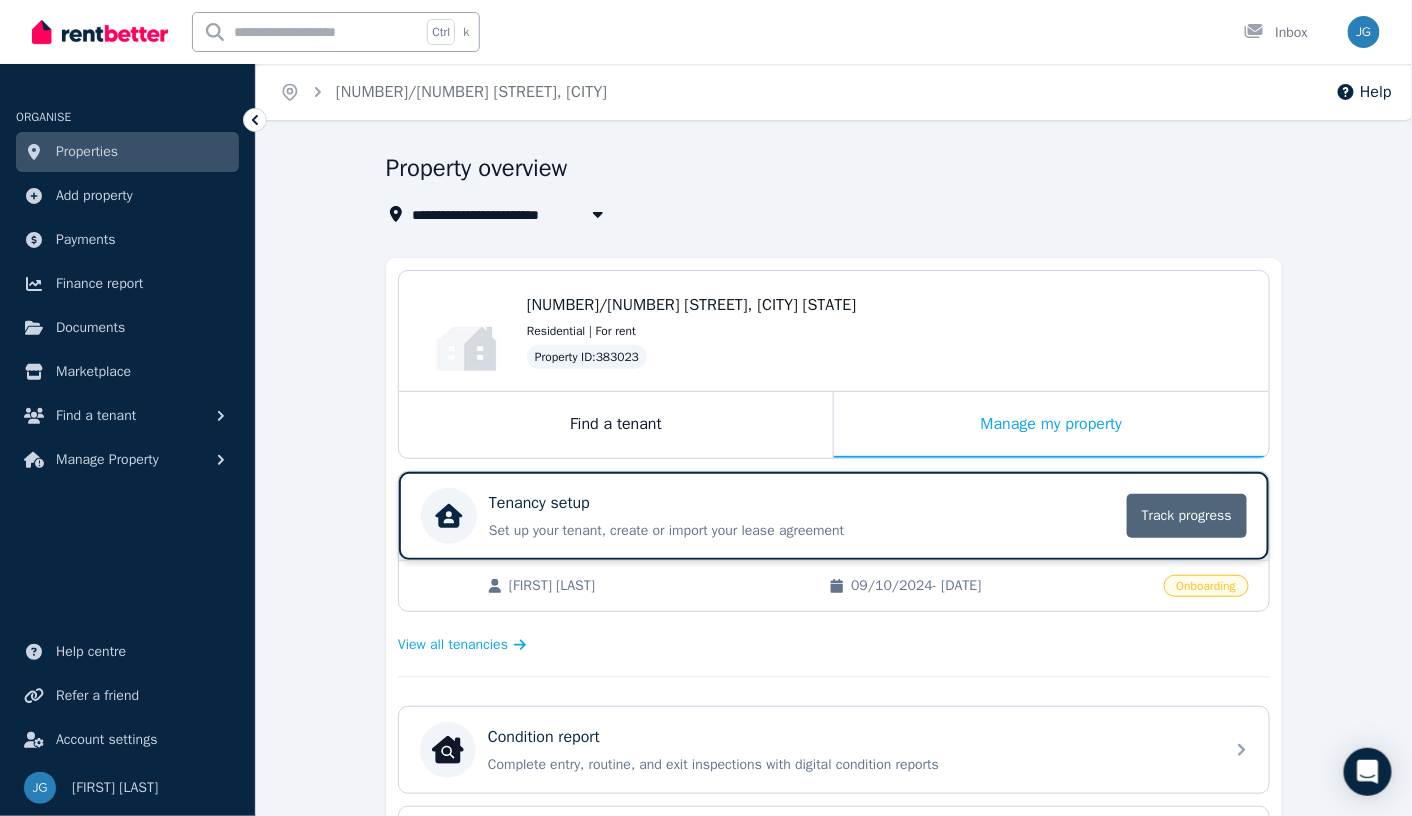 click on "Track progress" at bounding box center [1187, 516] 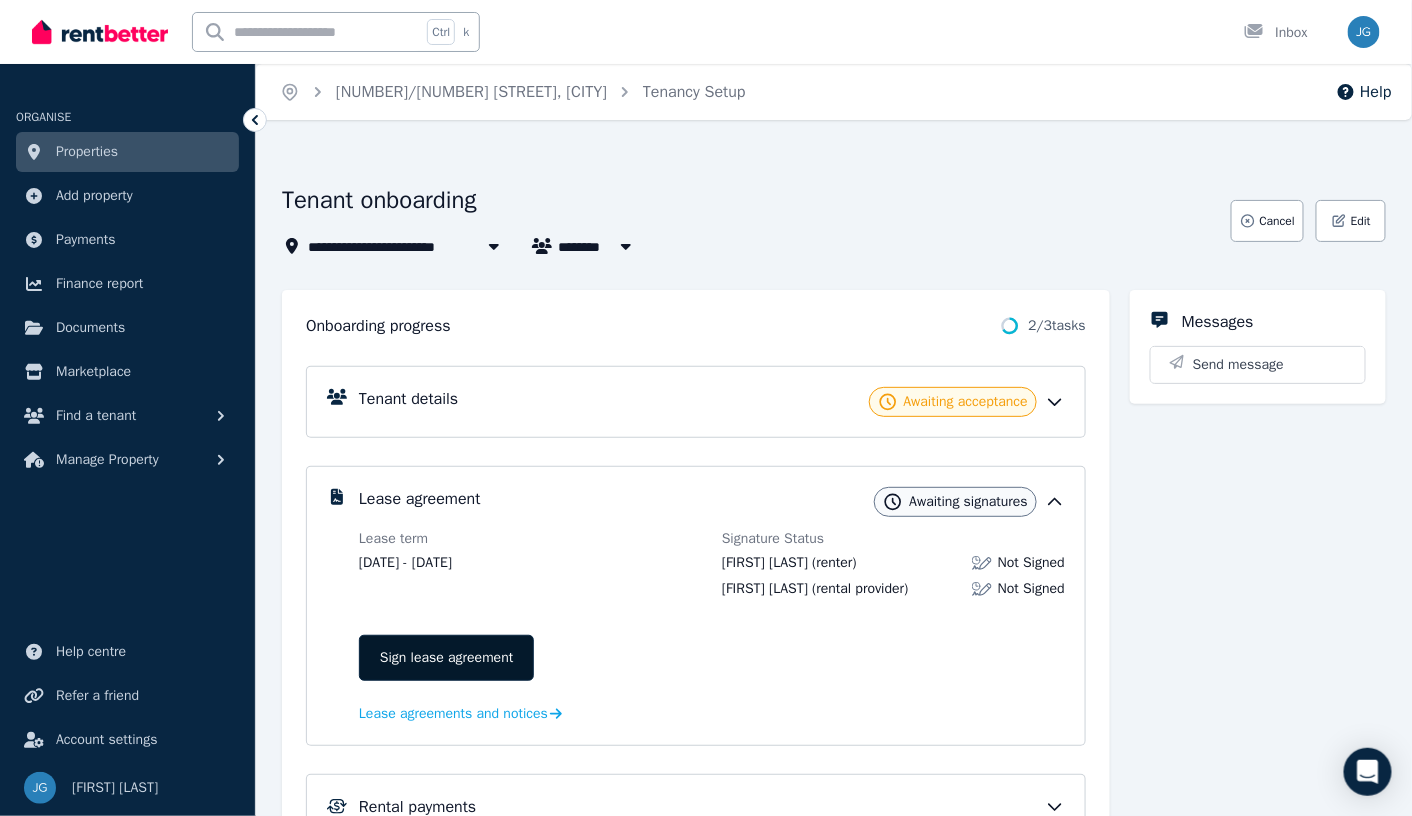 click on "Sign lease agreement" at bounding box center (446, 658) 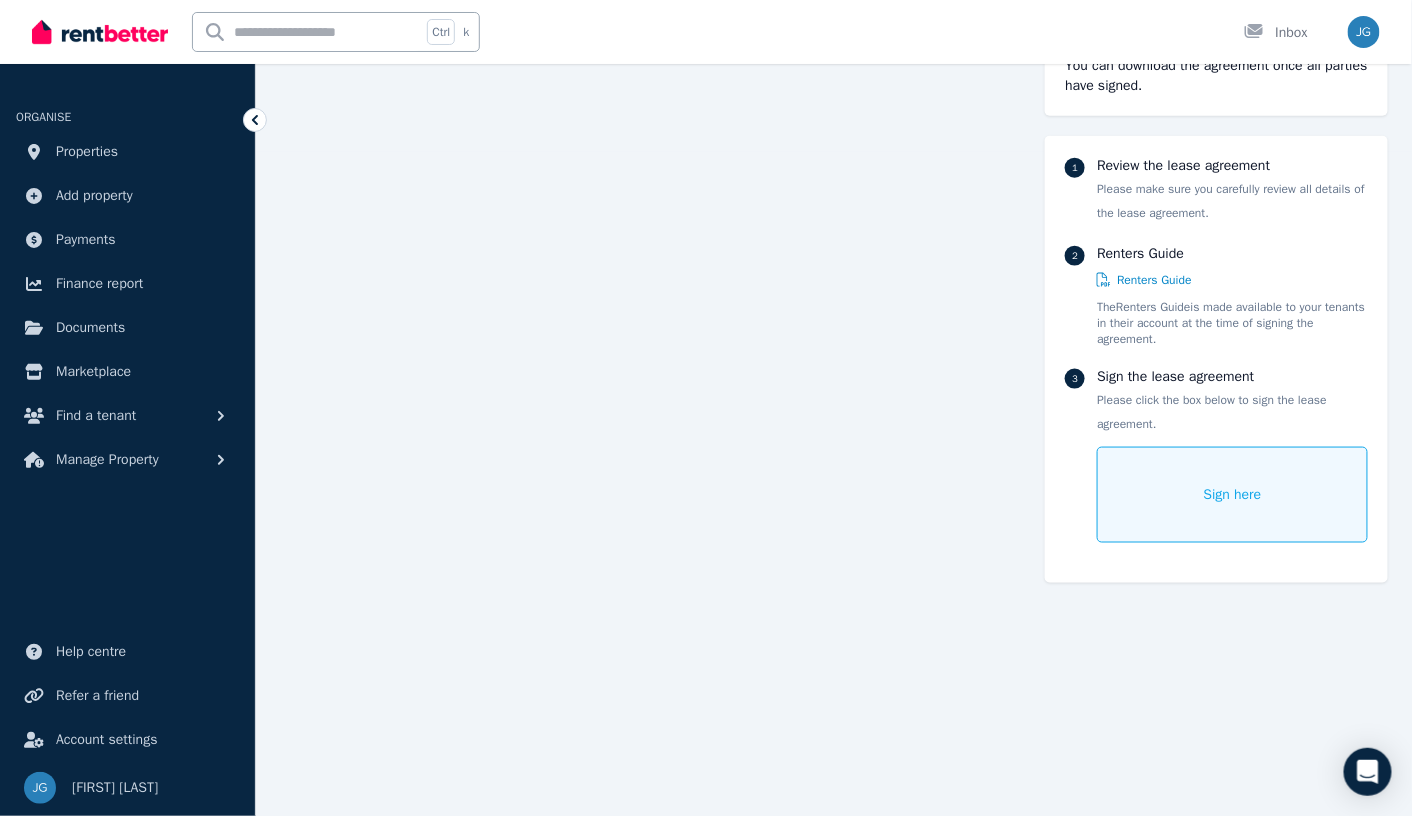scroll, scrollTop: 700, scrollLeft: 0, axis: vertical 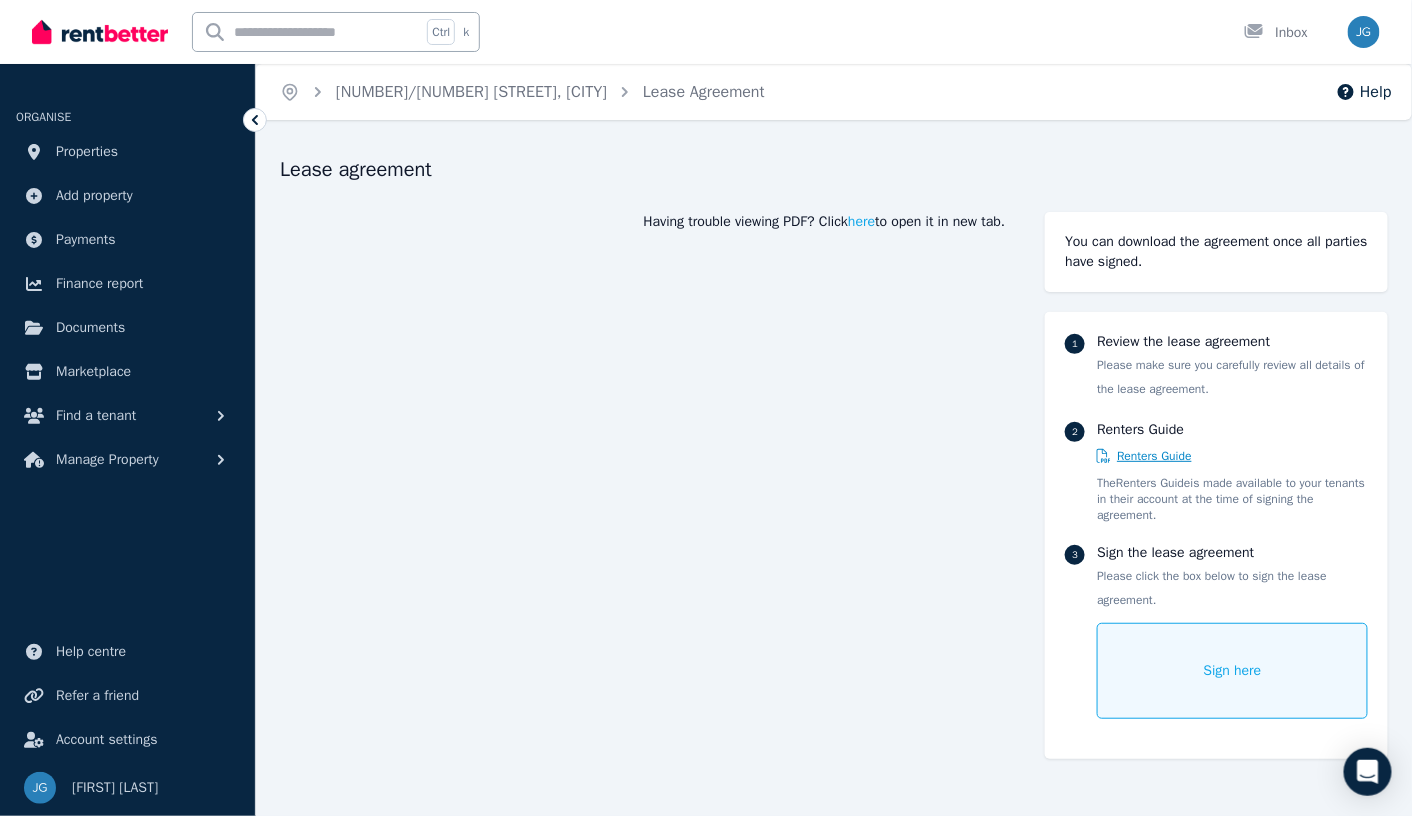 click on "Renters Guide" at bounding box center [1154, 456] 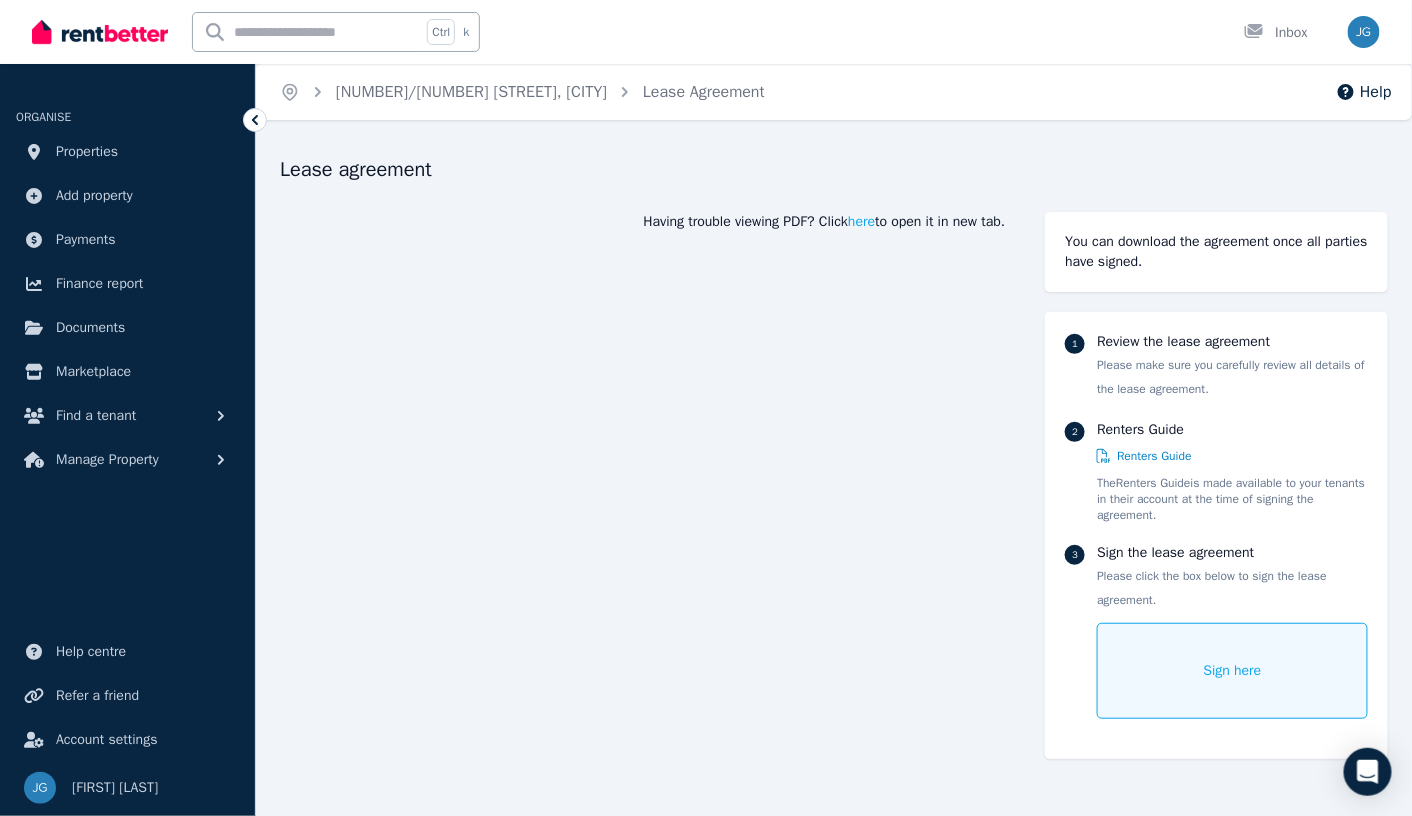 click on "Lease agreement" at bounding box center [834, 170] 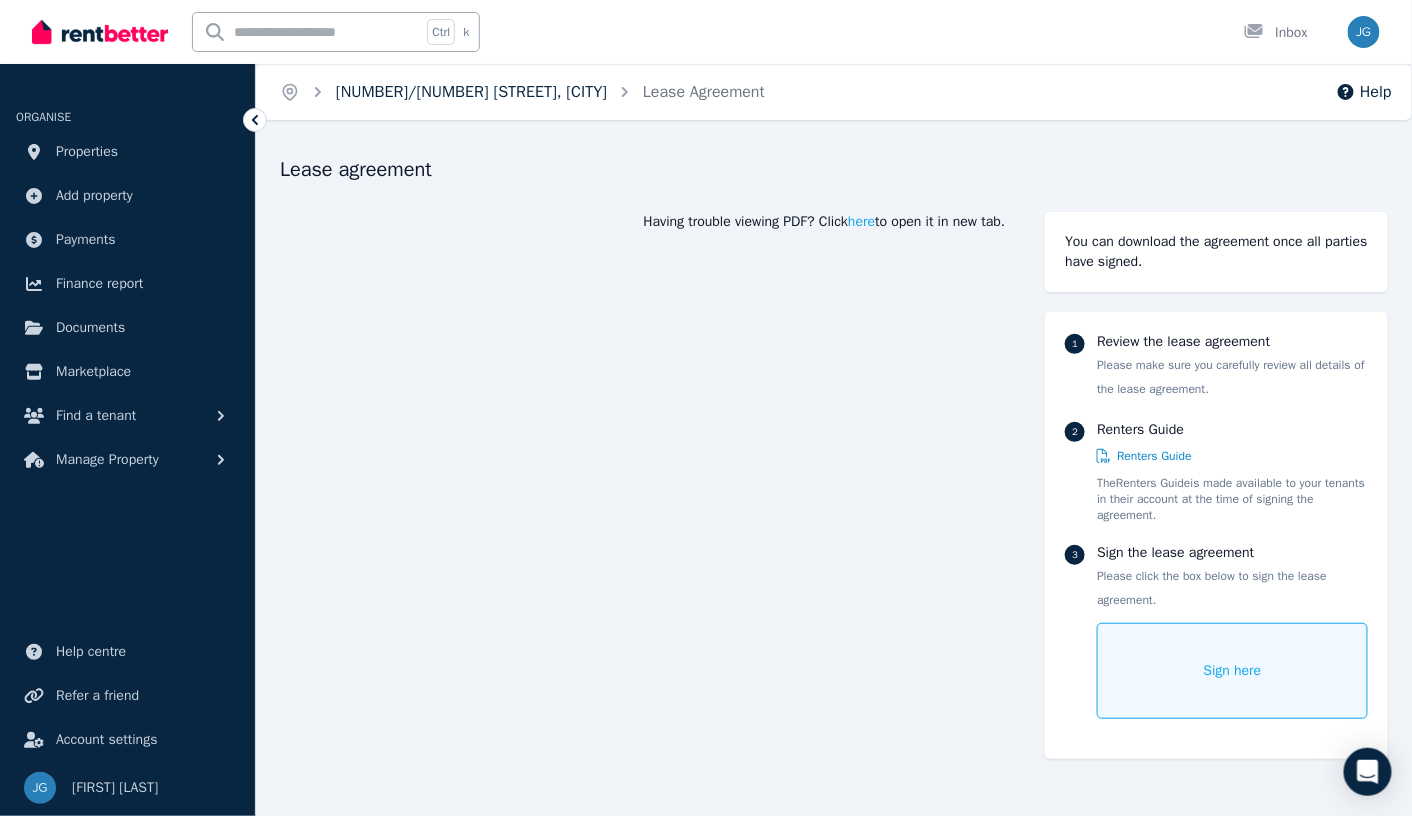 click on "[NUMBER]/[NUMBER] [STREET], [CITY]" at bounding box center [471, 92] 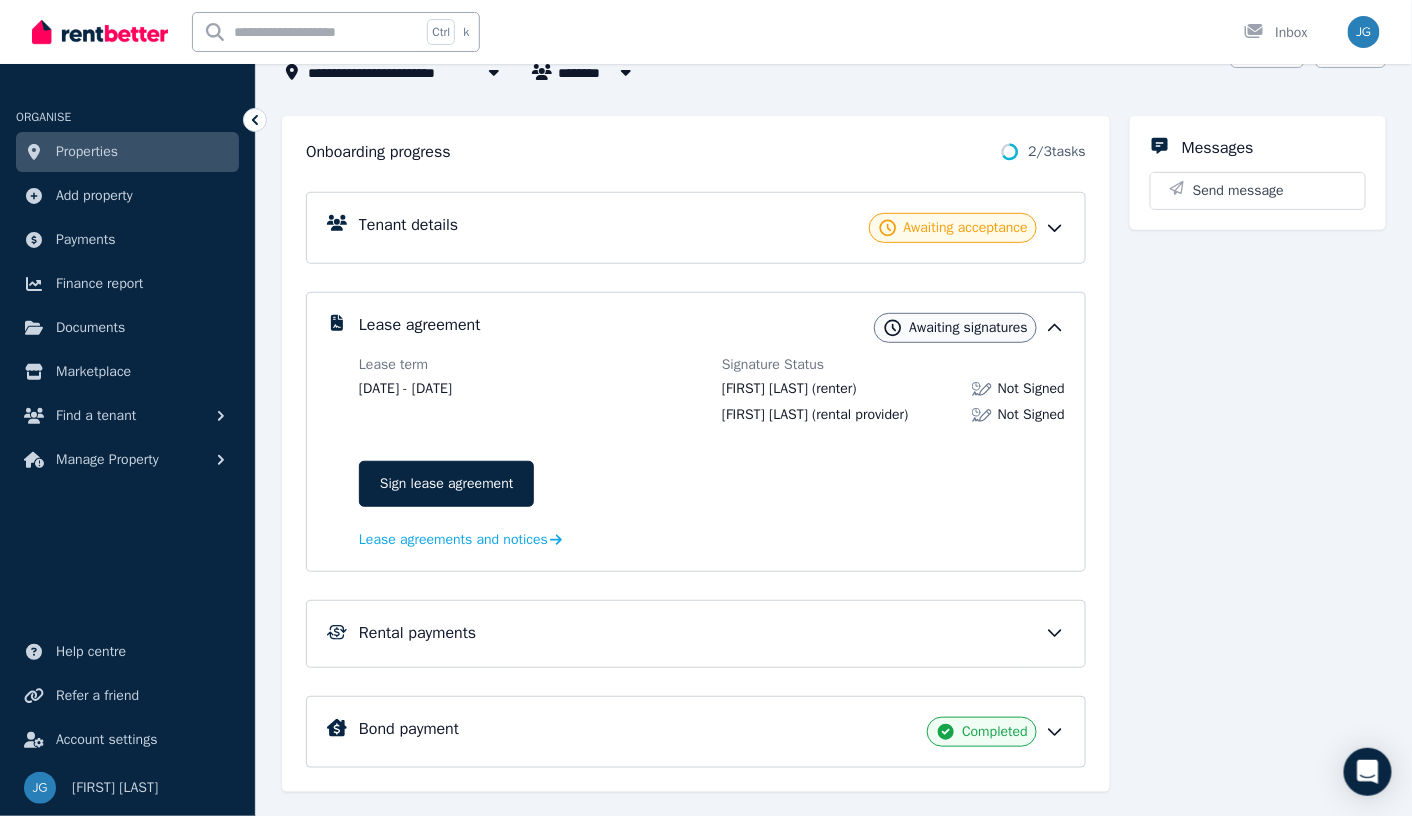 scroll, scrollTop: 200, scrollLeft: 0, axis: vertical 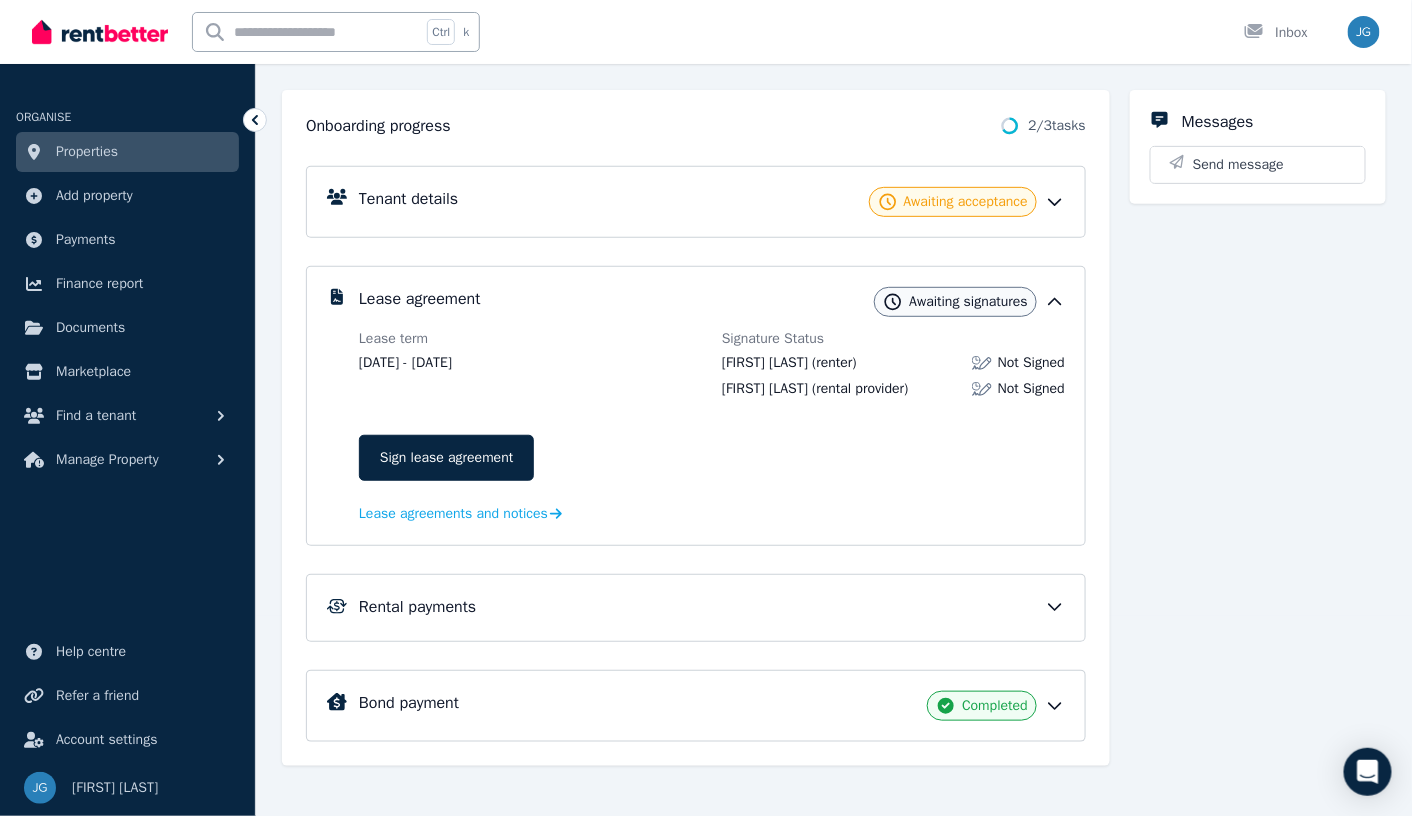 click 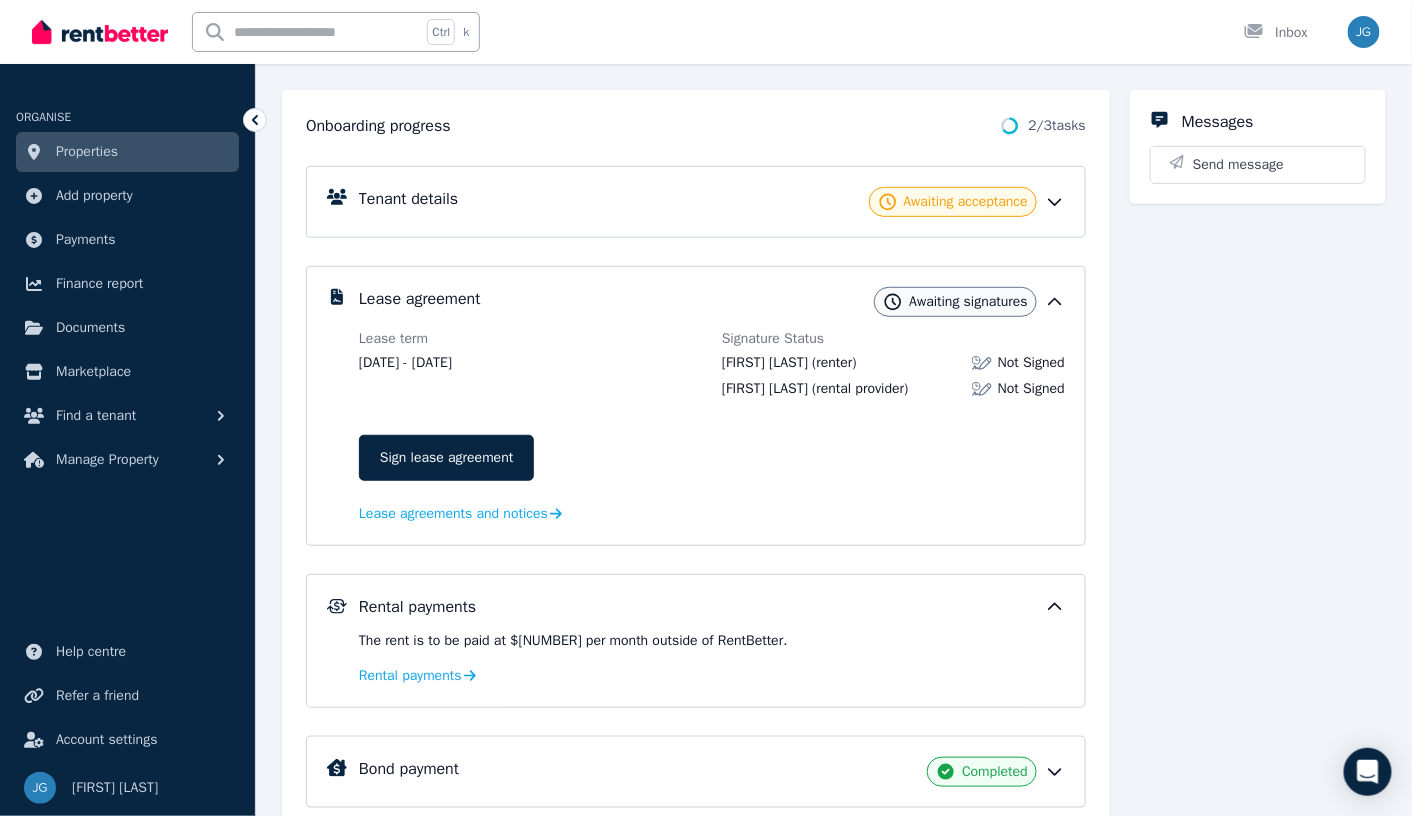 scroll, scrollTop: 277, scrollLeft: 0, axis: vertical 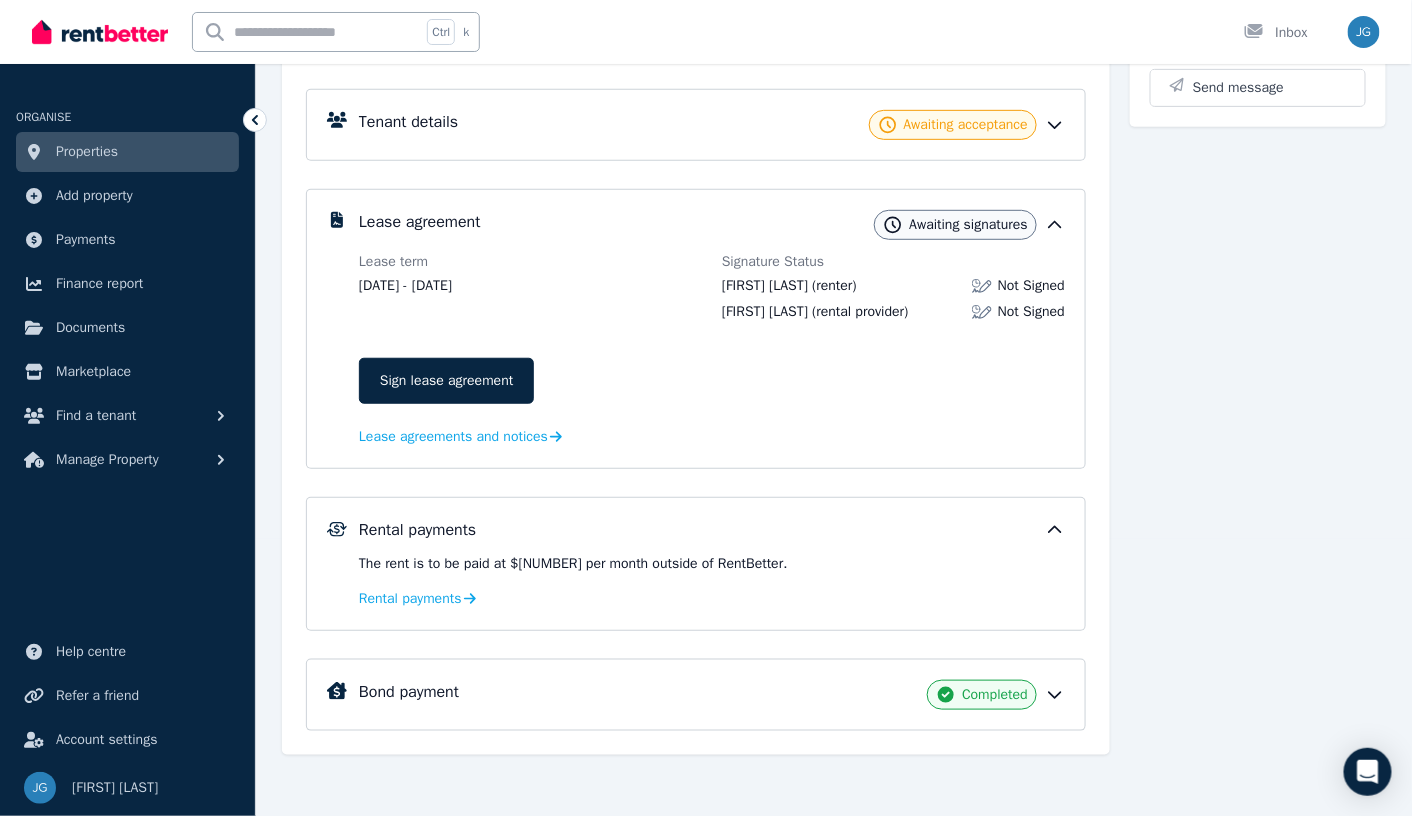 click 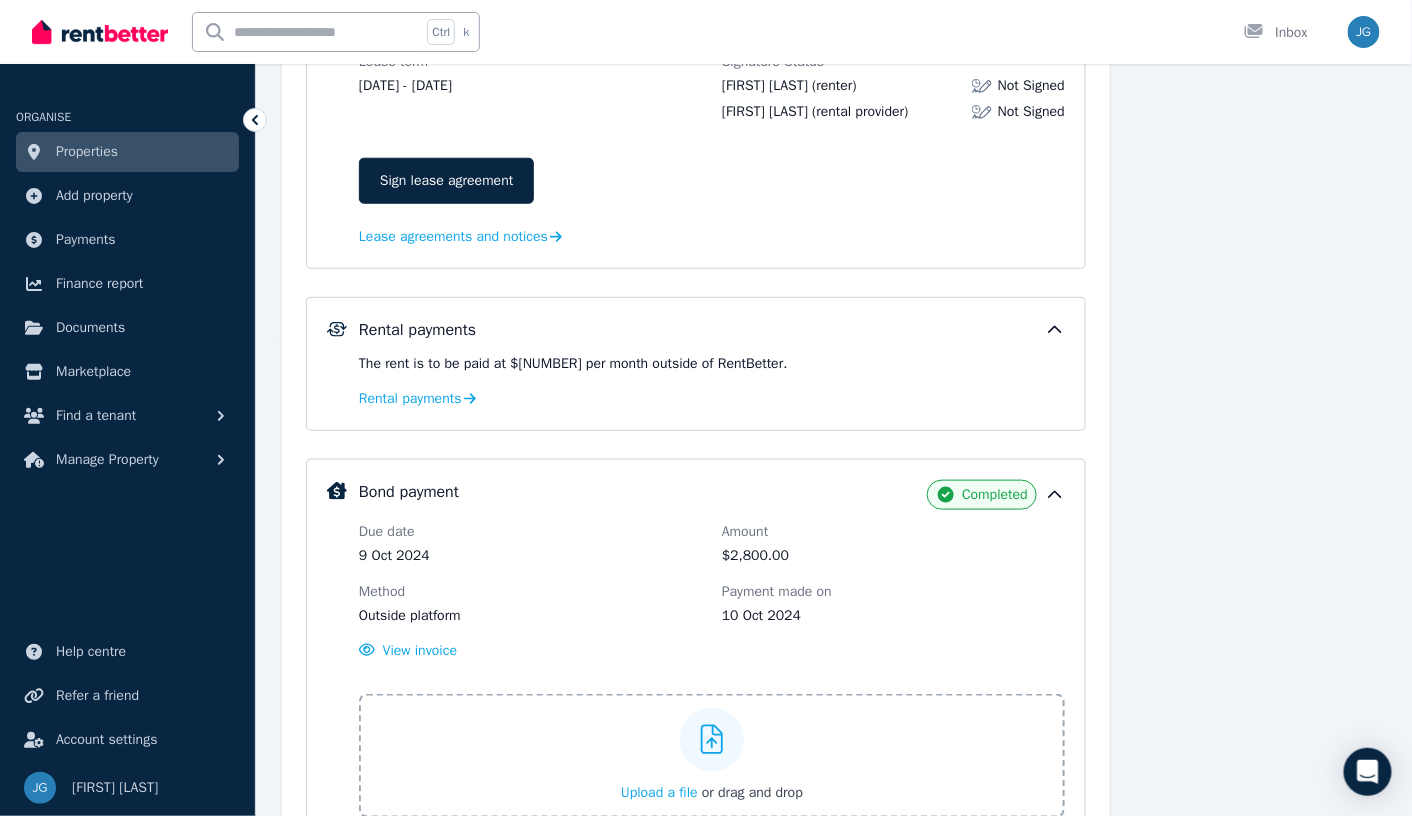 scroll, scrollTop: 504, scrollLeft: 0, axis: vertical 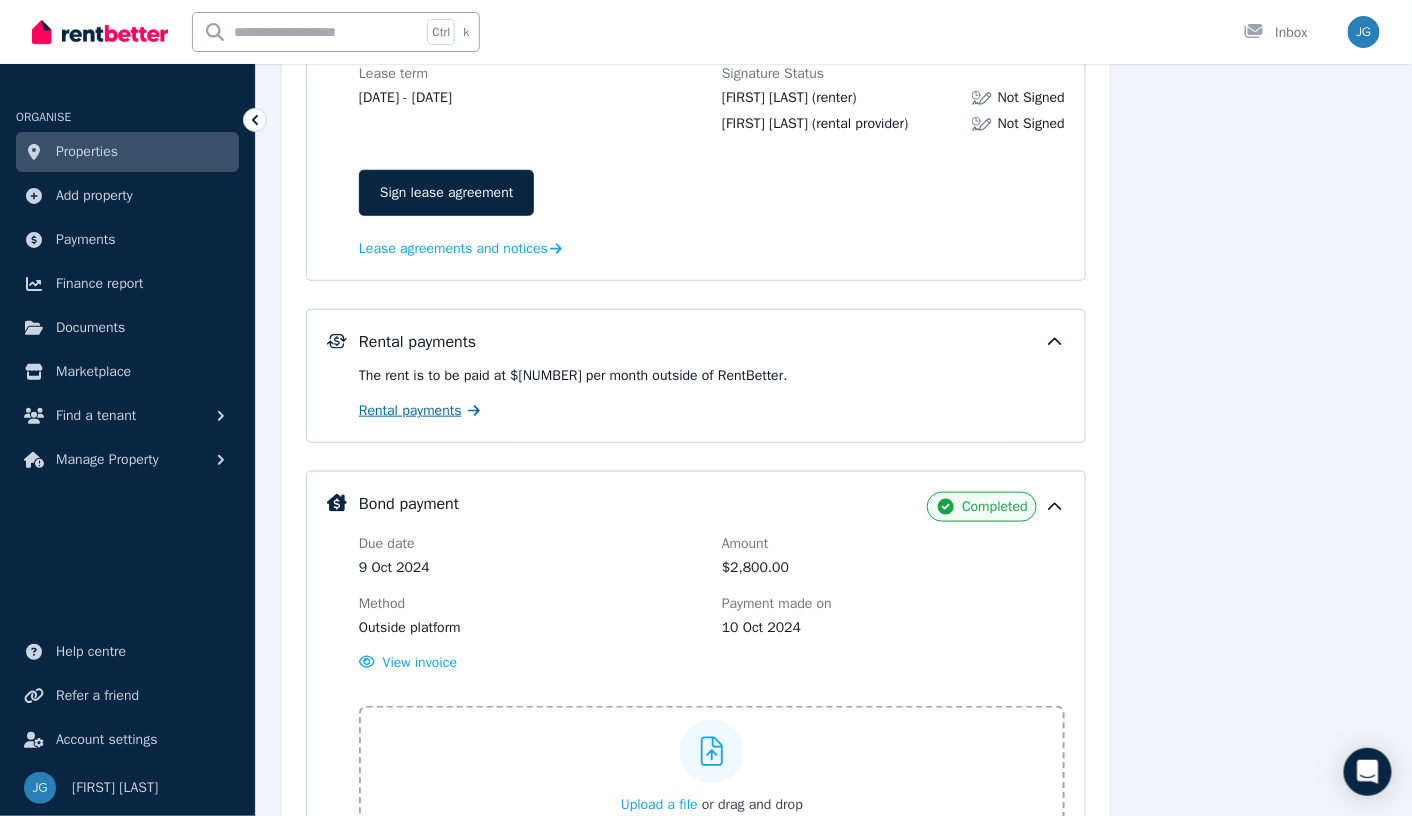 click on "Rental payments" at bounding box center [410, 411] 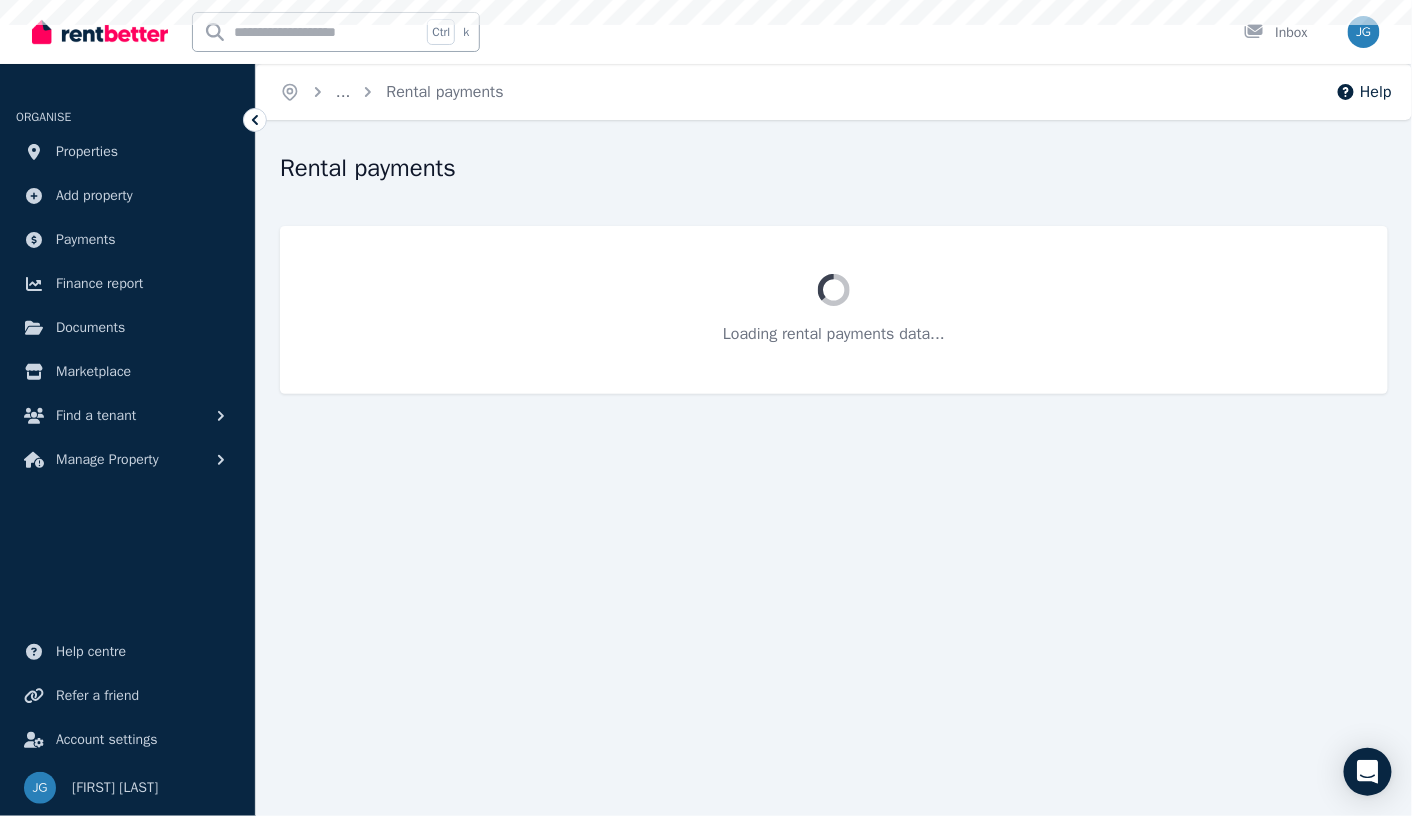 scroll, scrollTop: 0, scrollLeft: 0, axis: both 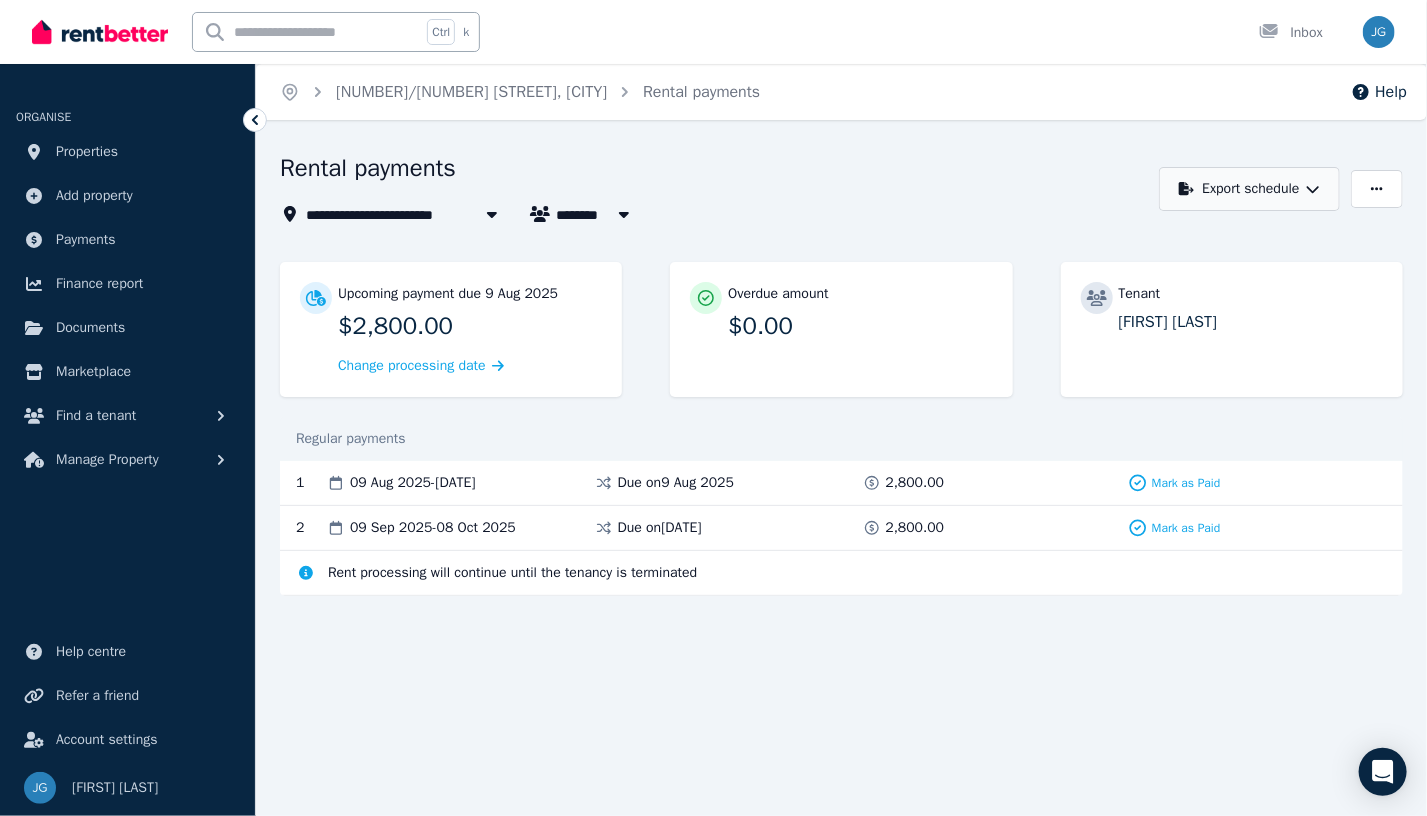 click 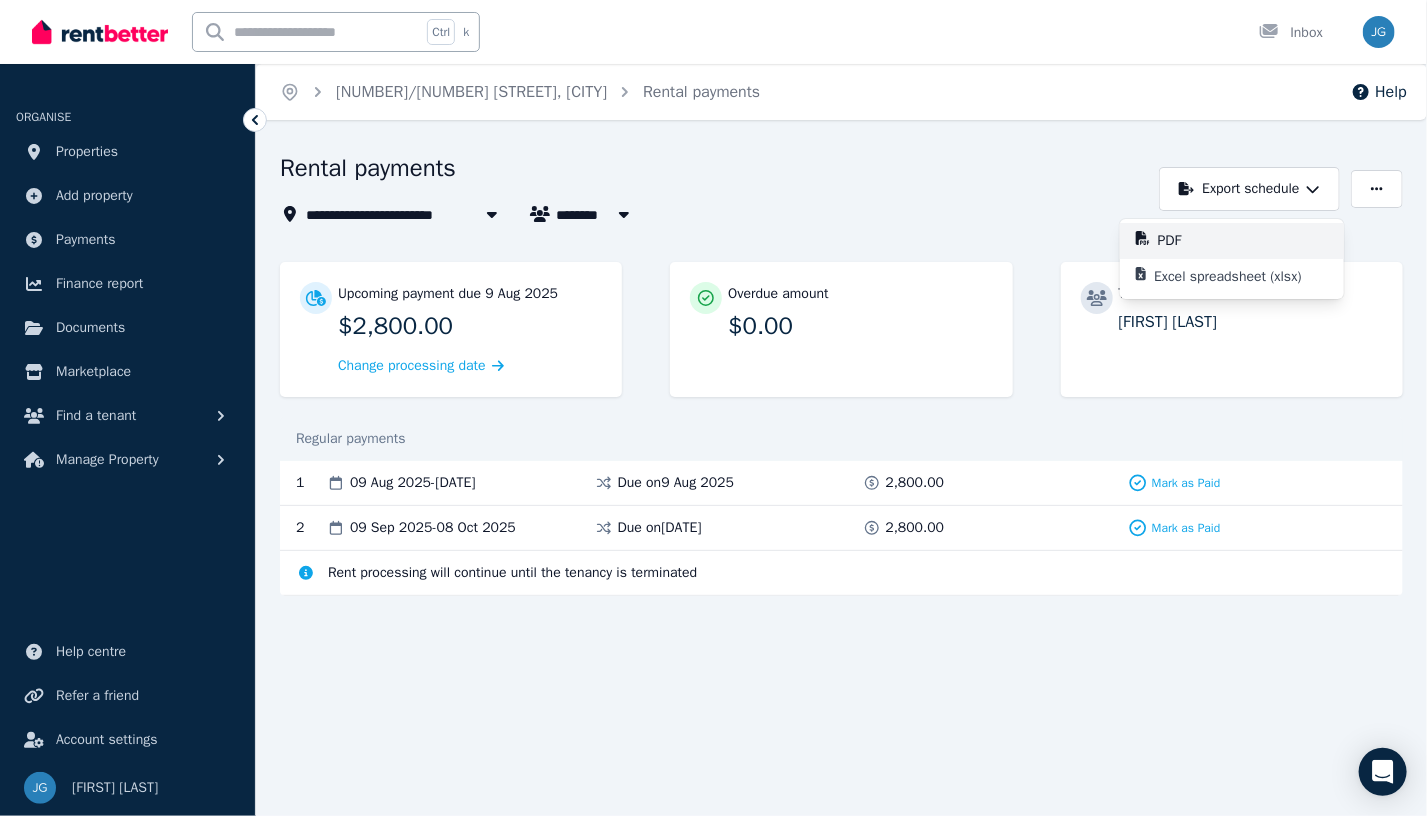 click on "PDF" at bounding box center [1178, 241] 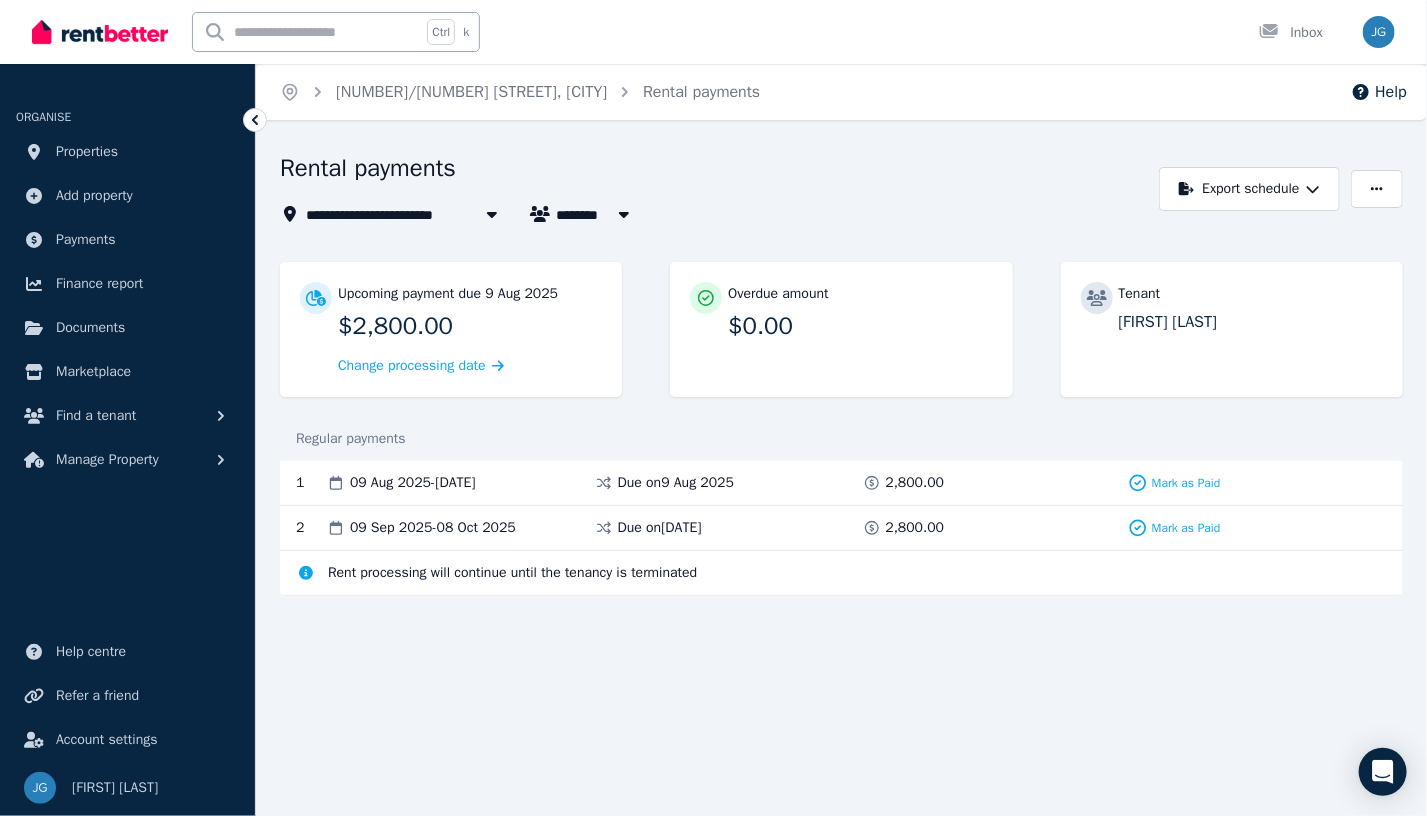 click on "**********" at bounding box center (841, 189) 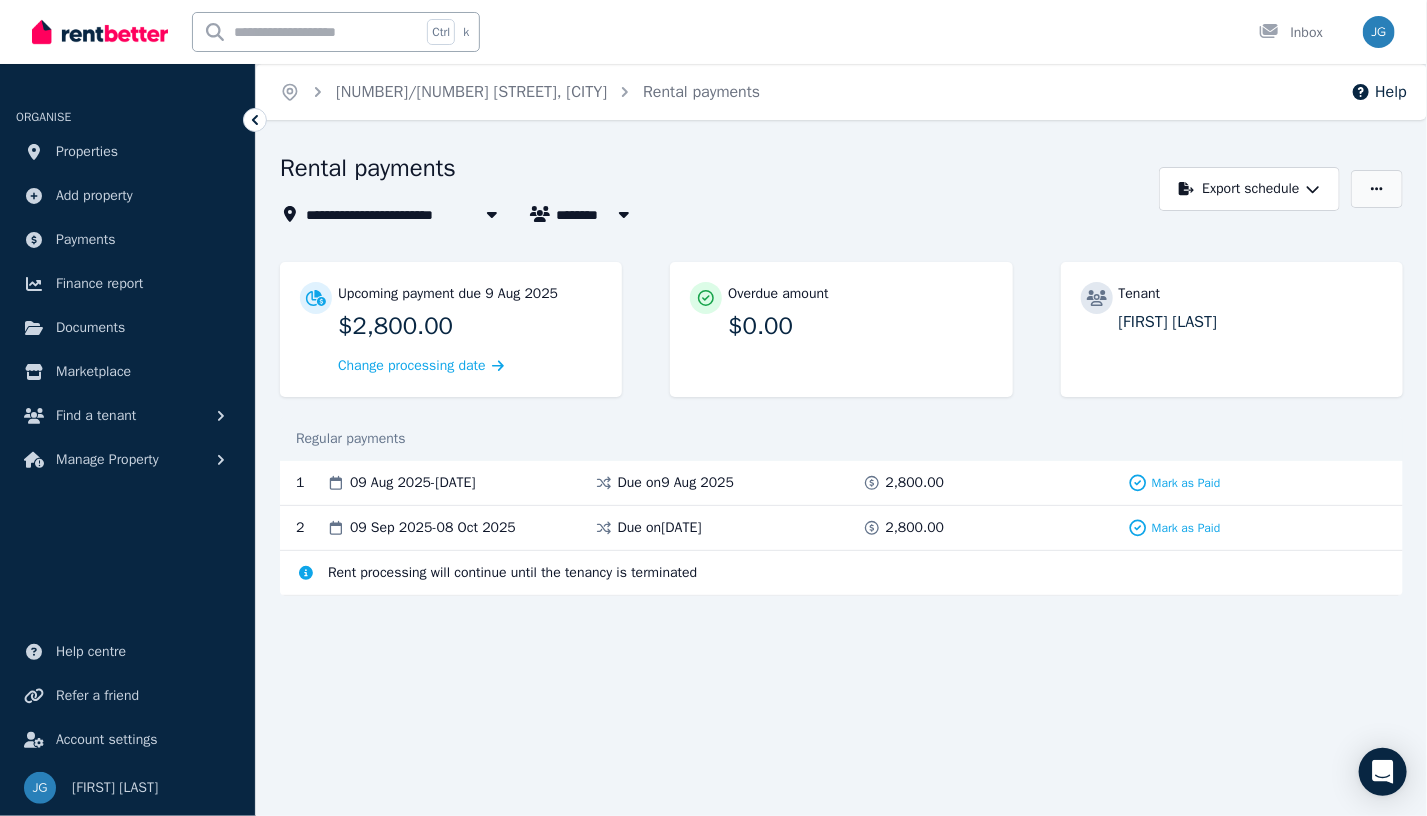 click 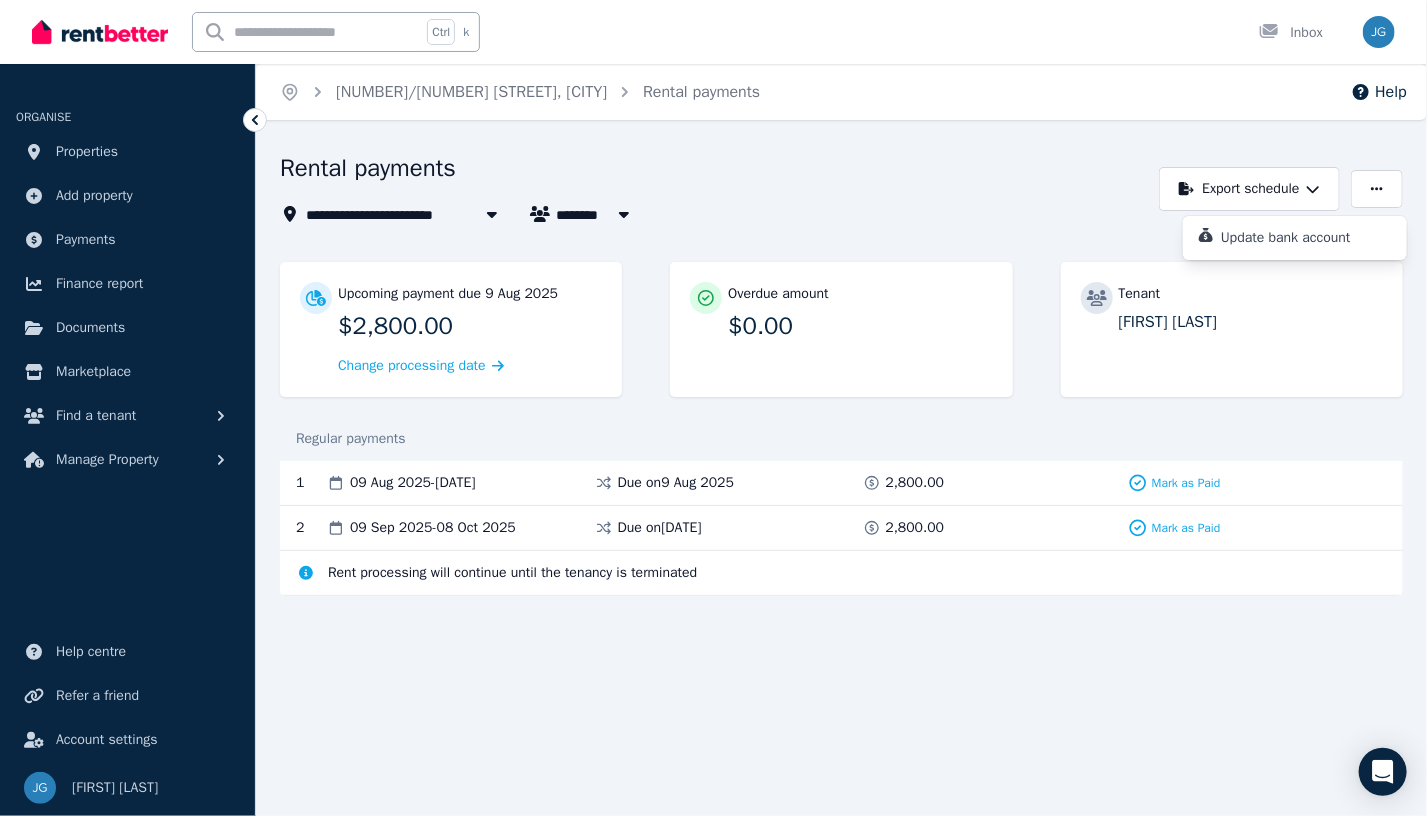 click on "Rental payments" at bounding box center [714, 171] 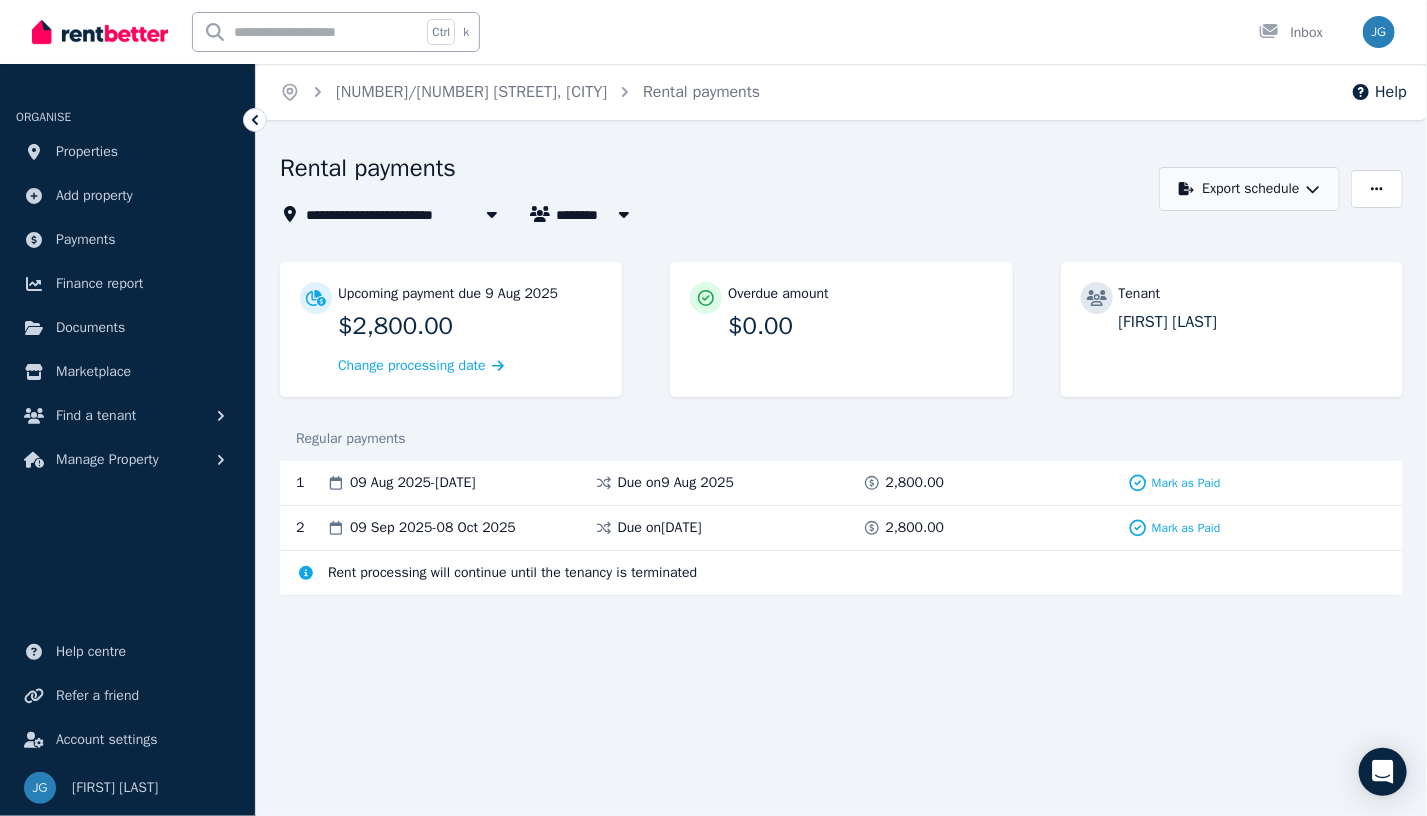 click 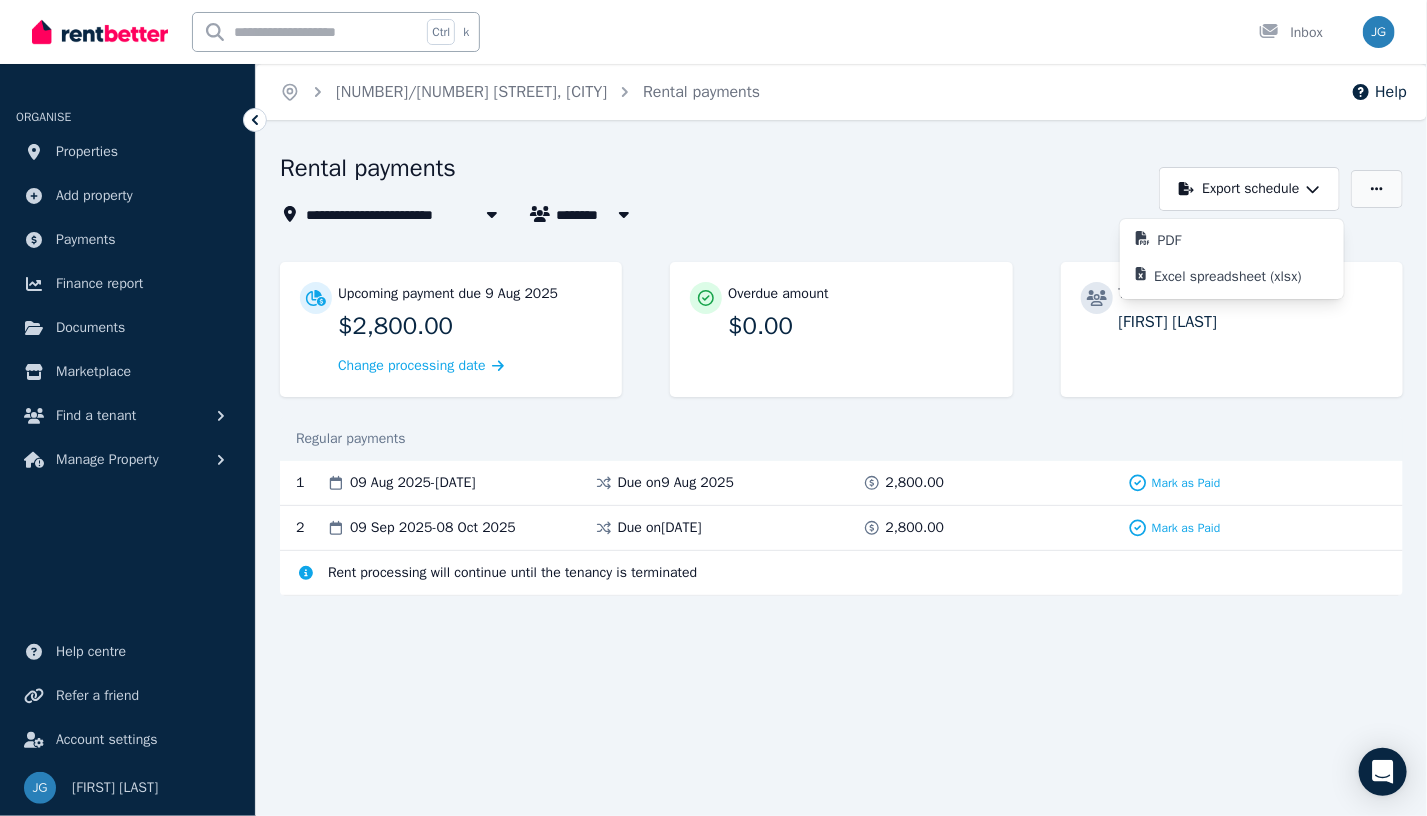 click 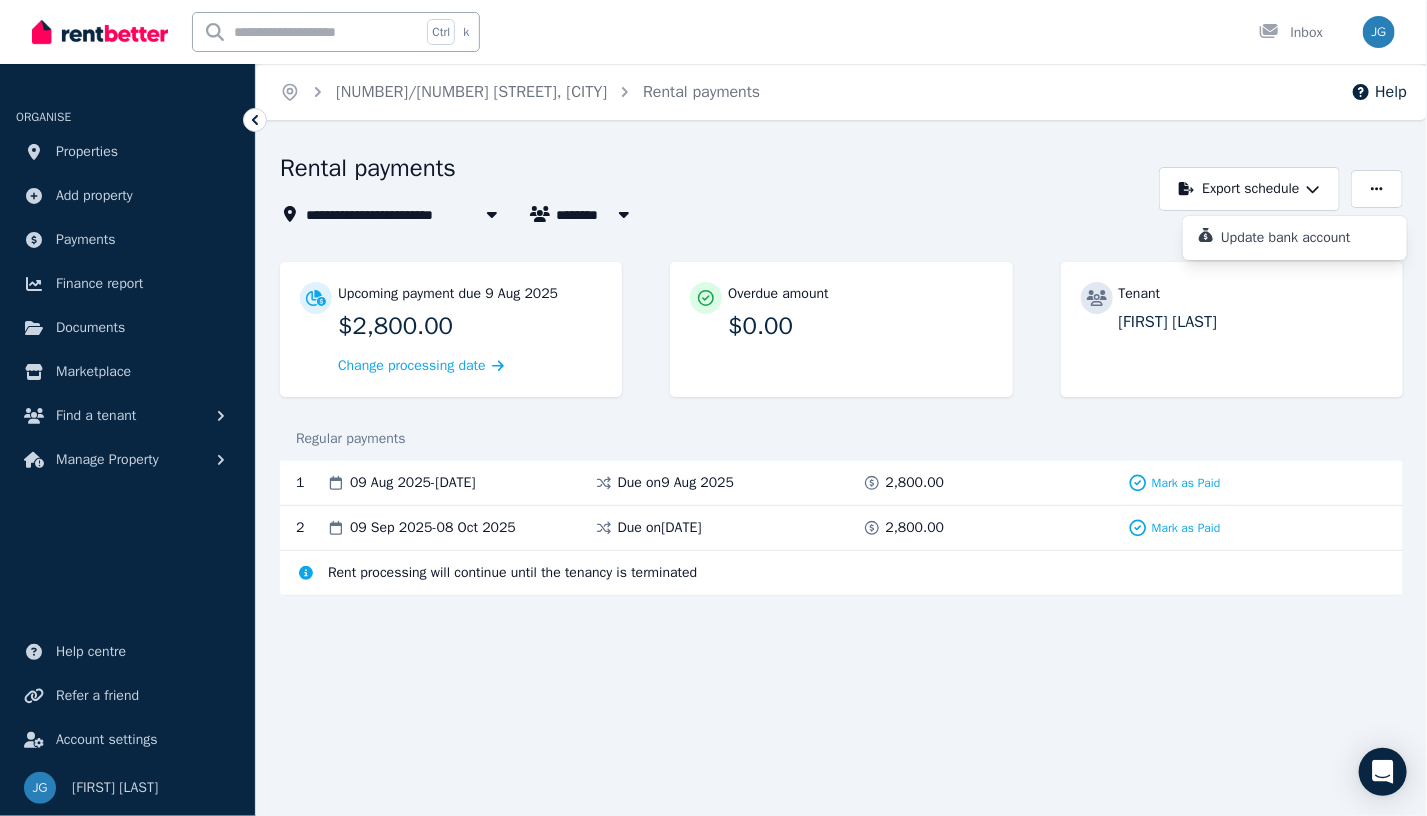 click on "[FIRST] [LAST]" at bounding box center (617, 214) 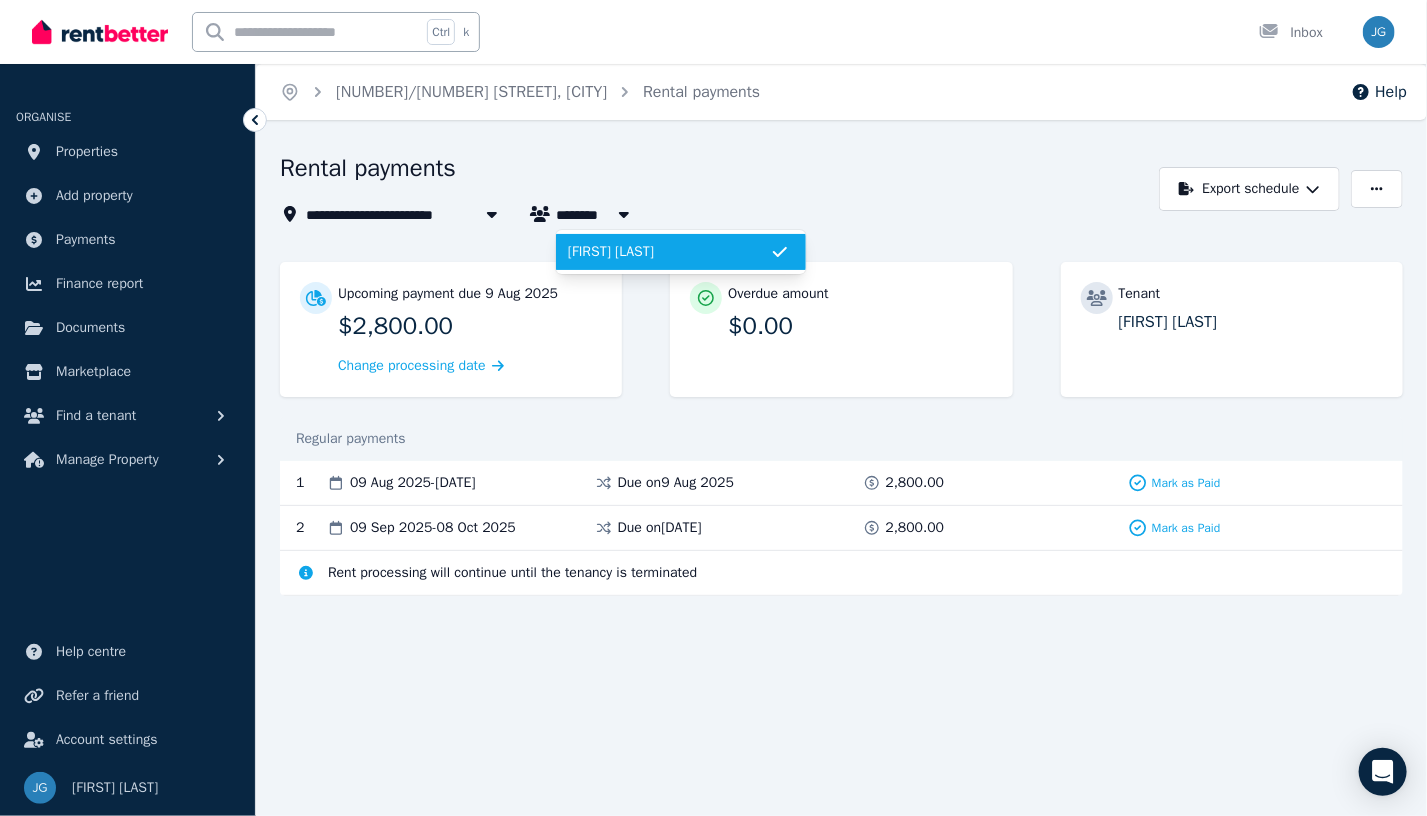 click 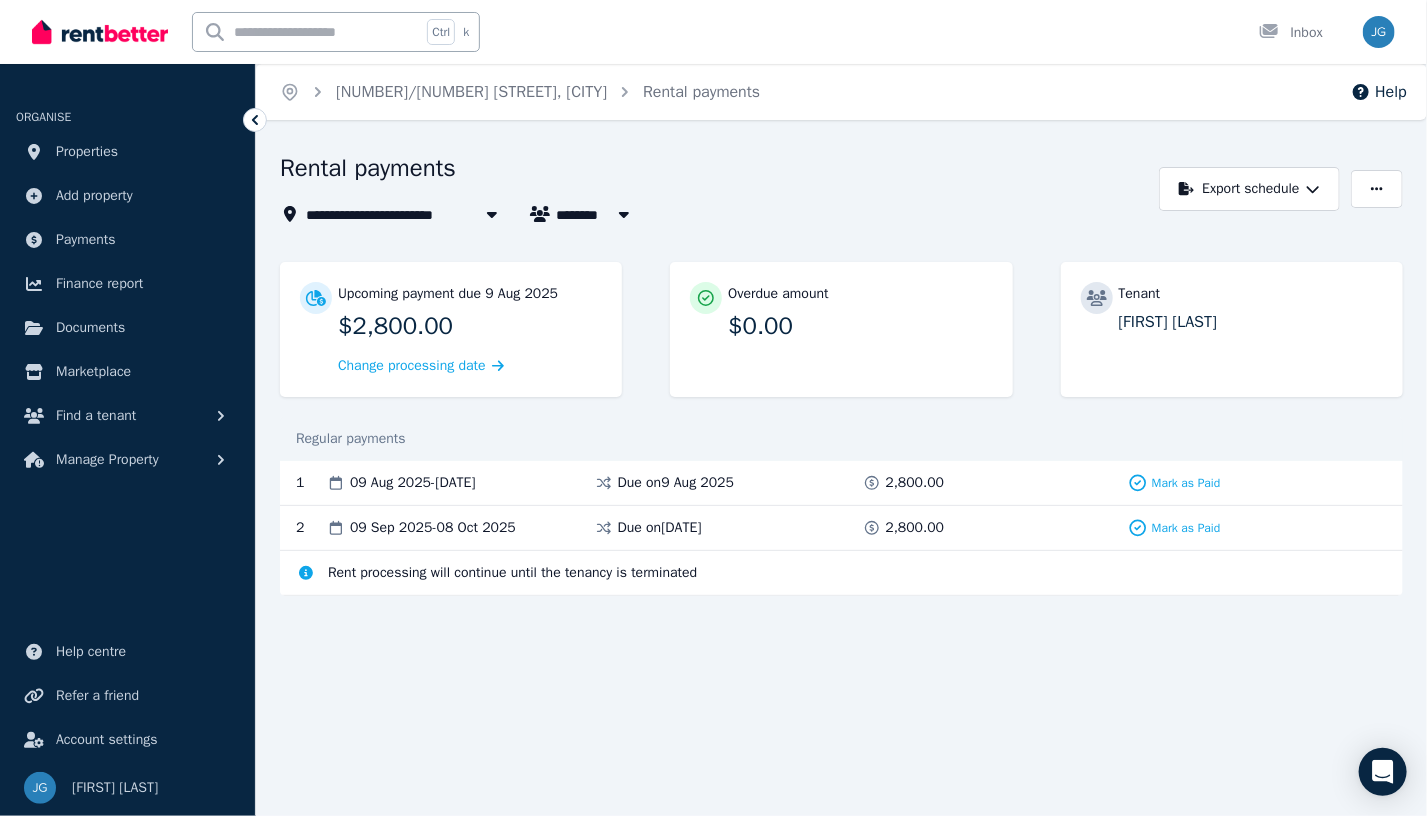 click 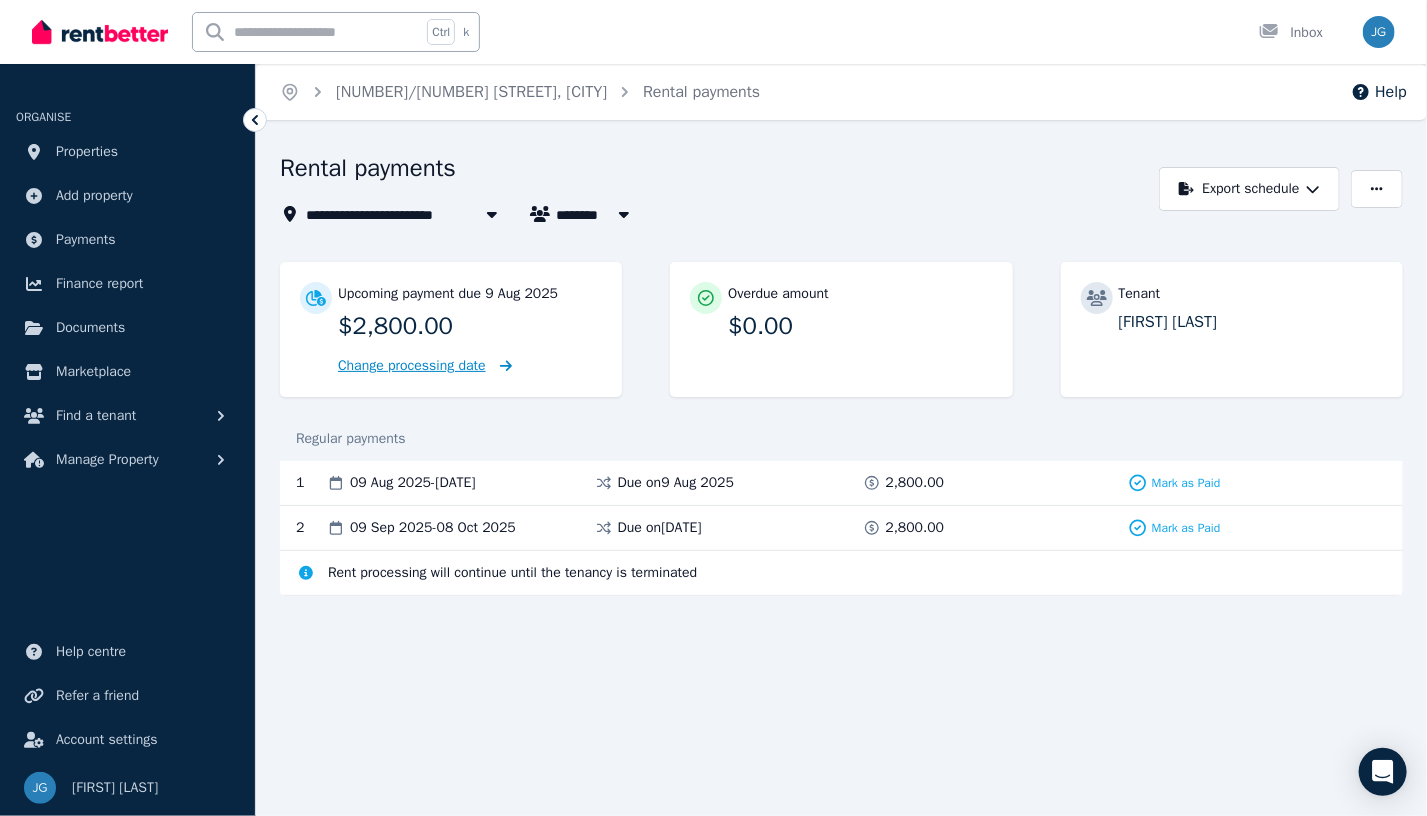click on "Change processing date" at bounding box center (412, 366) 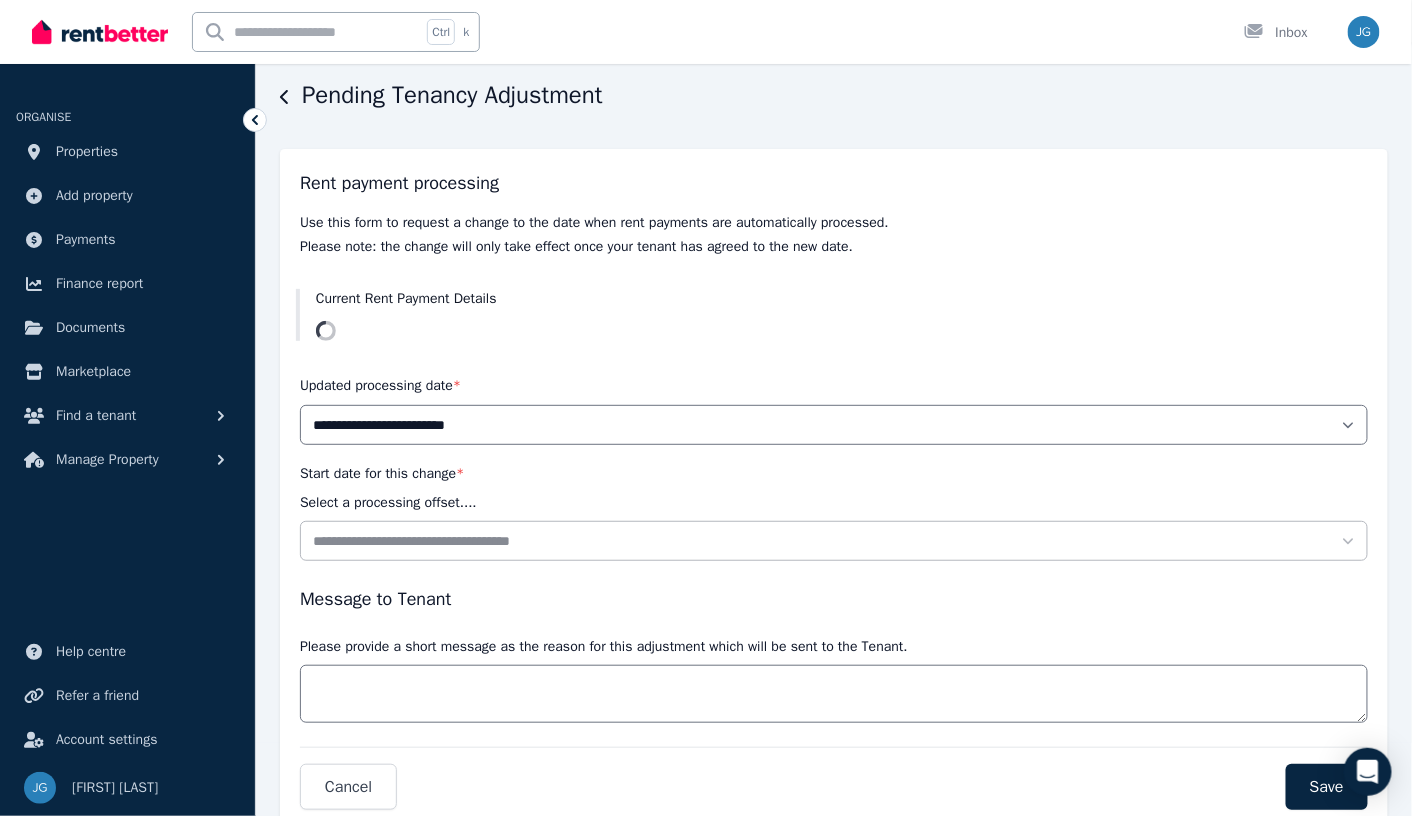 scroll, scrollTop: 100, scrollLeft: 0, axis: vertical 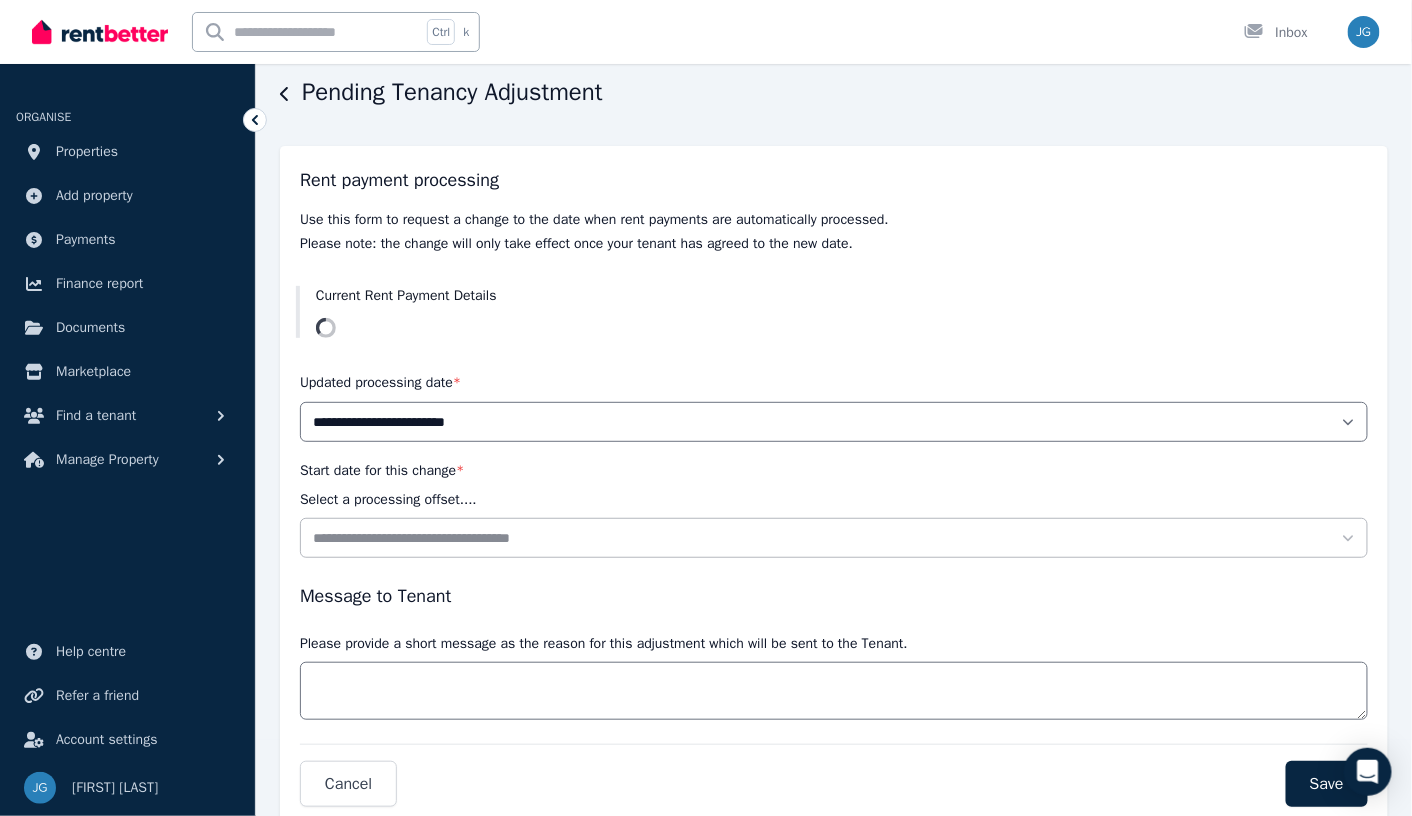 click on "Current Rent Payment Details" at bounding box center (834, 312) 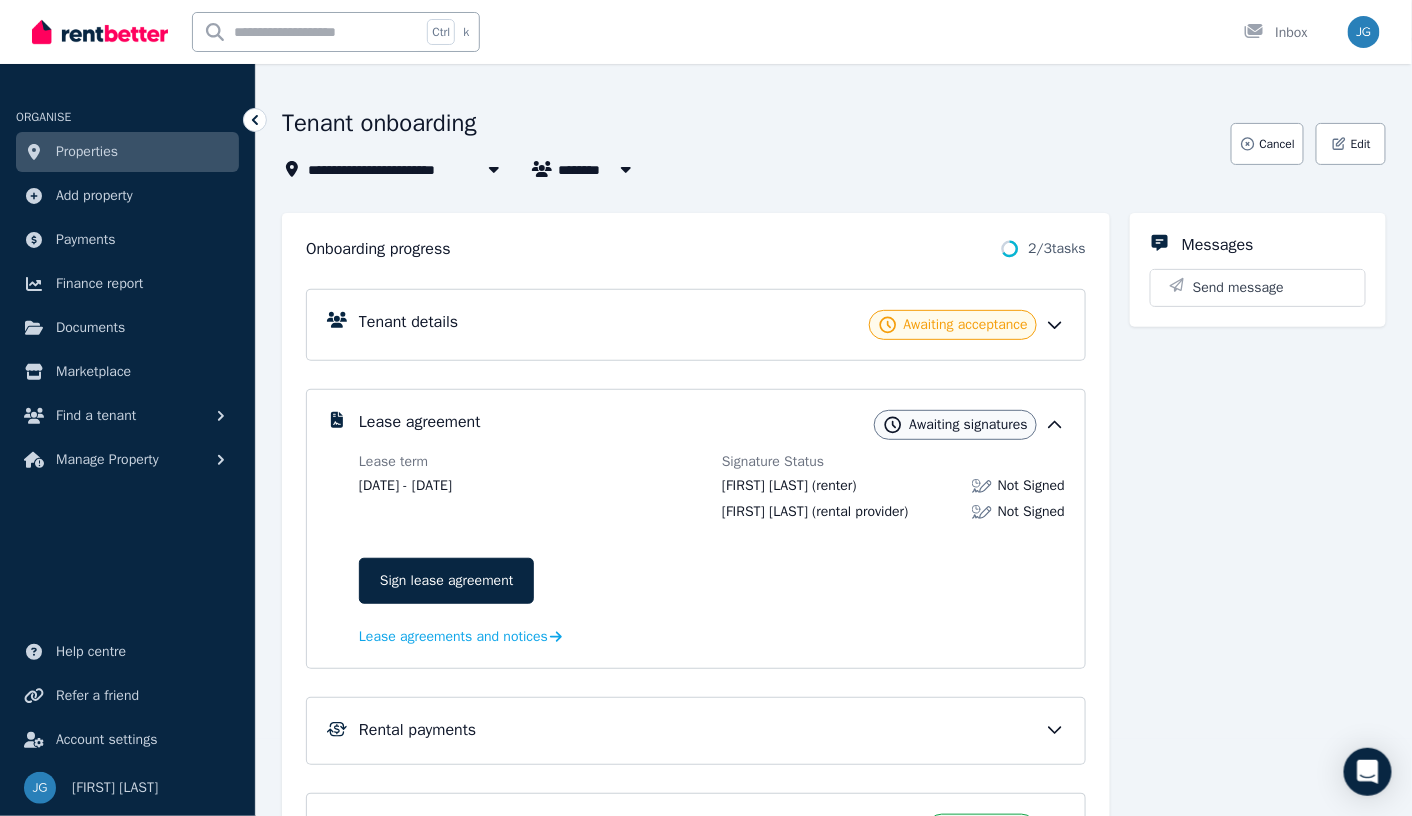 scroll, scrollTop: 100, scrollLeft: 0, axis: vertical 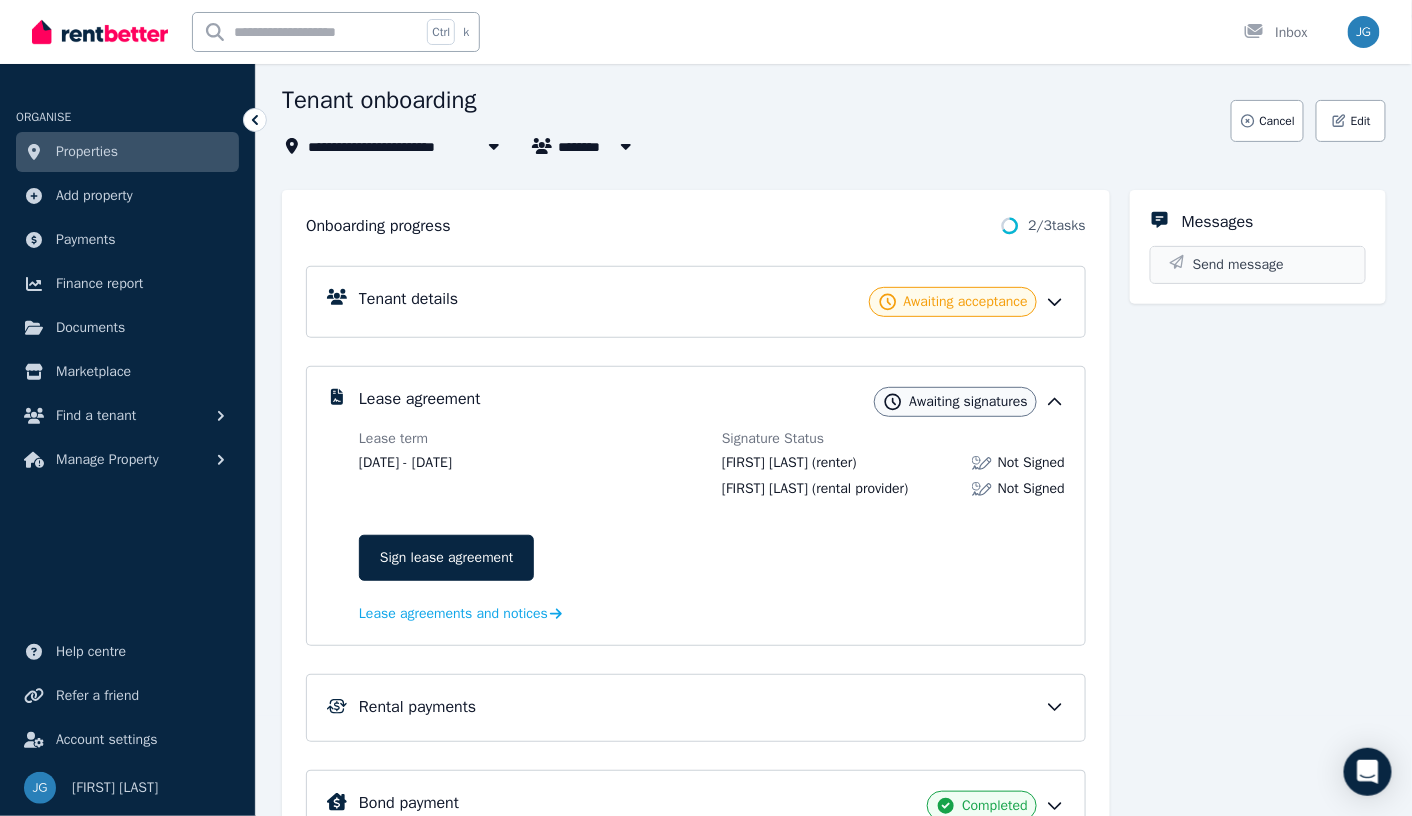 click on "Send message" at bounding box center (1238, 265) 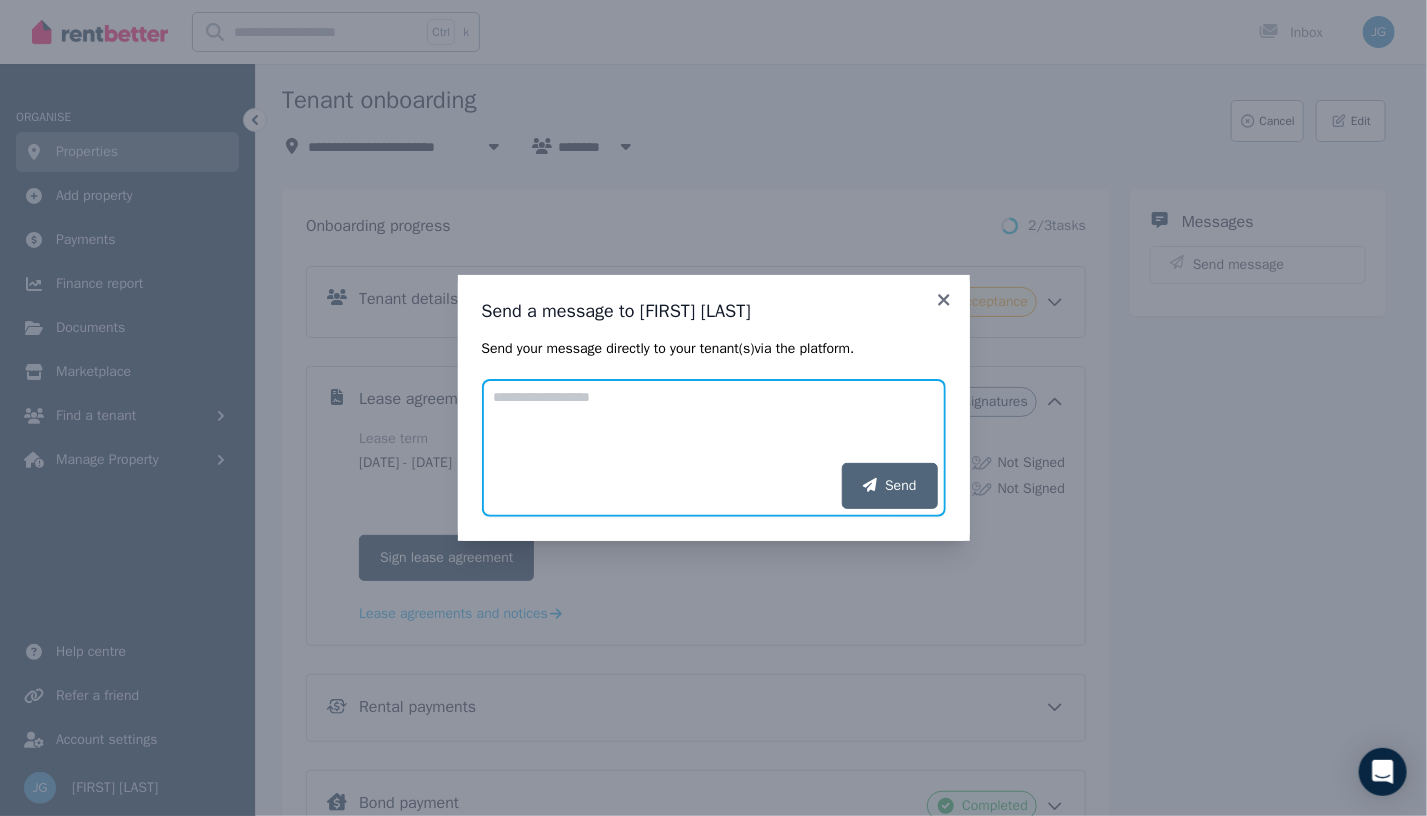 click on "Add your message" at bounding box center (714, 421) 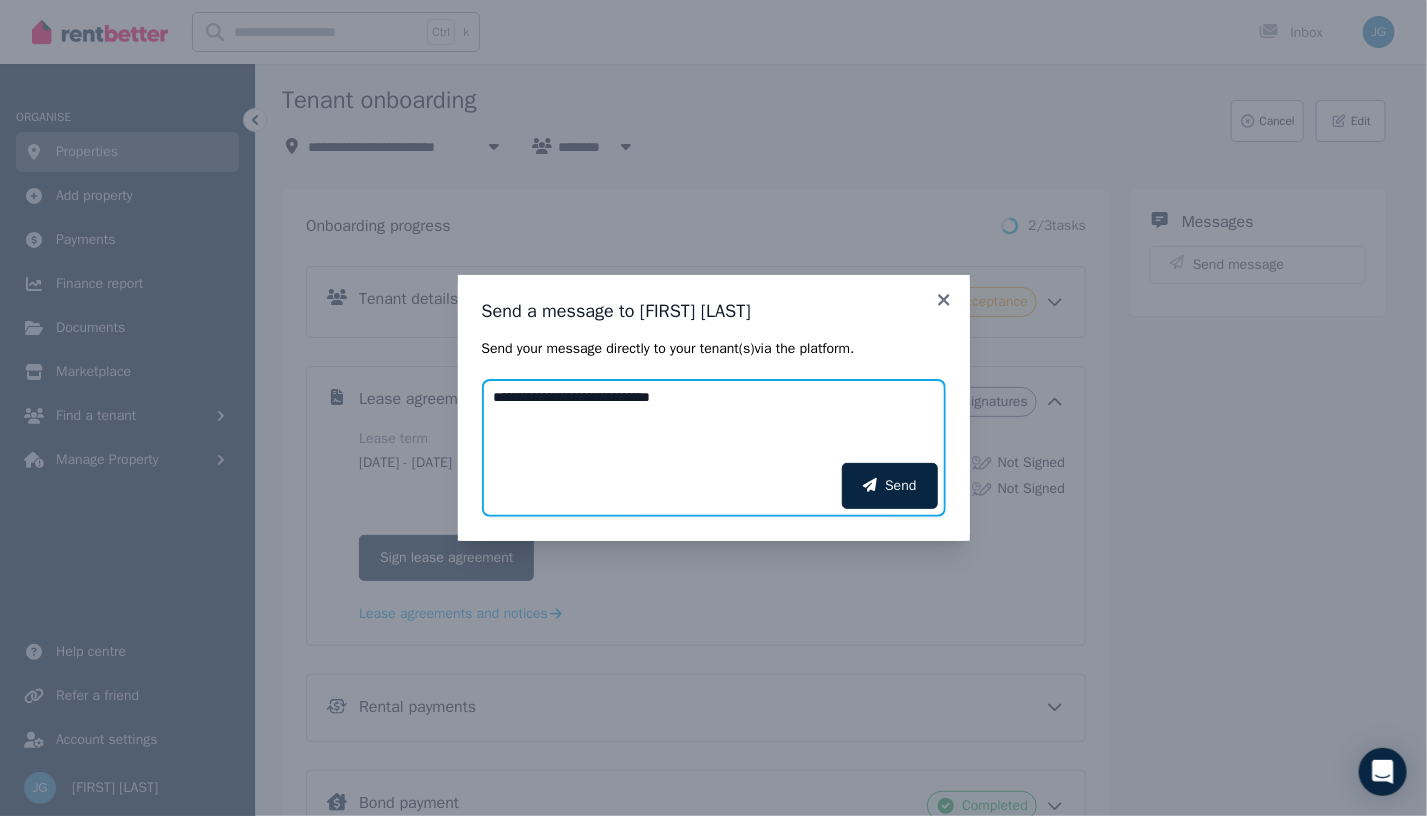 type on "**********" 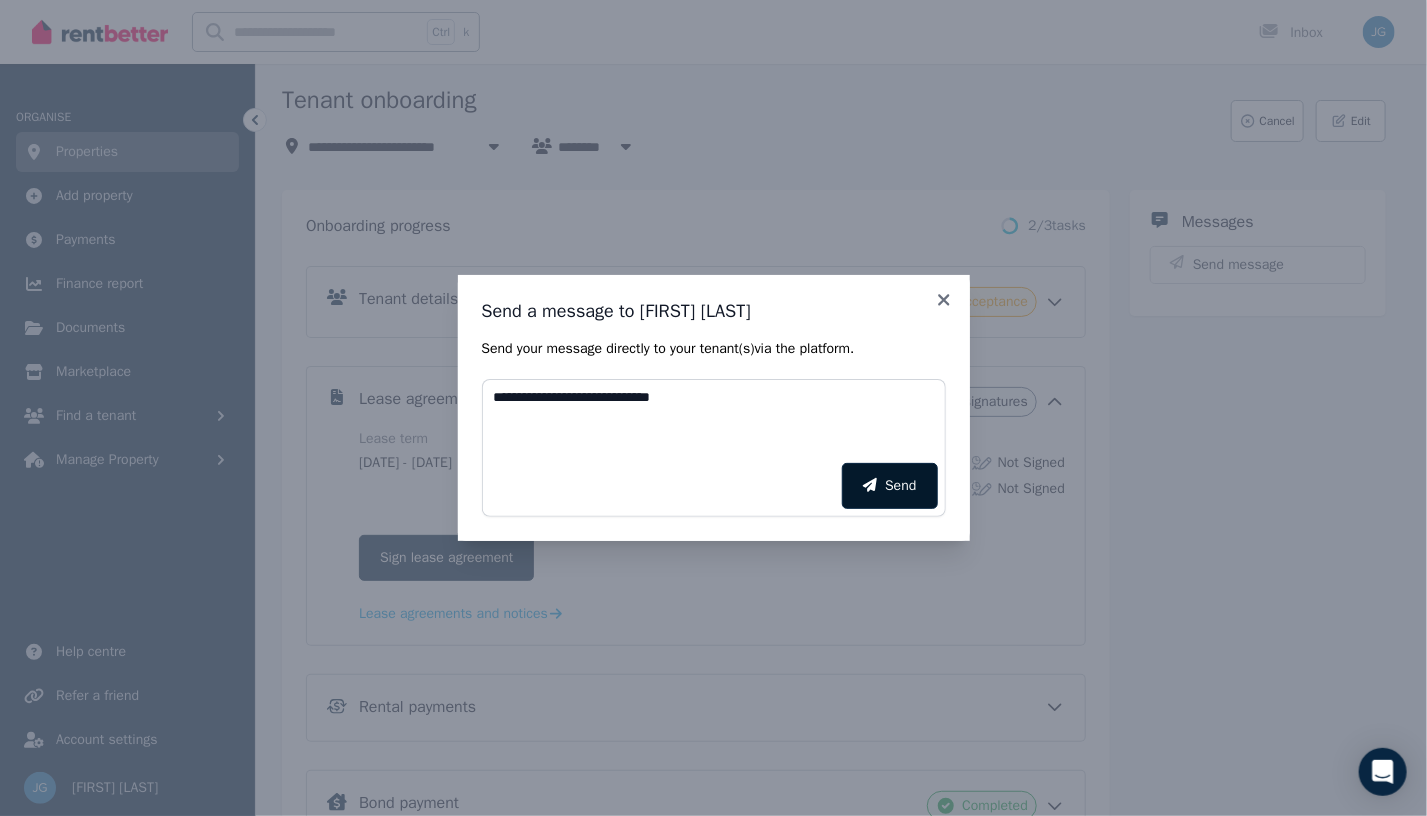 click on "Send" at bounding box center [889, 486] 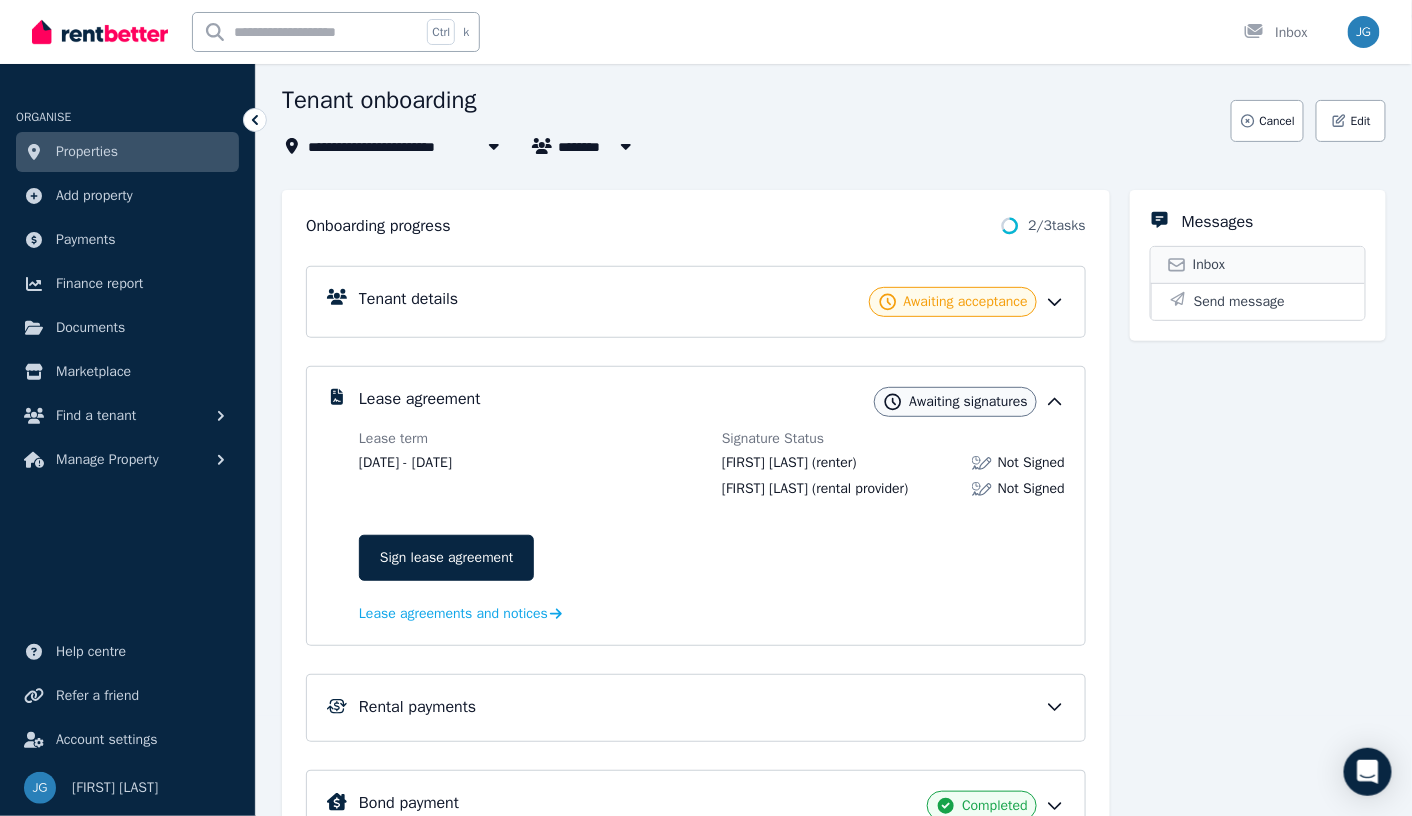 click on "Inbox" at bounding box center [1209, 265] 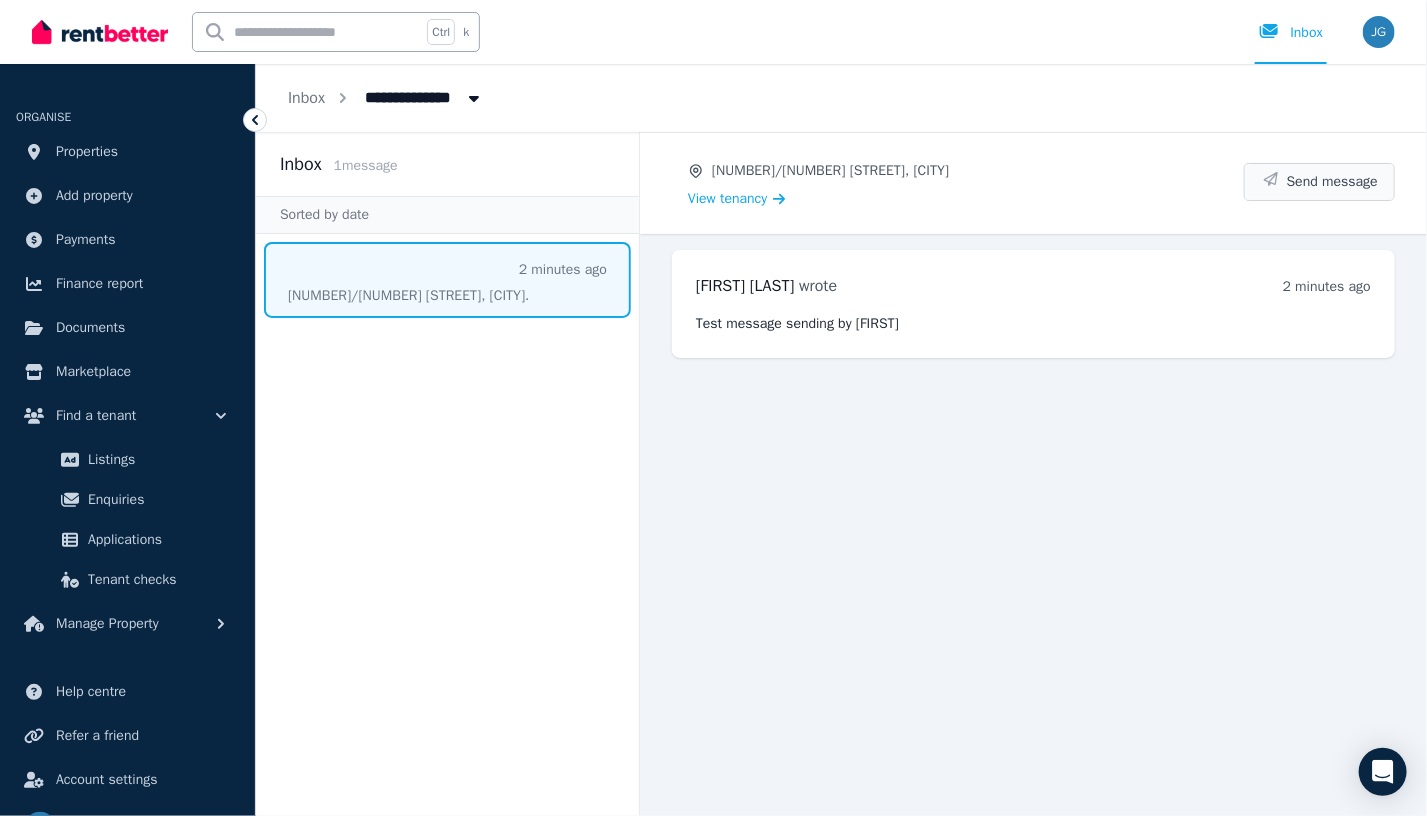 click on "Send message" at bounding box center [1319, 182] 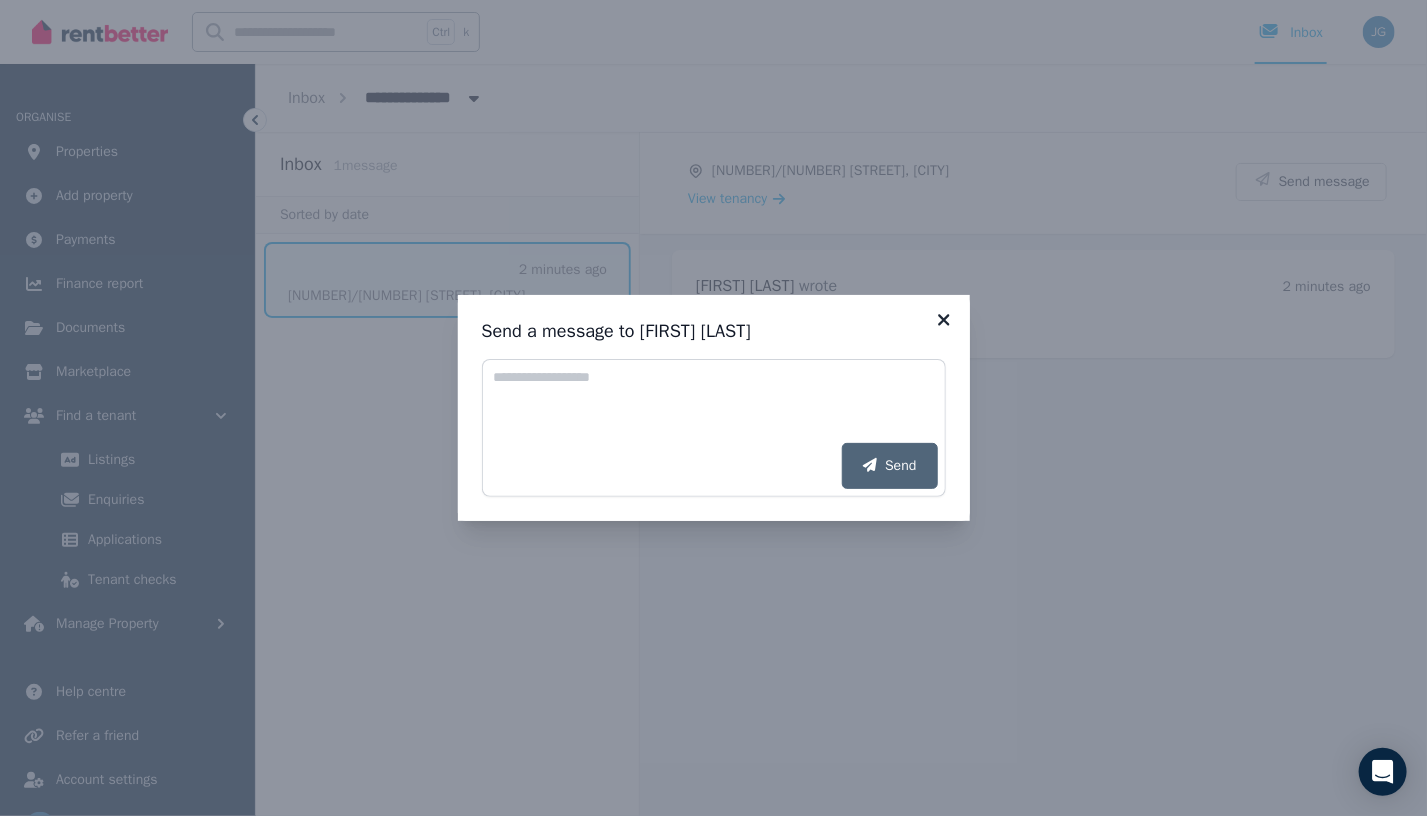click 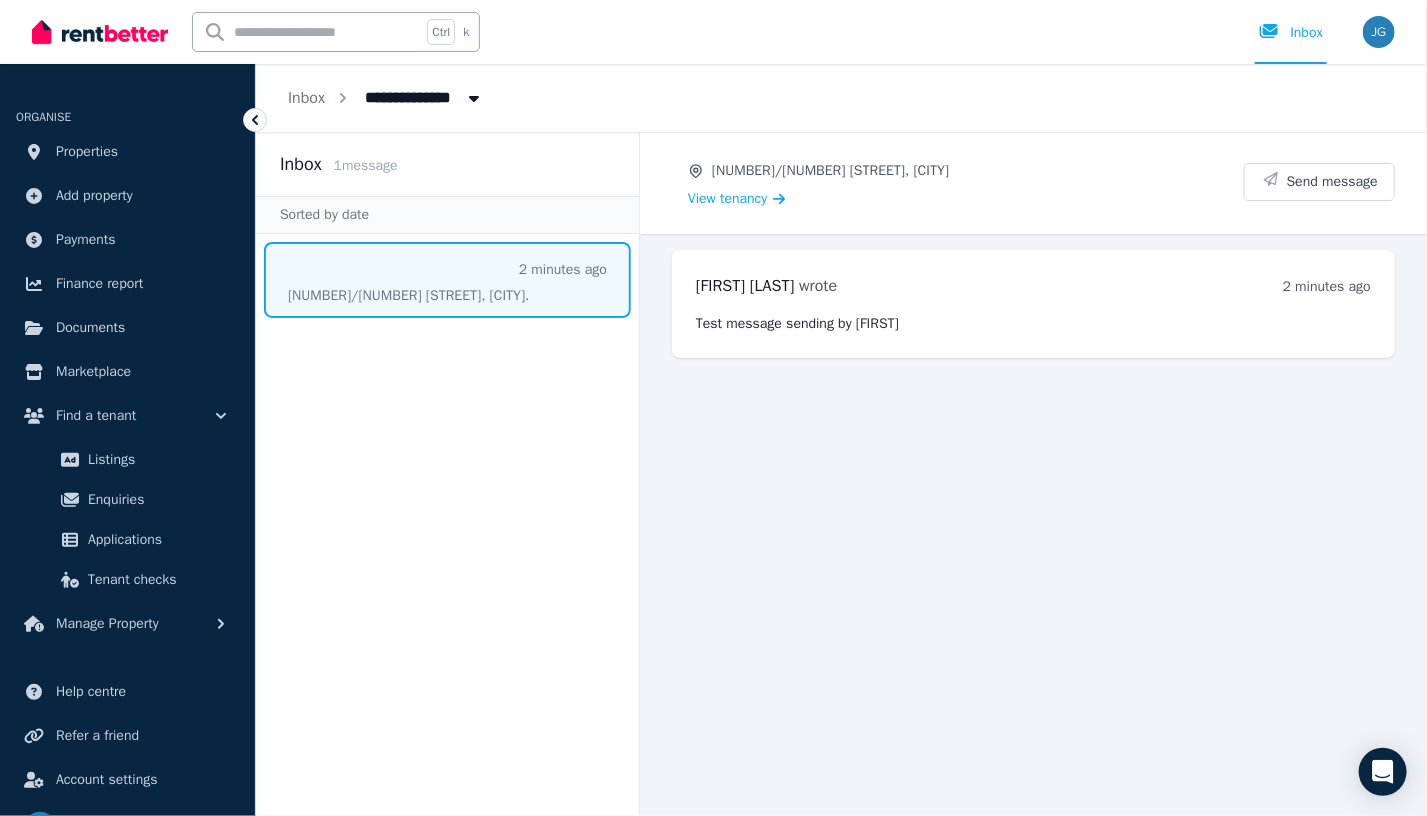 click at bounding box center (447, 280) 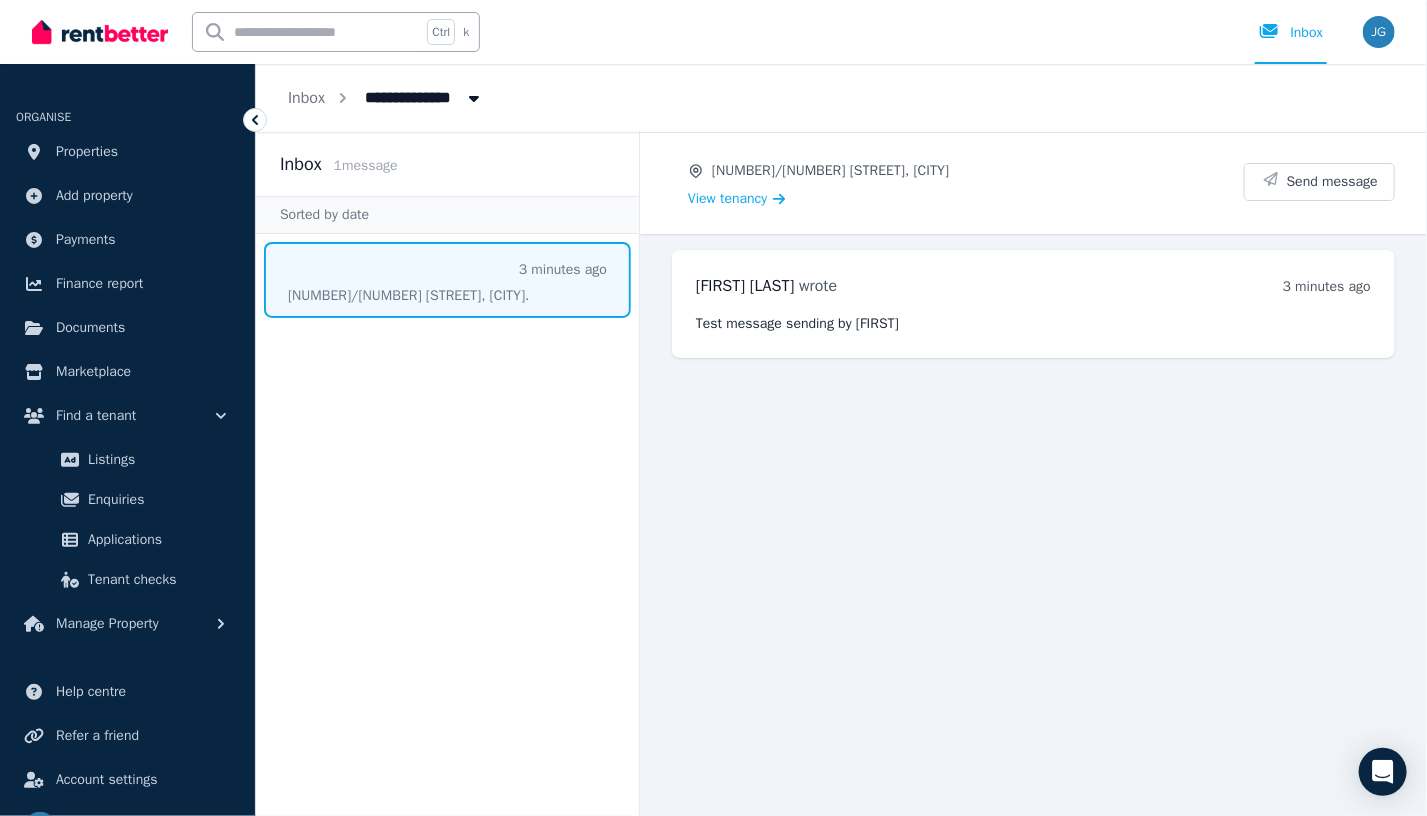 click on "Sorted by date" at bounding box center [447, 215] 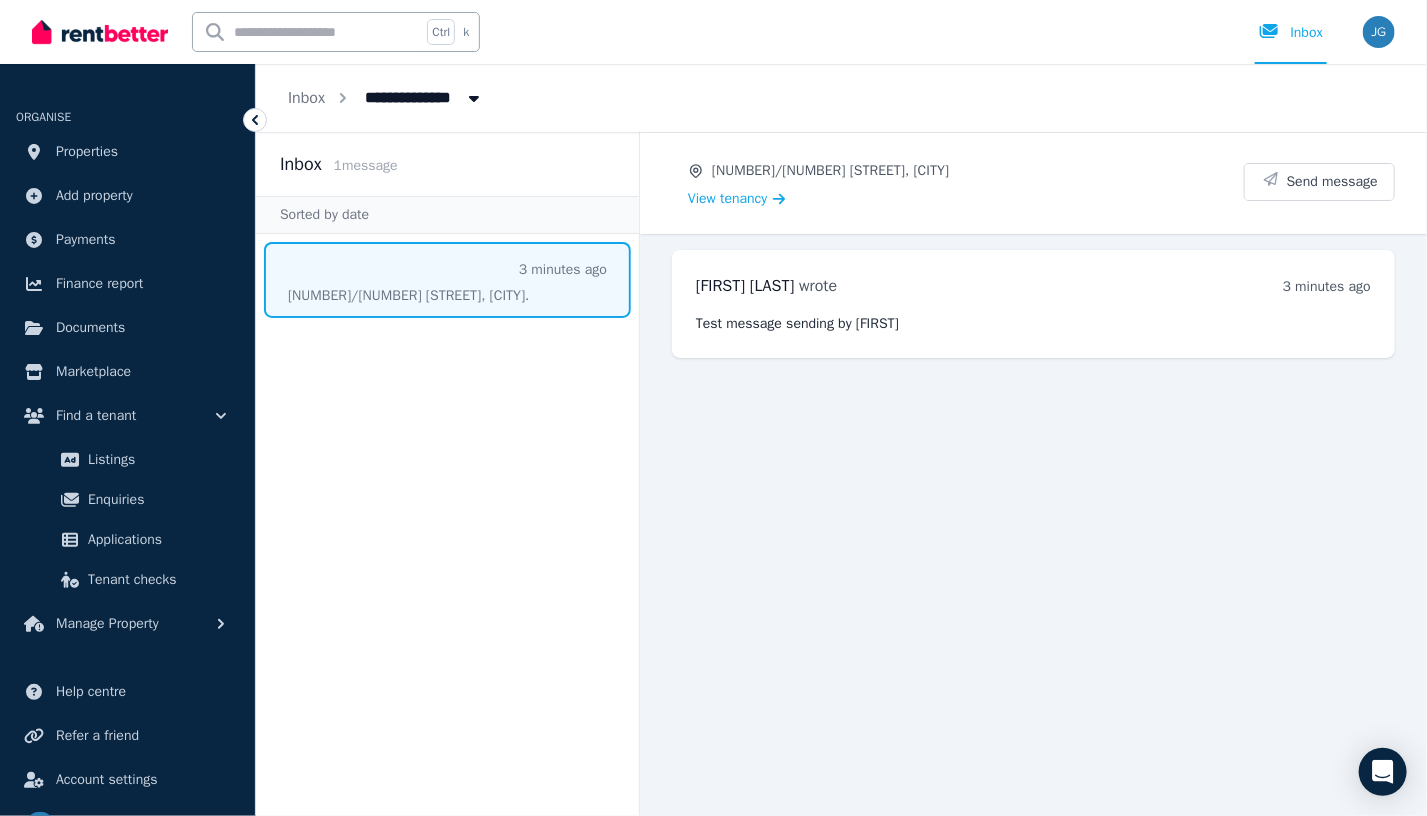 click 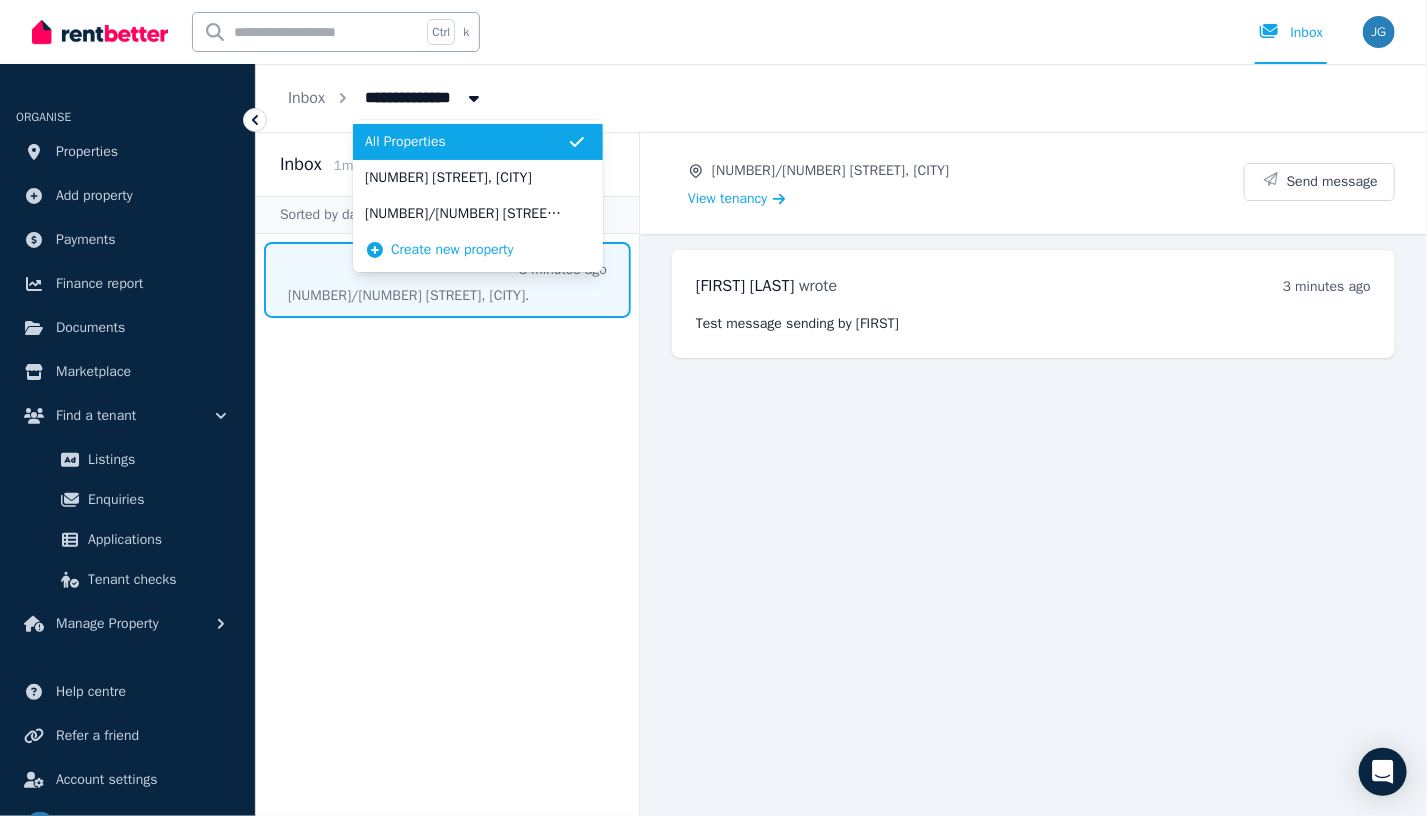 click 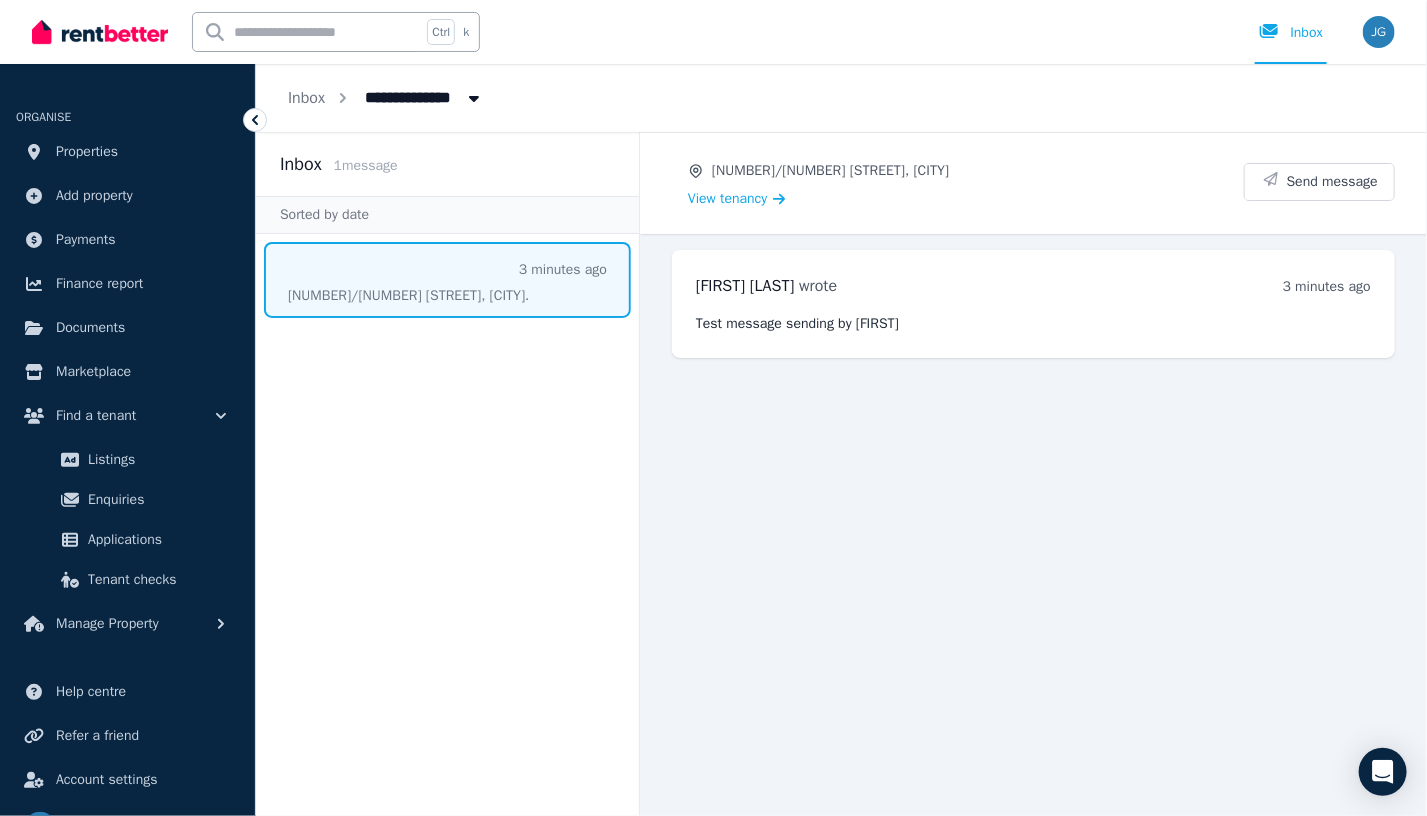 click 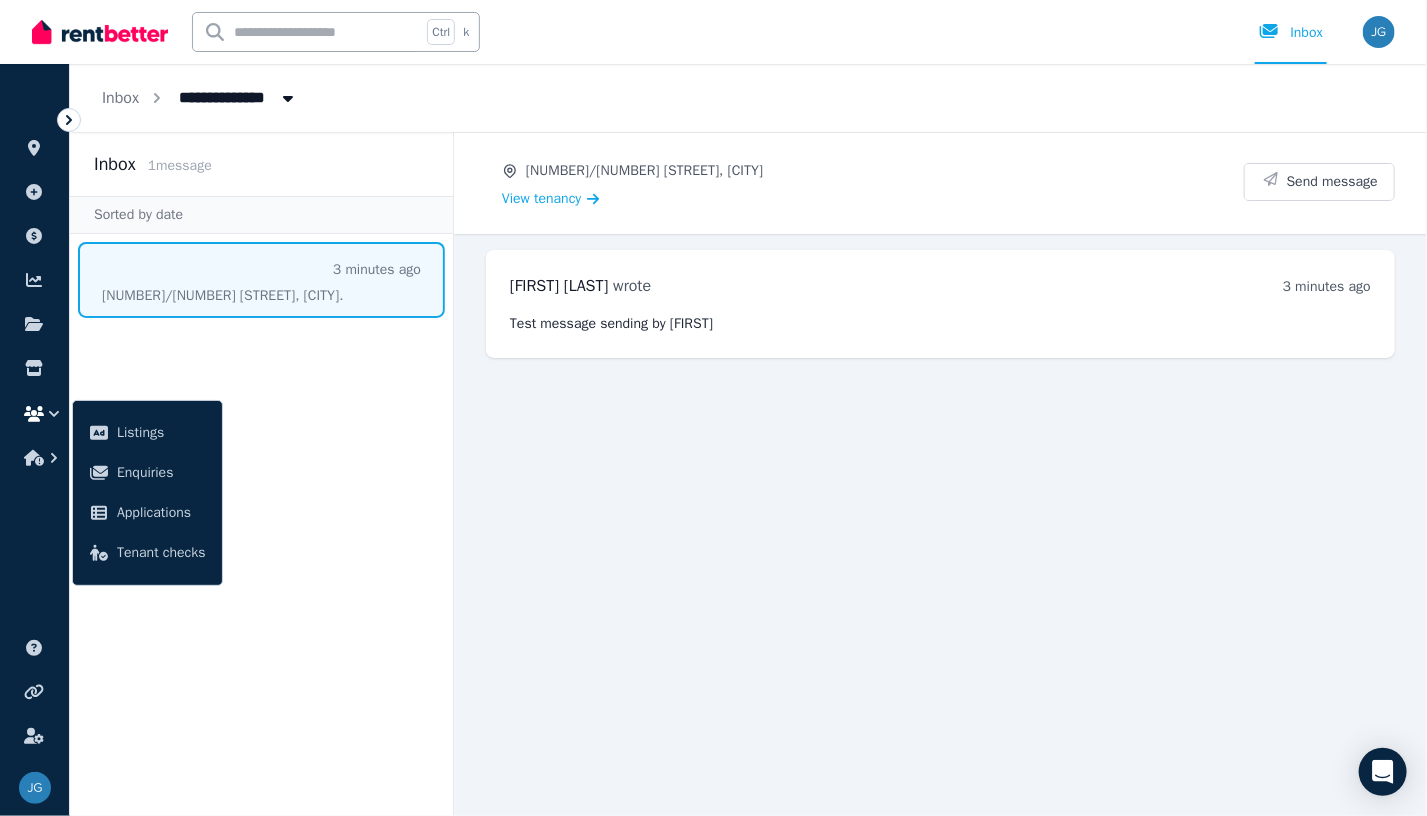 click 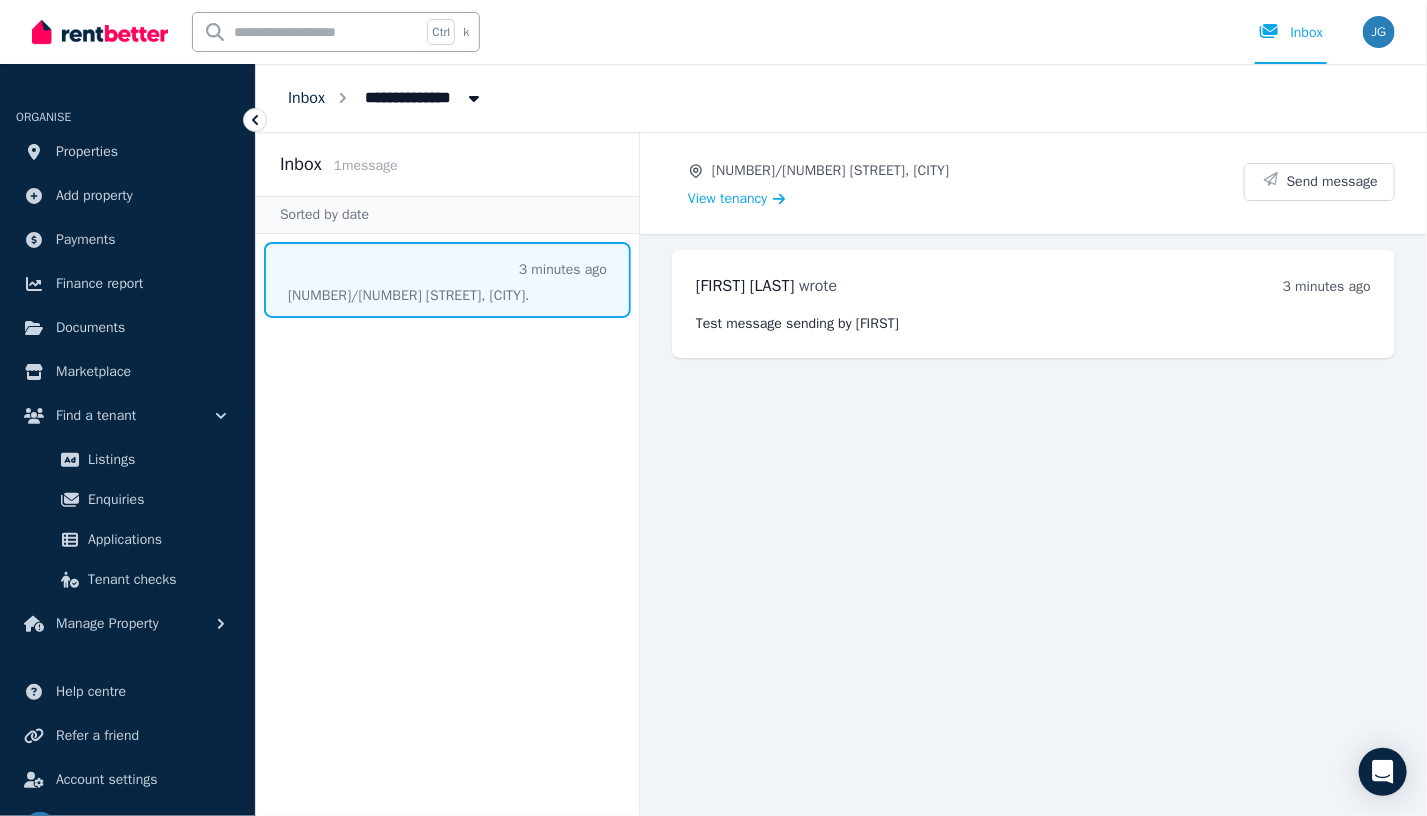 click on "Inbox" at bounding box center (306, 98) 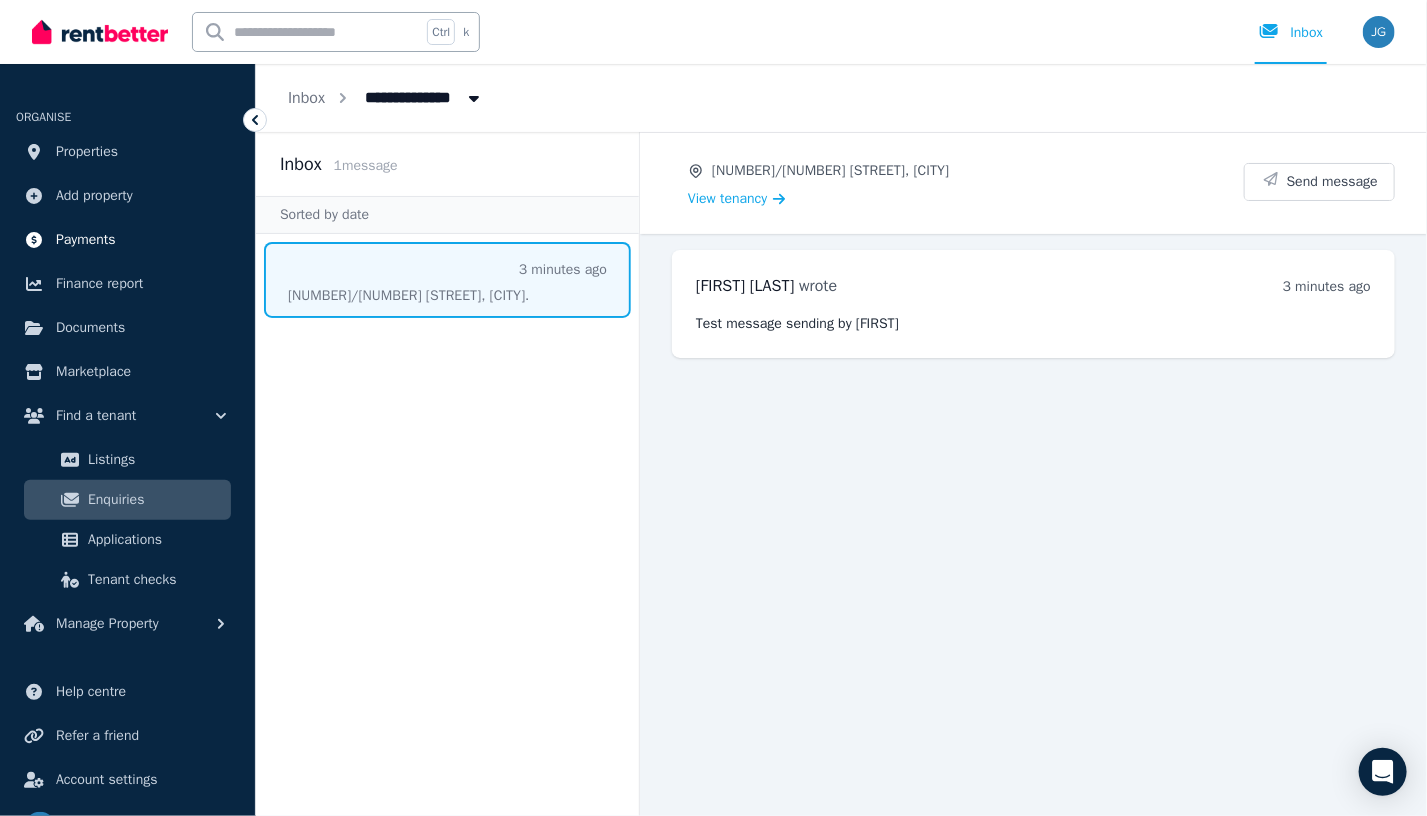 click on "Payments" at bounding box center (86, 240) 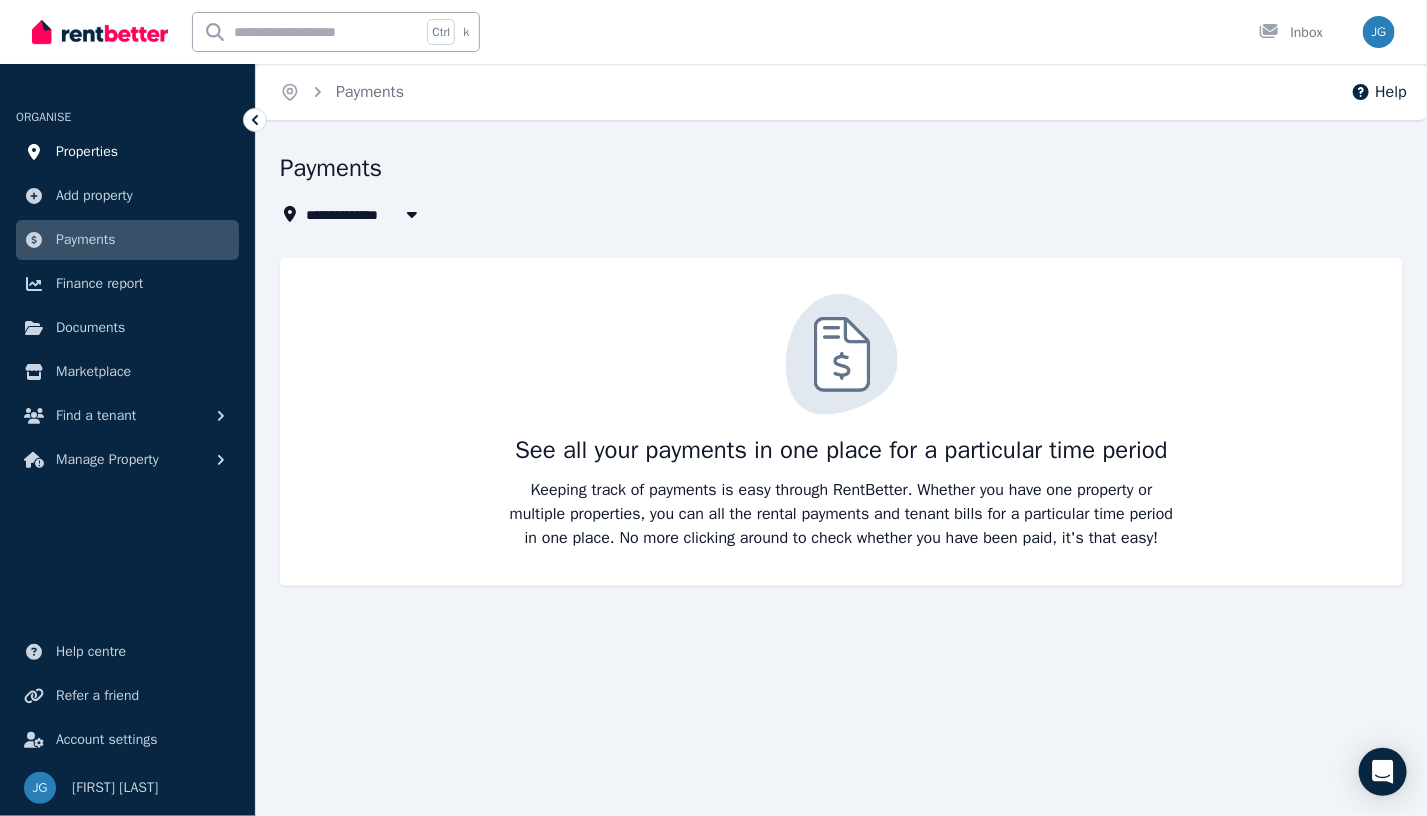 click on "Properties" at bounding box center (87, 152) 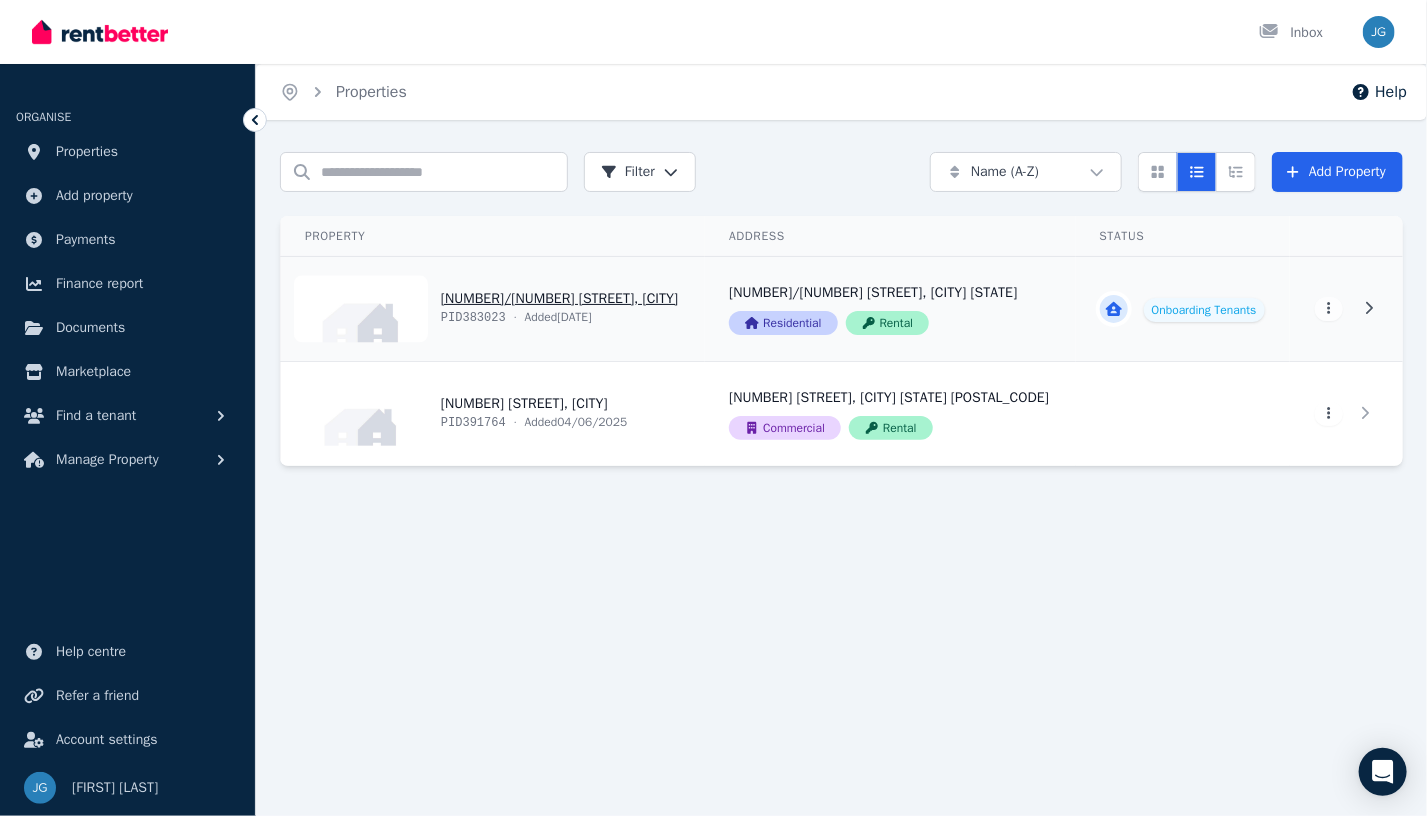 click on "View property details" at bounding box center (1183, 309) 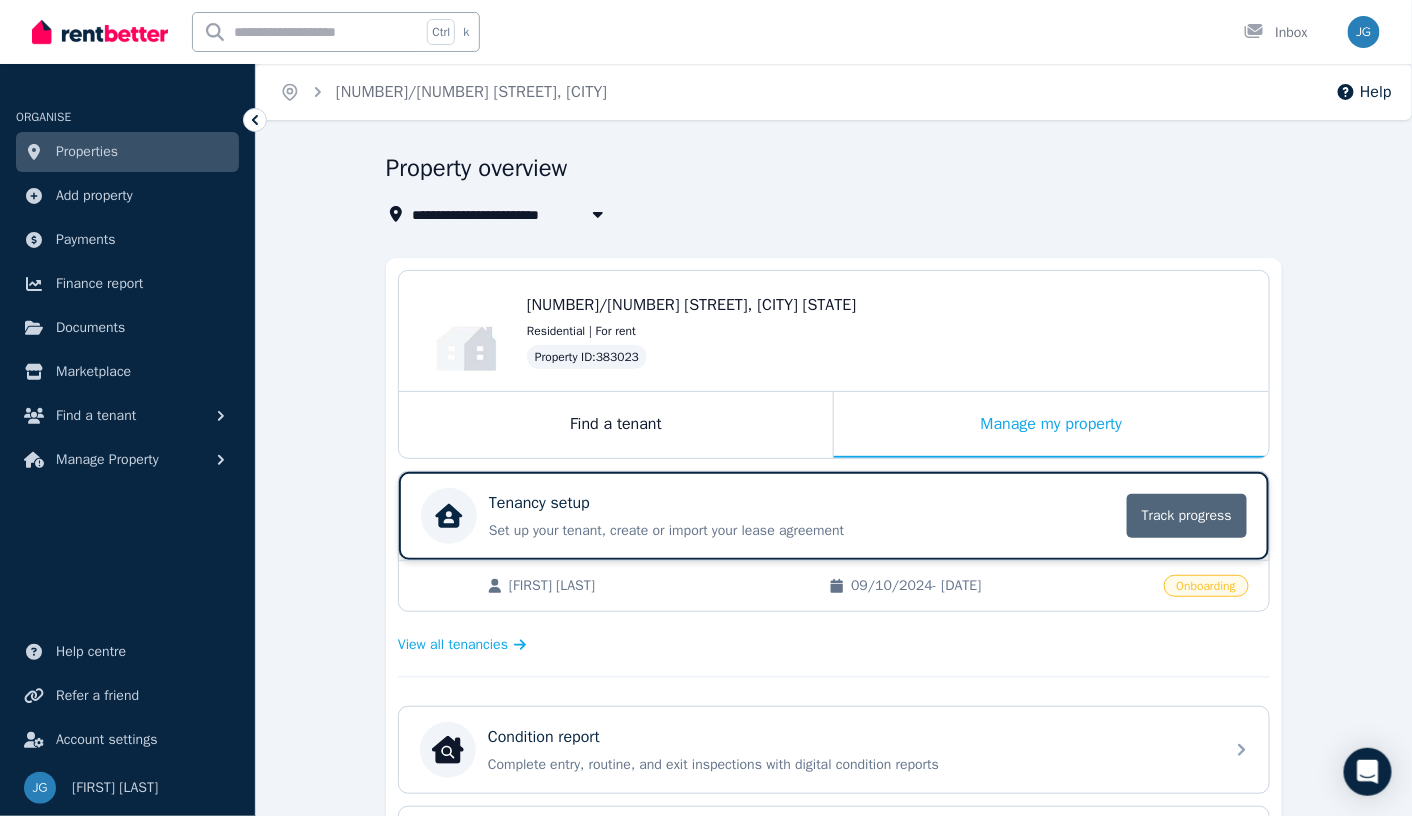click on "Track progress" at bounding box center [1187, 516] 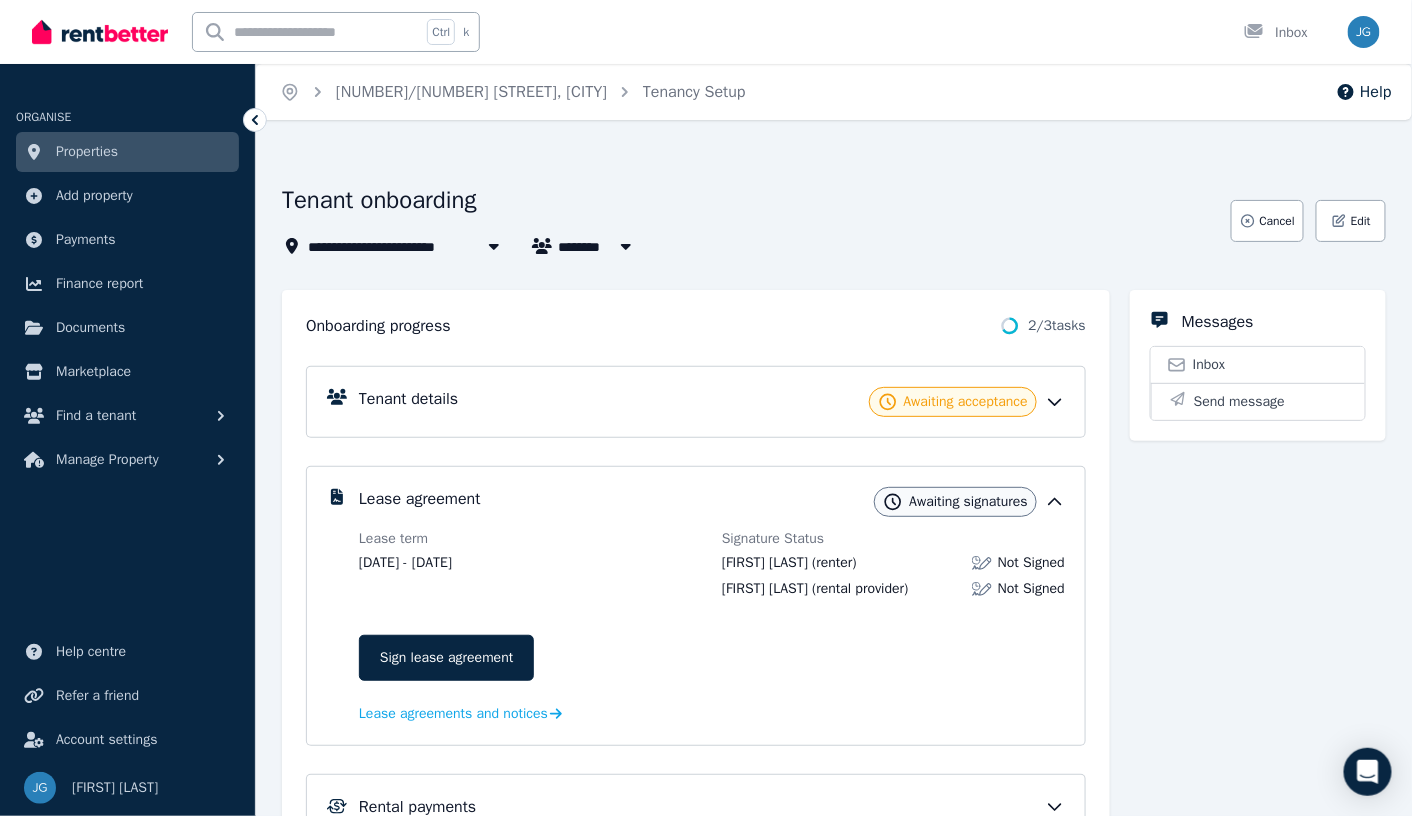 scroll, scrollTop: 200, scrollLeft: 0, axis: vertical 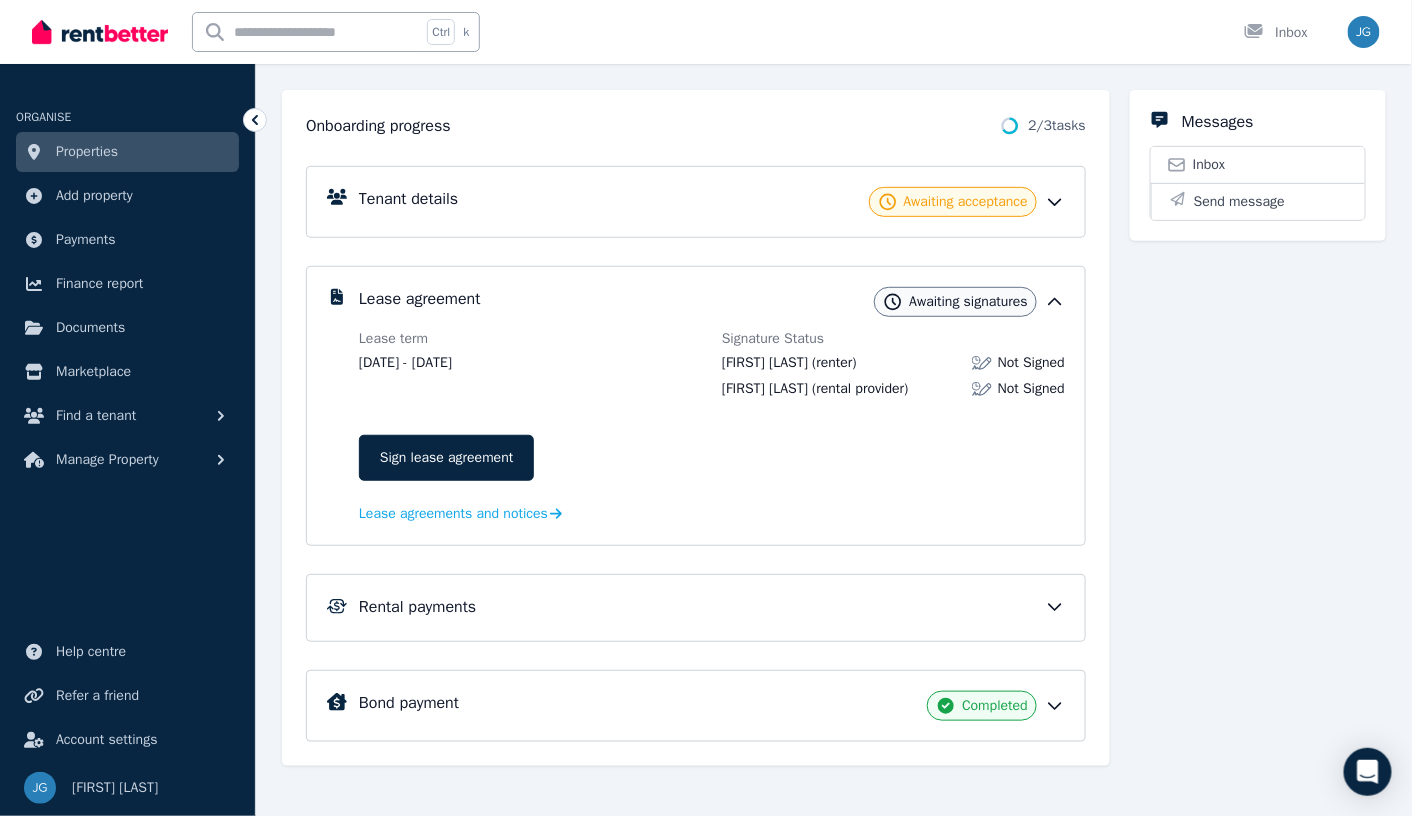 click 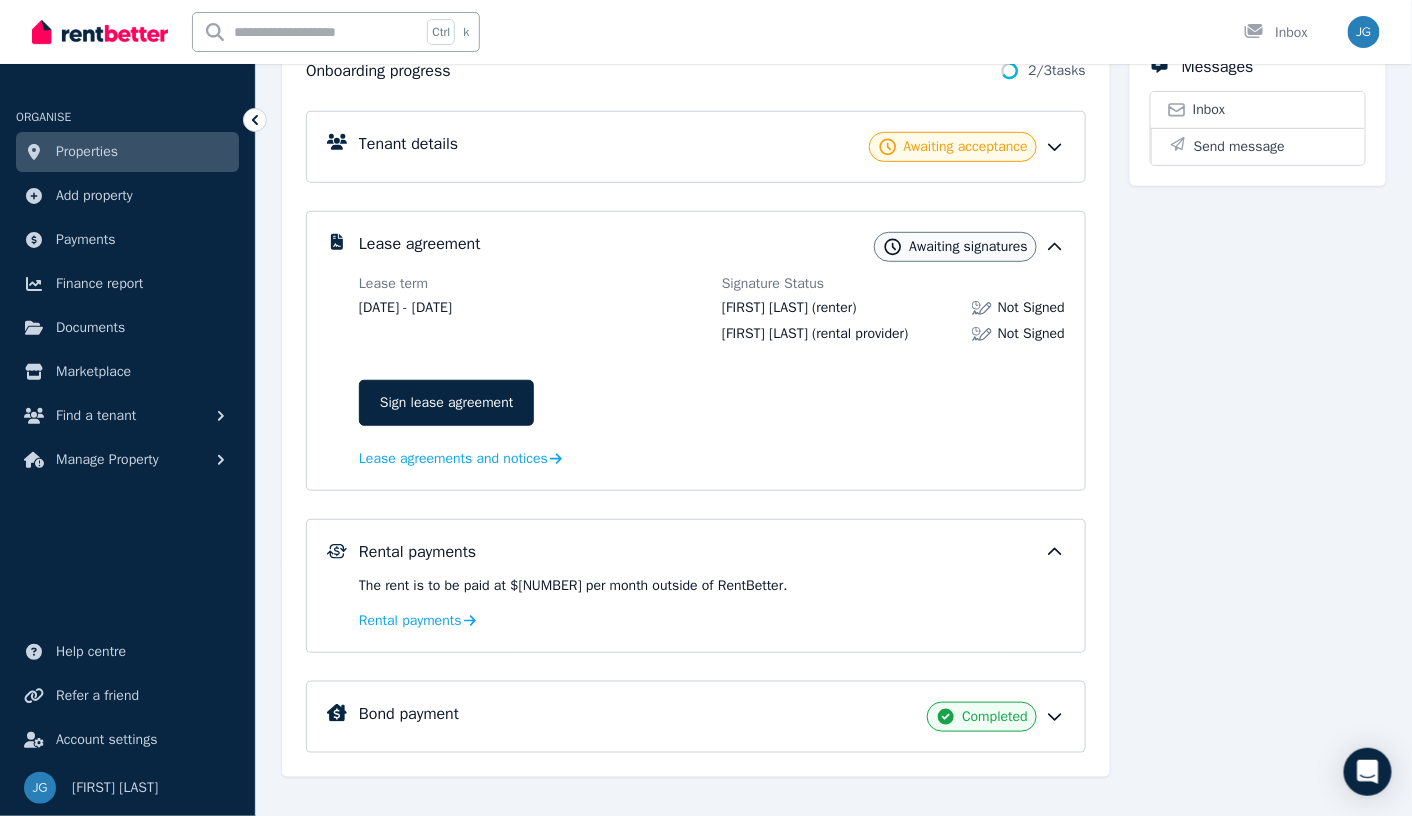 scroll, scrollTop: 277, scrollLeft: 0, axis: vertical 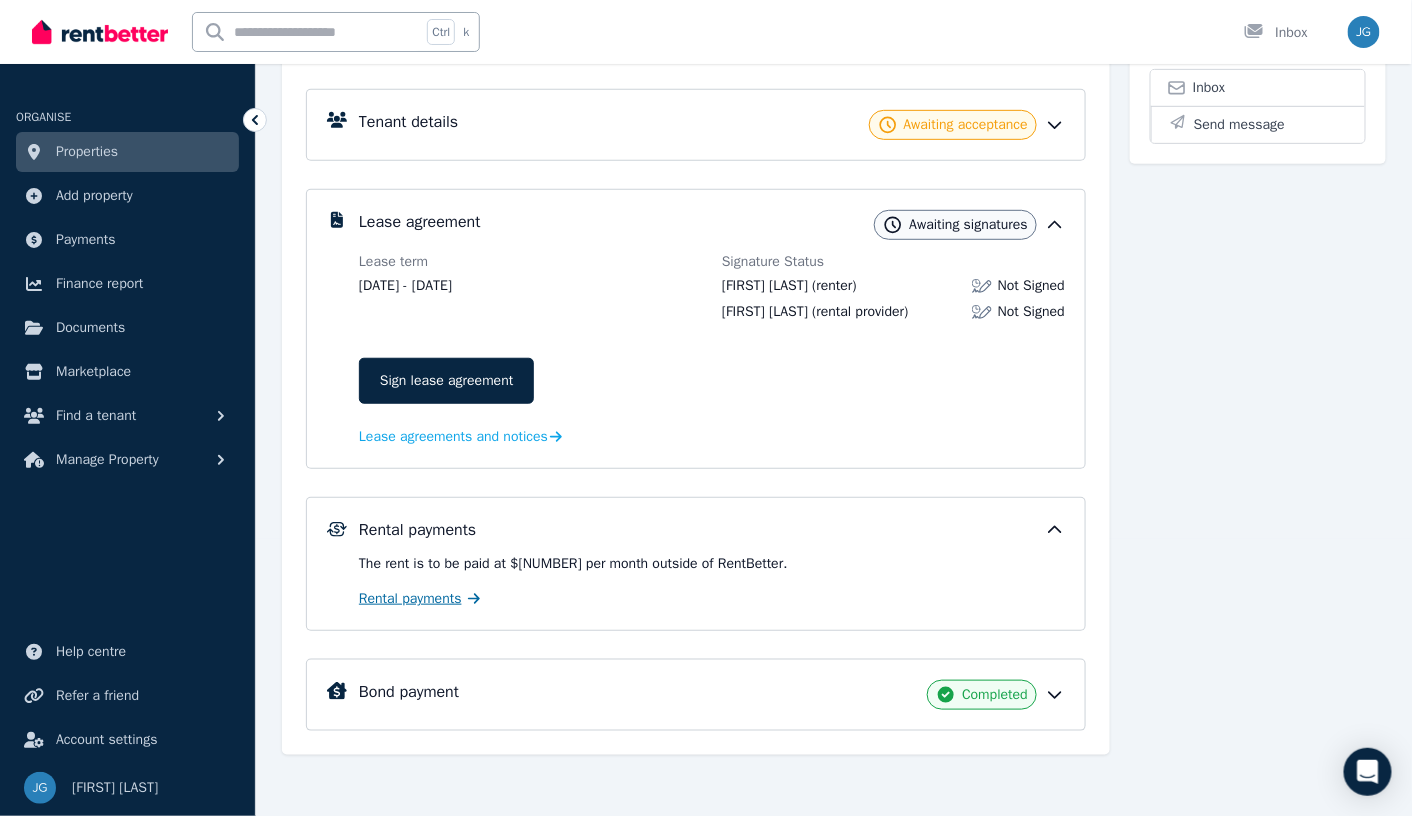click on "Rental payments" at bounding box center [410, 599] 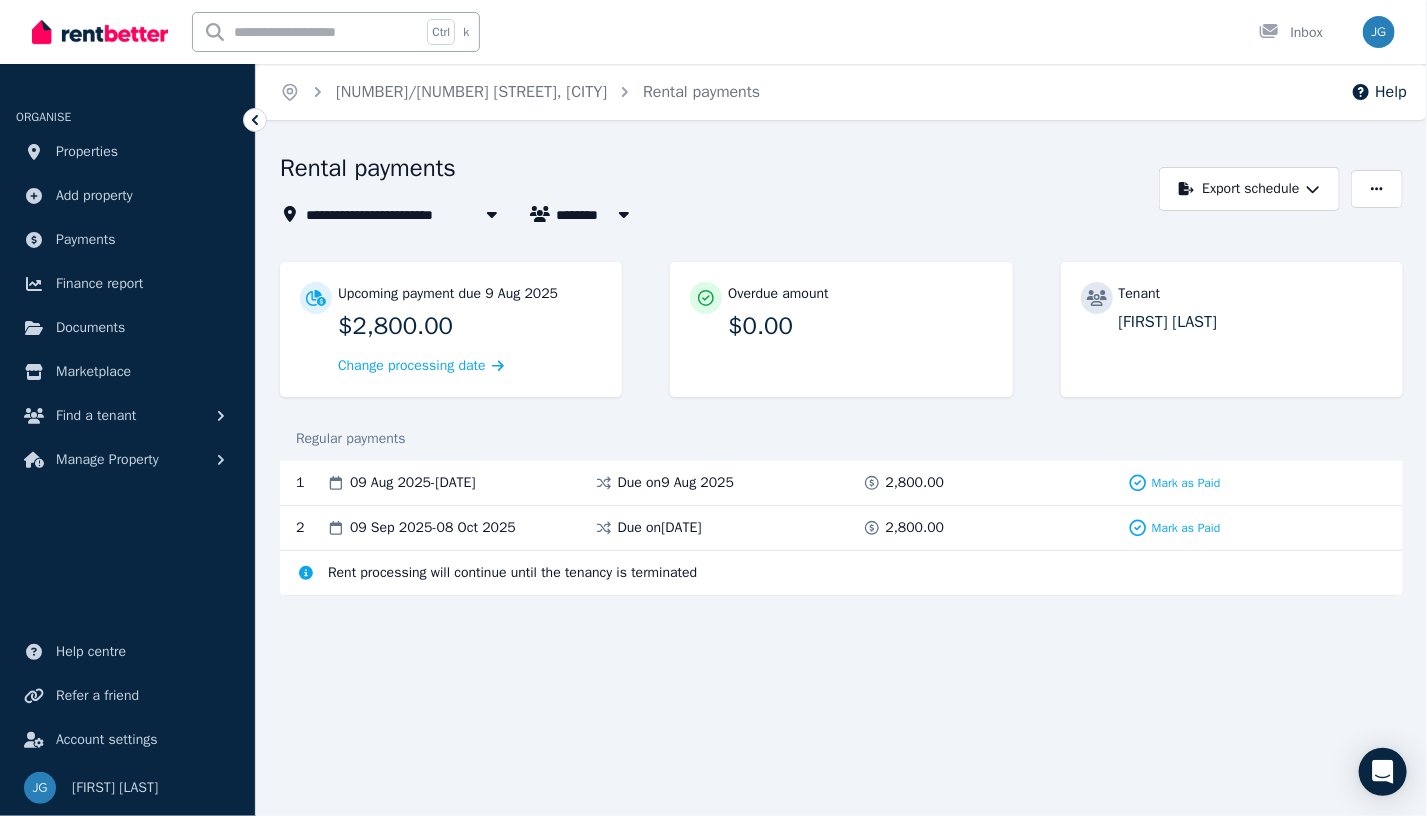 click on "[DATE] - [DATE]" at bounding box center [460, 483] 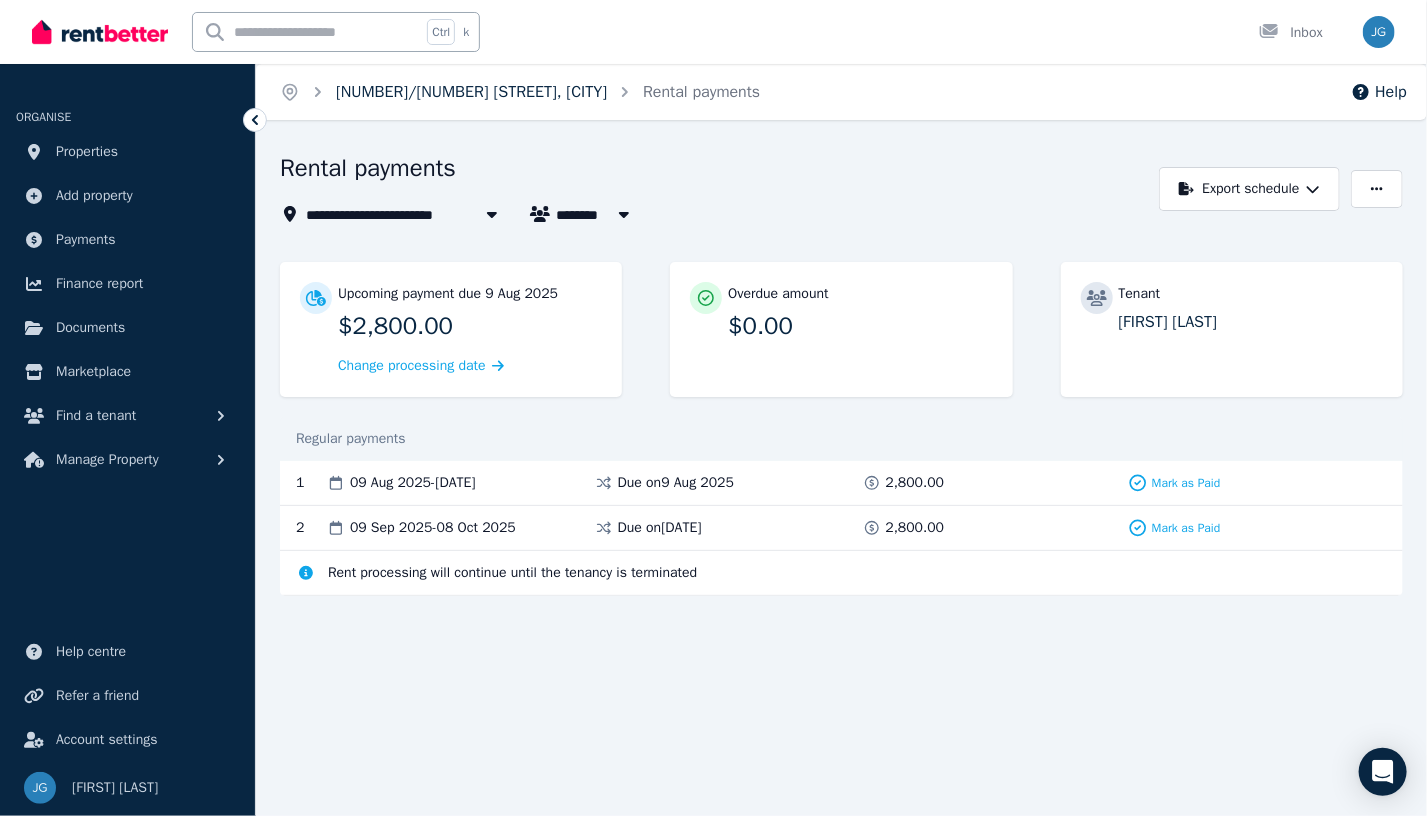 click on "[NUMBER]/[NUMBER] [STREET], [CITY]" at bounding box center (471, 92) 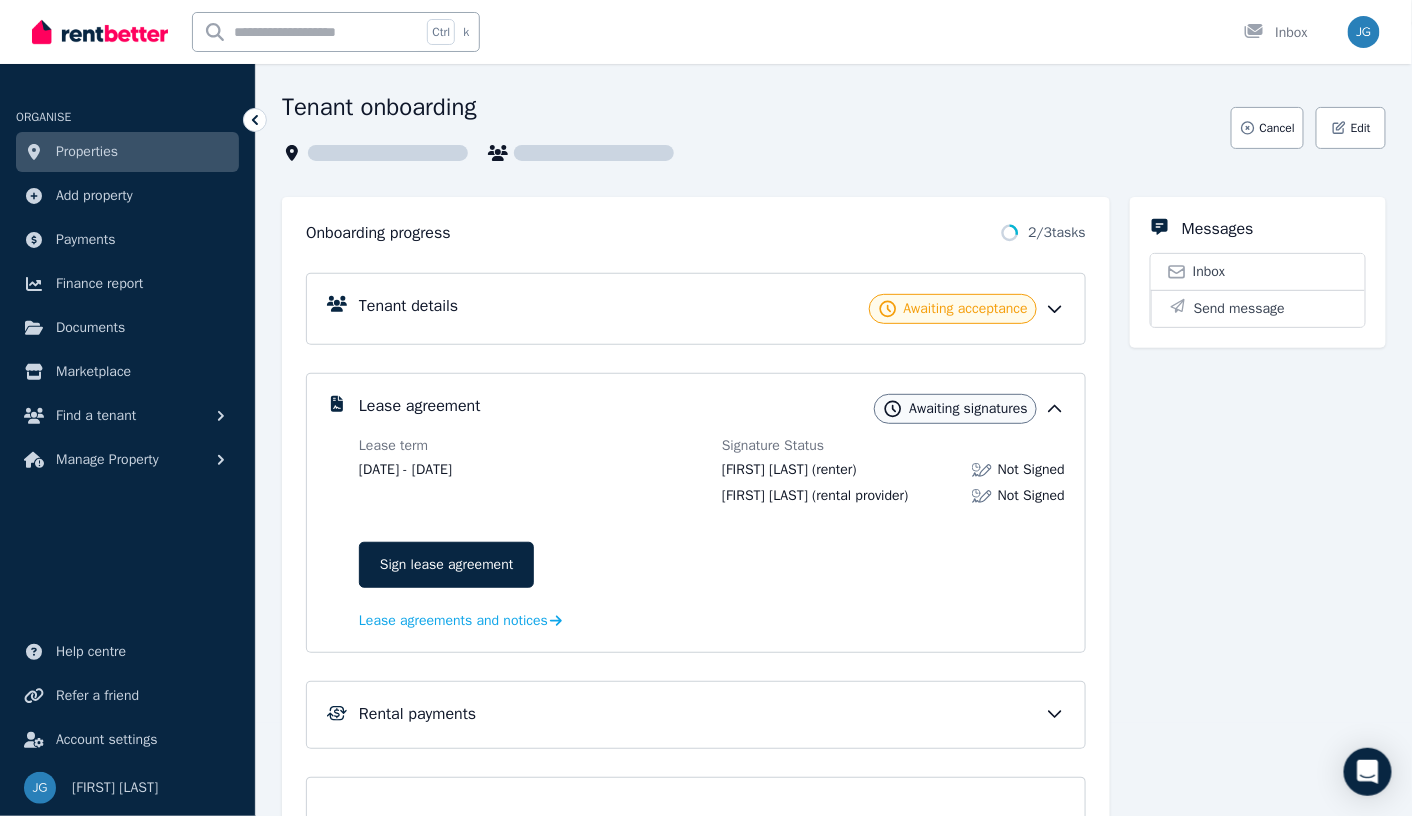 scroll, scrollTop: 211, scrollLeft: 0, axis: vertical 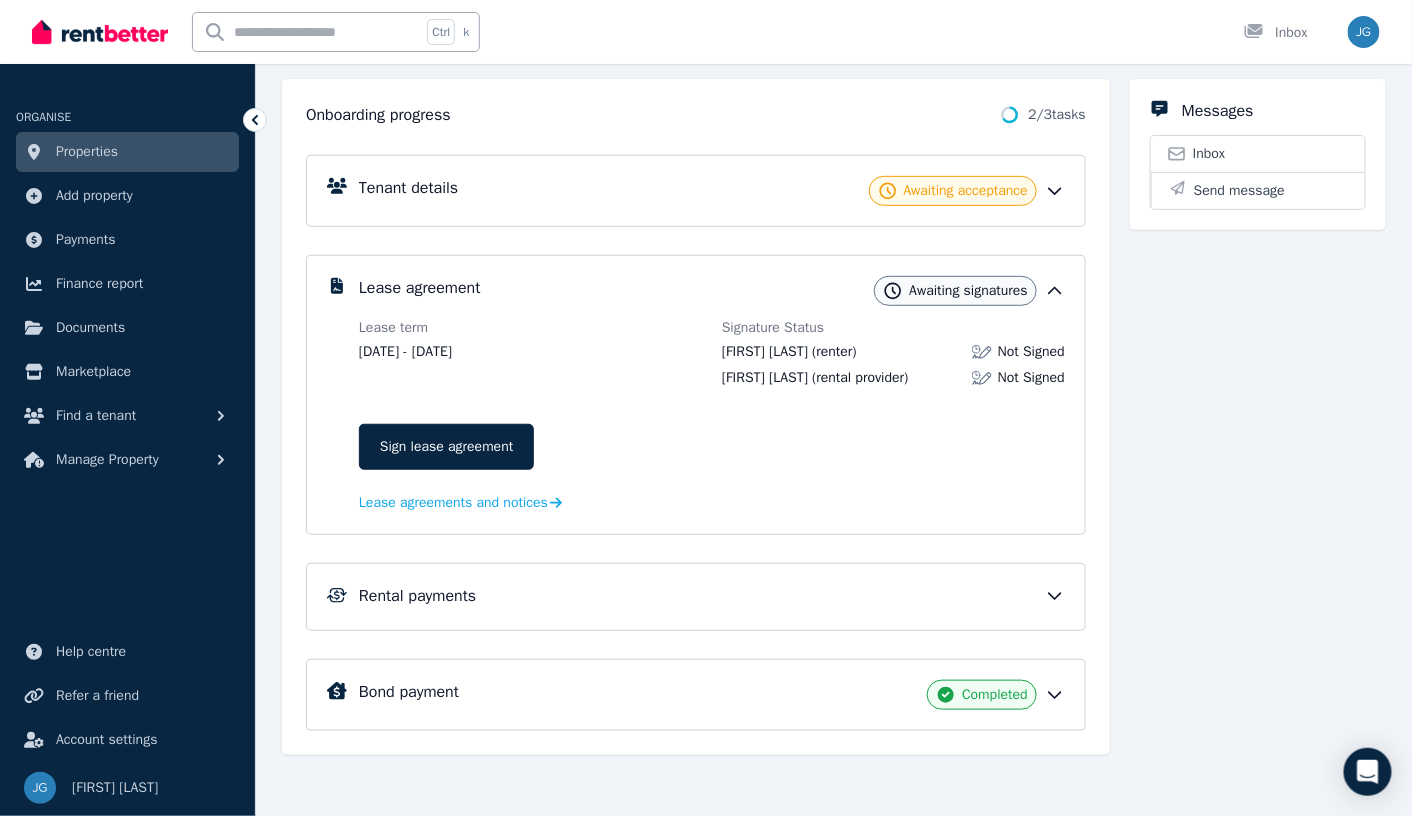 click 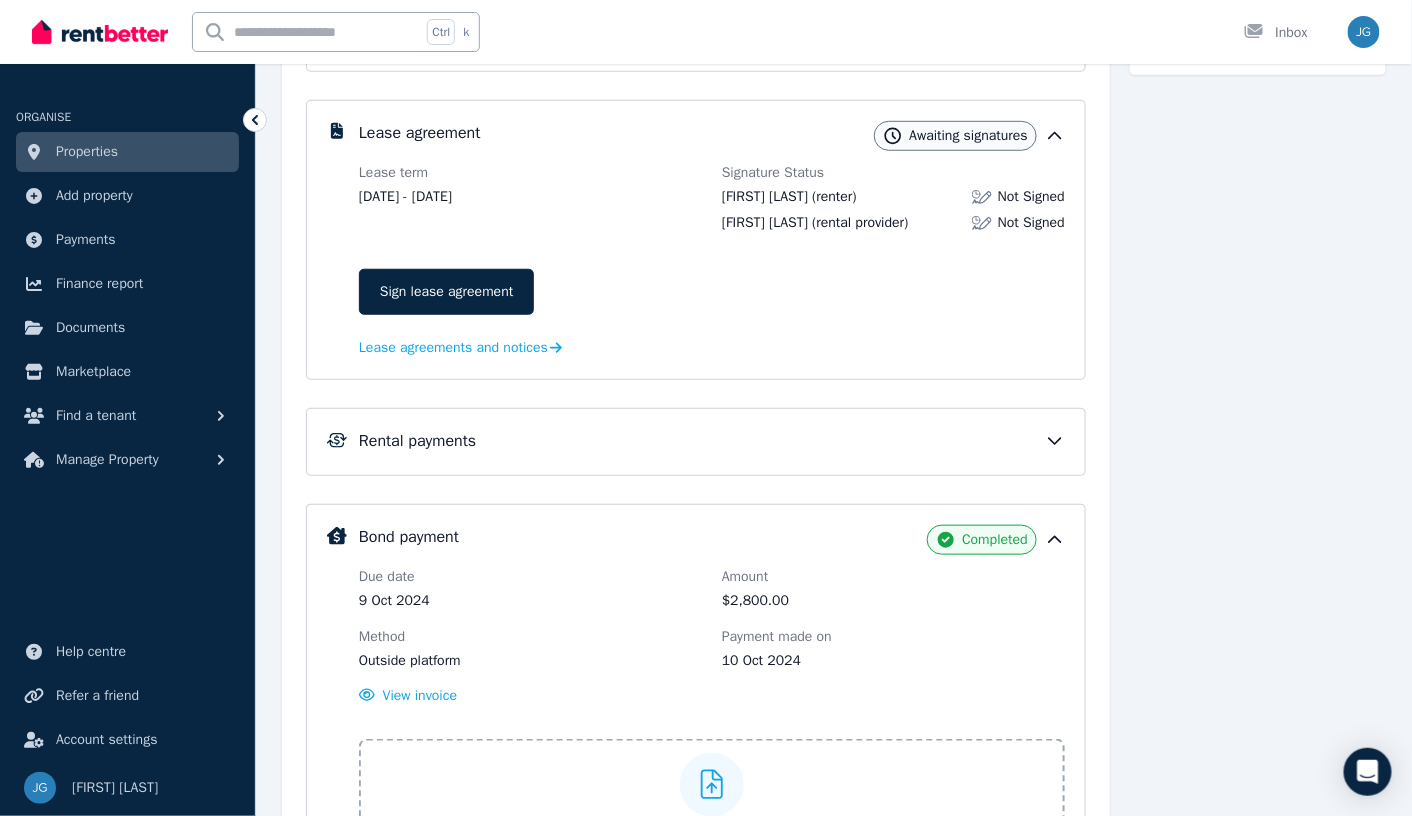 scroll, scrollTop: 475, scrollLeft: 0, axis: vertical 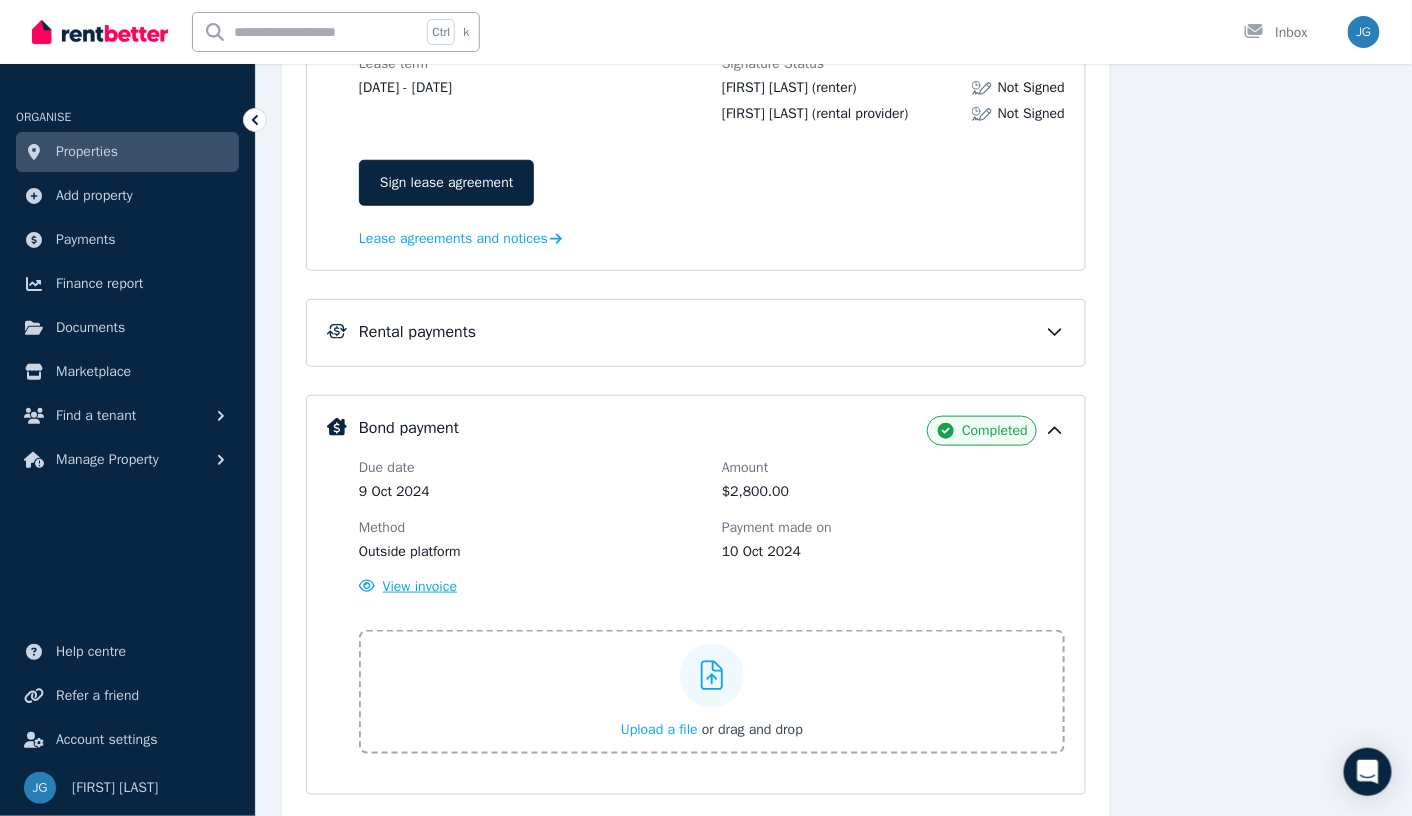 click on "View invoice" at bounding box center [420, 586] 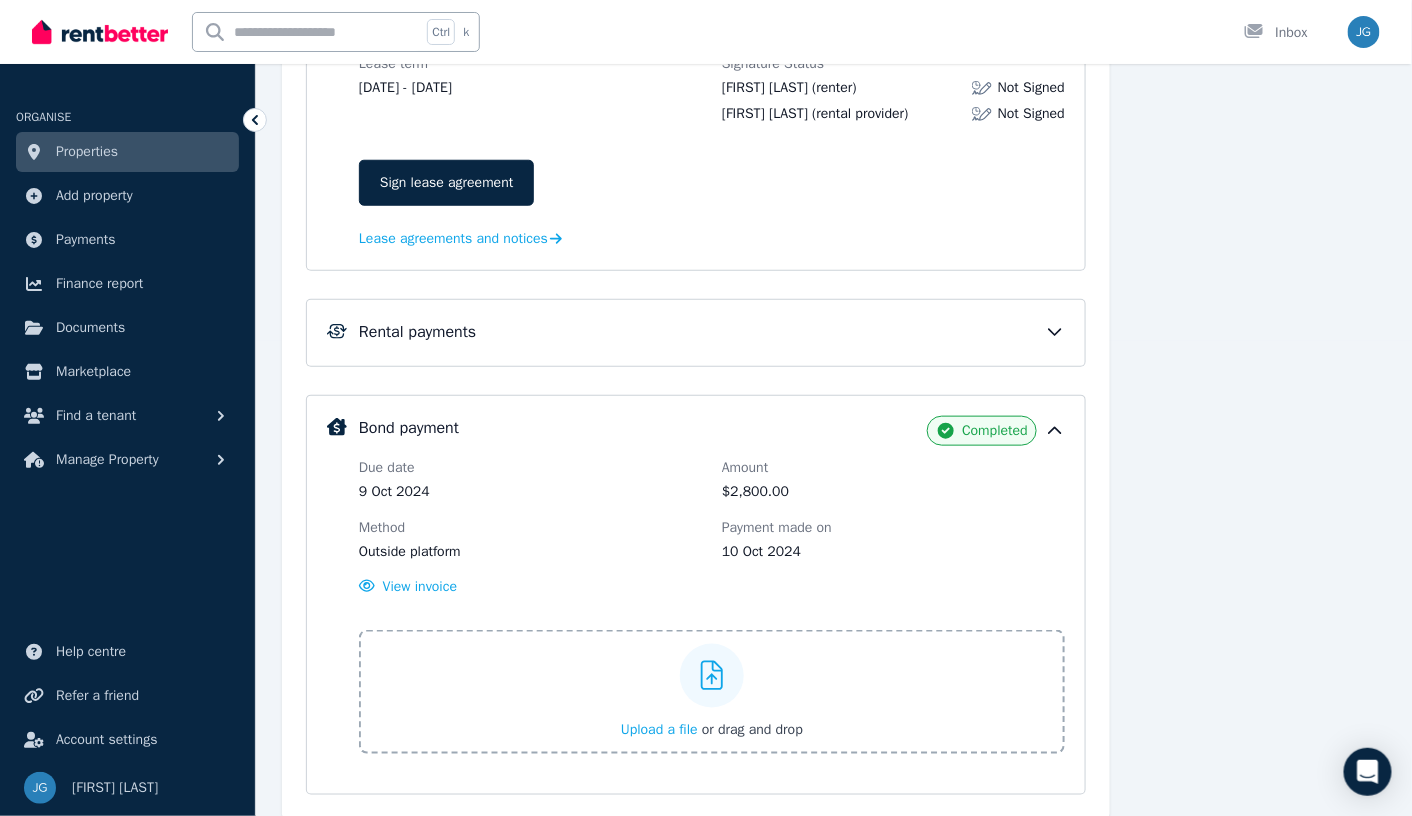 scroll, scrollTop: 538, scrollLeft: 0, axis: vertical 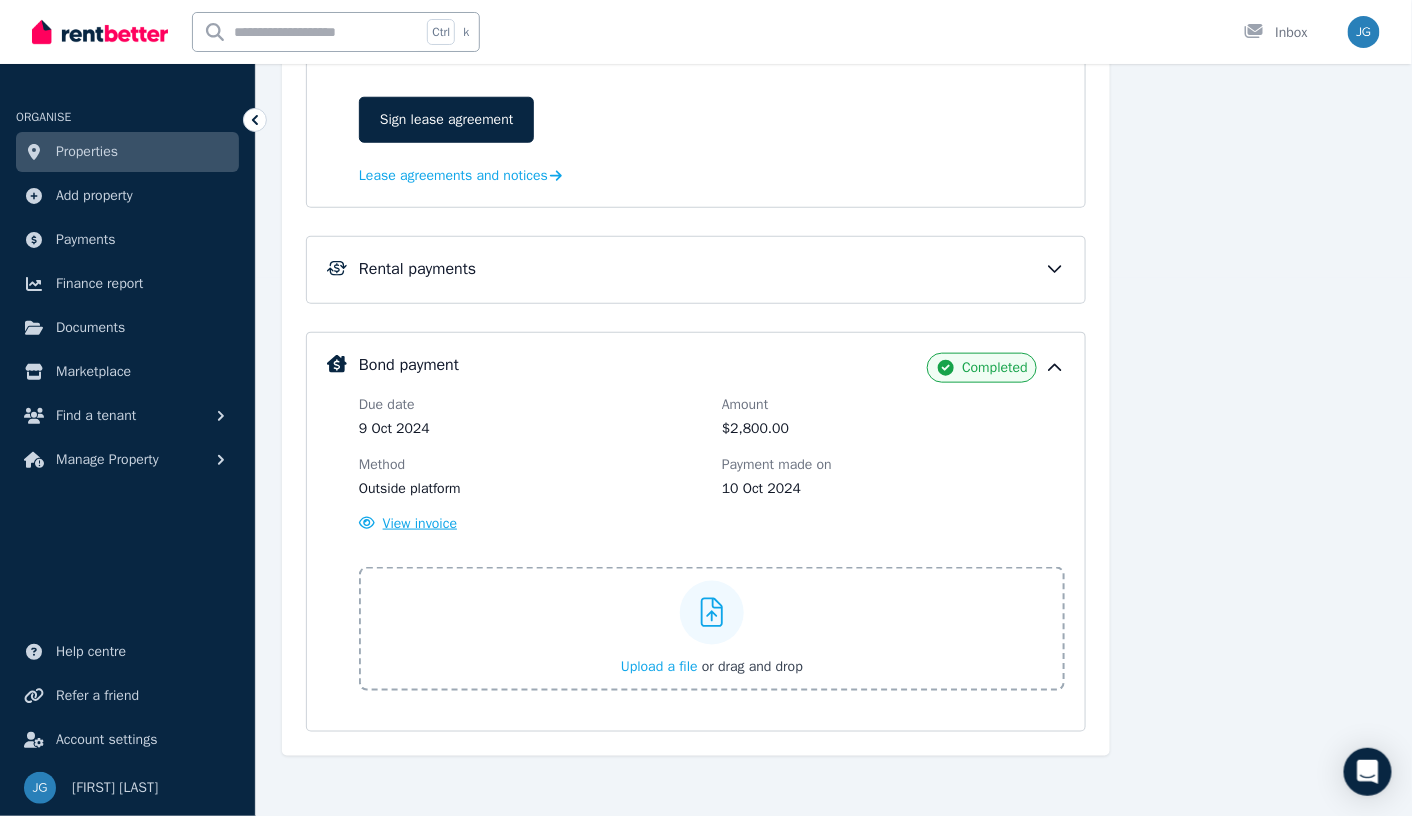 click 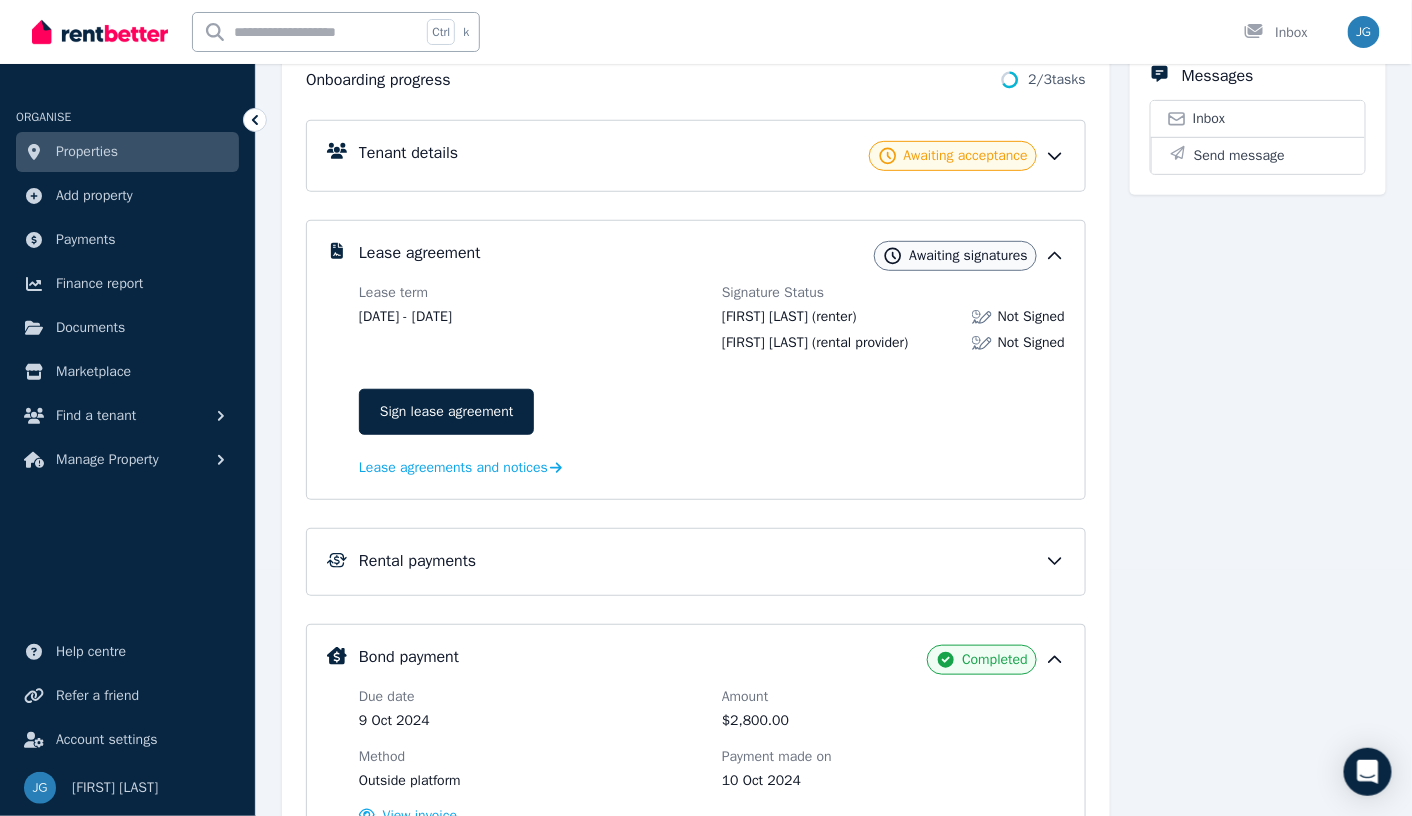 scroll, scrollTop: 238, scrollLeft: 0, axis: vertical 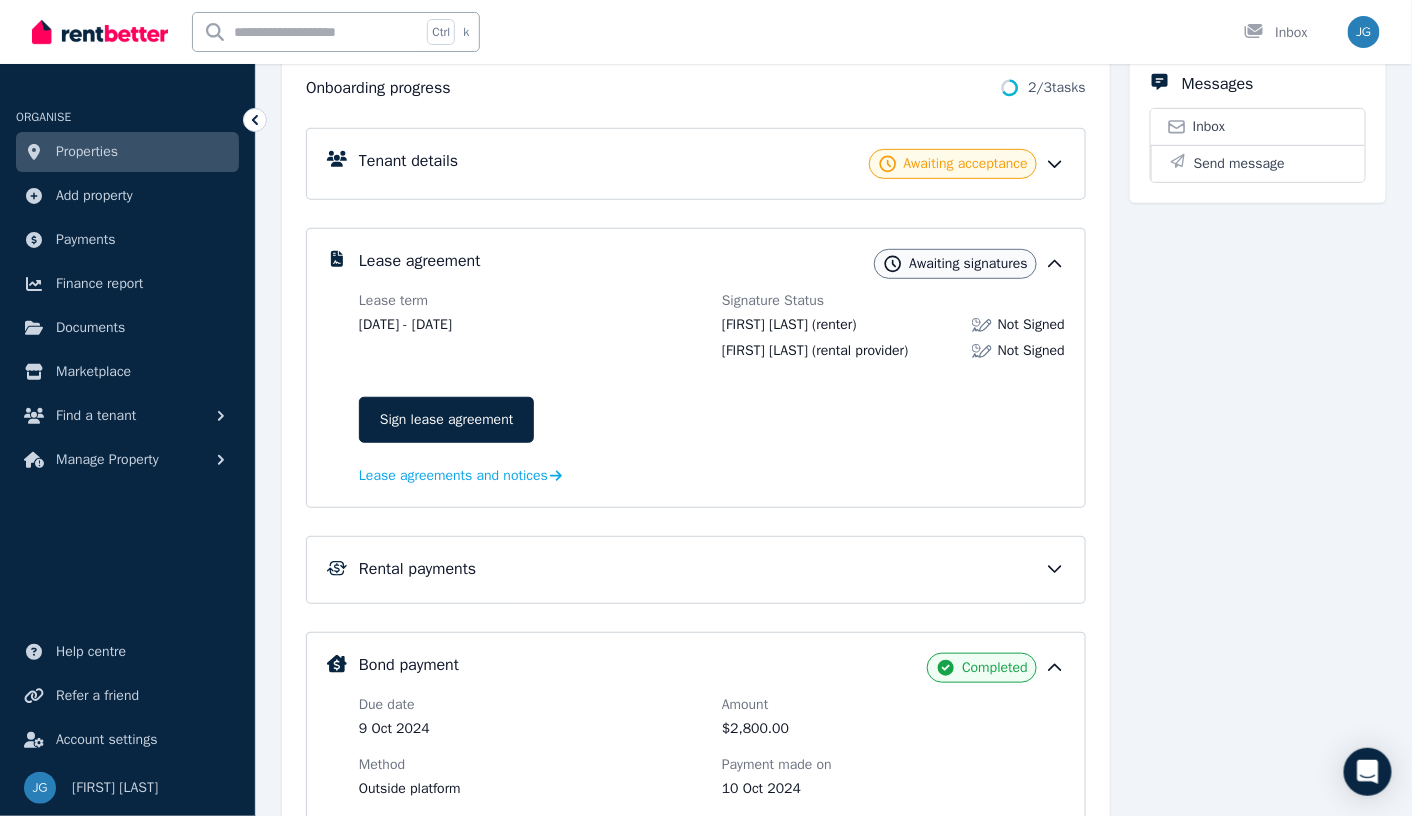 click 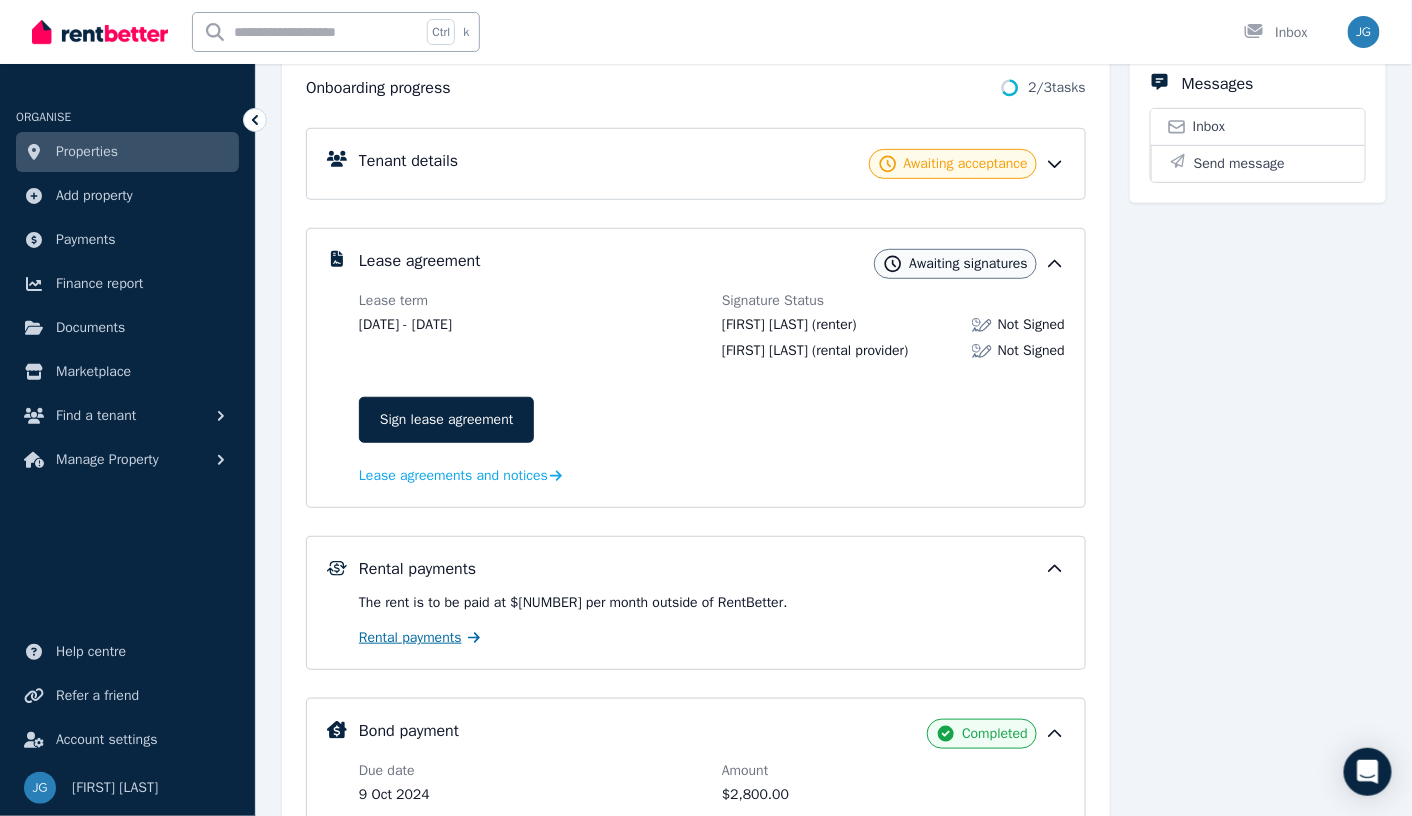 click on "Rental payments" at bounding box center [410, 638] 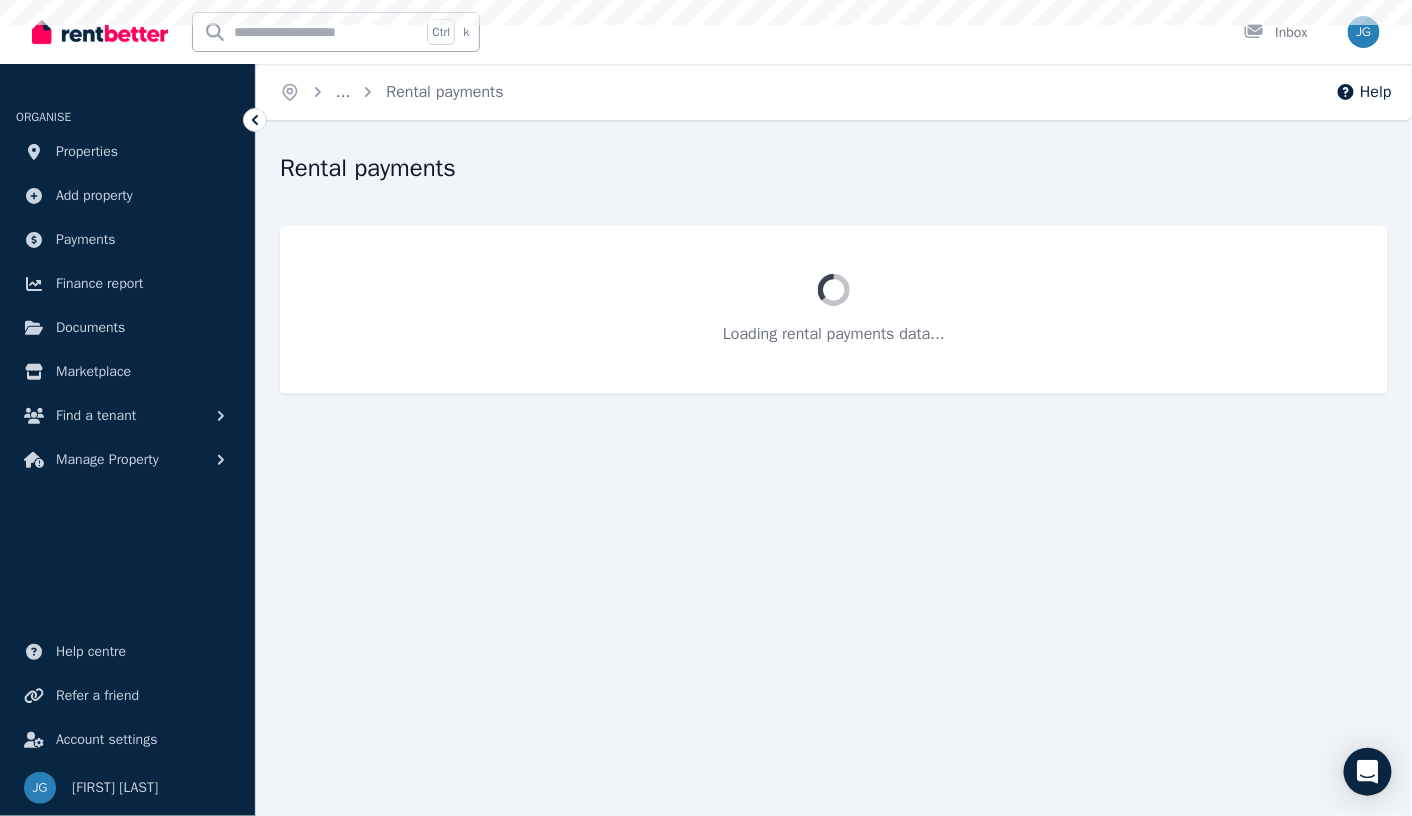 scroll, scrollTop: 0, scrollLeft: 0, axis: both 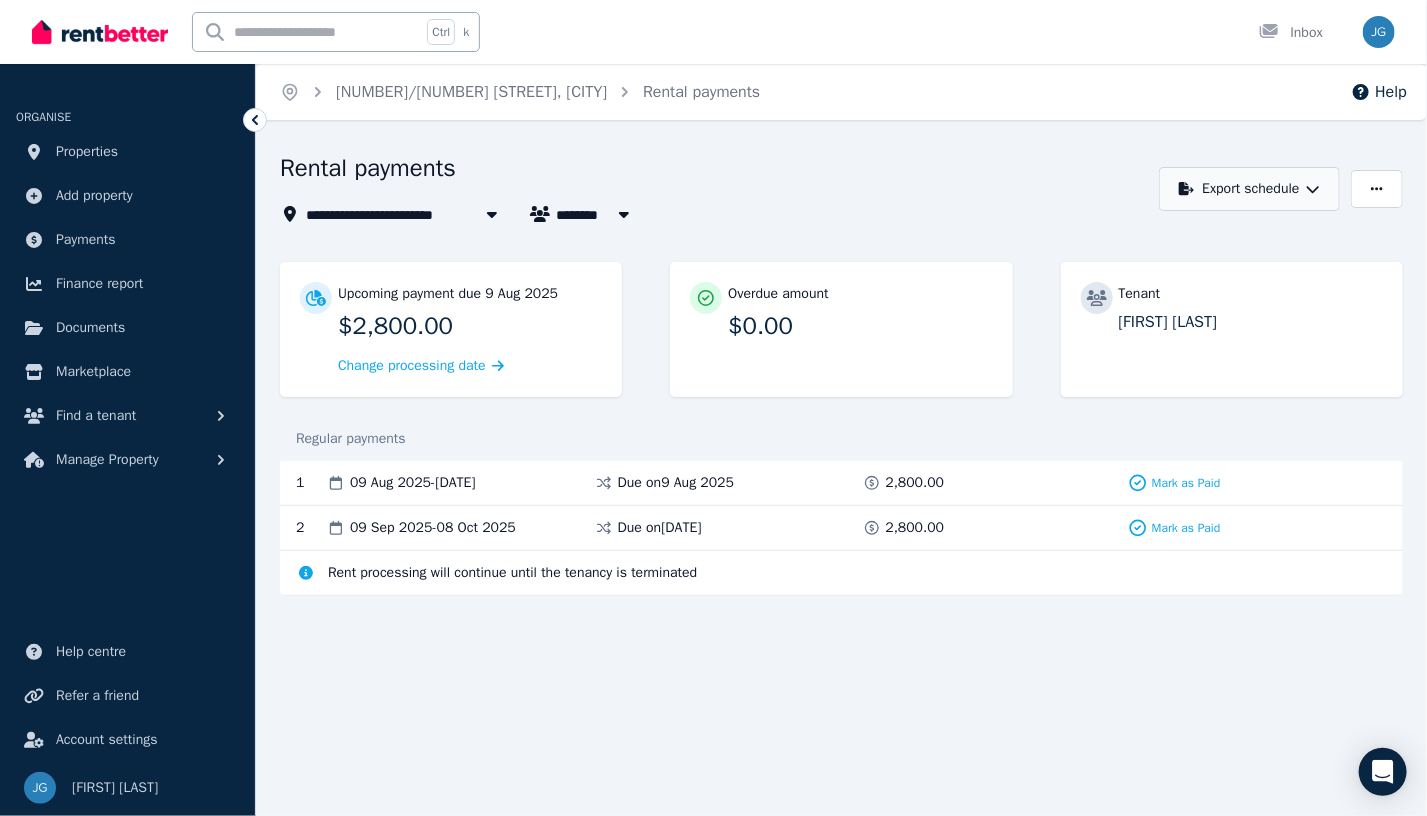 click 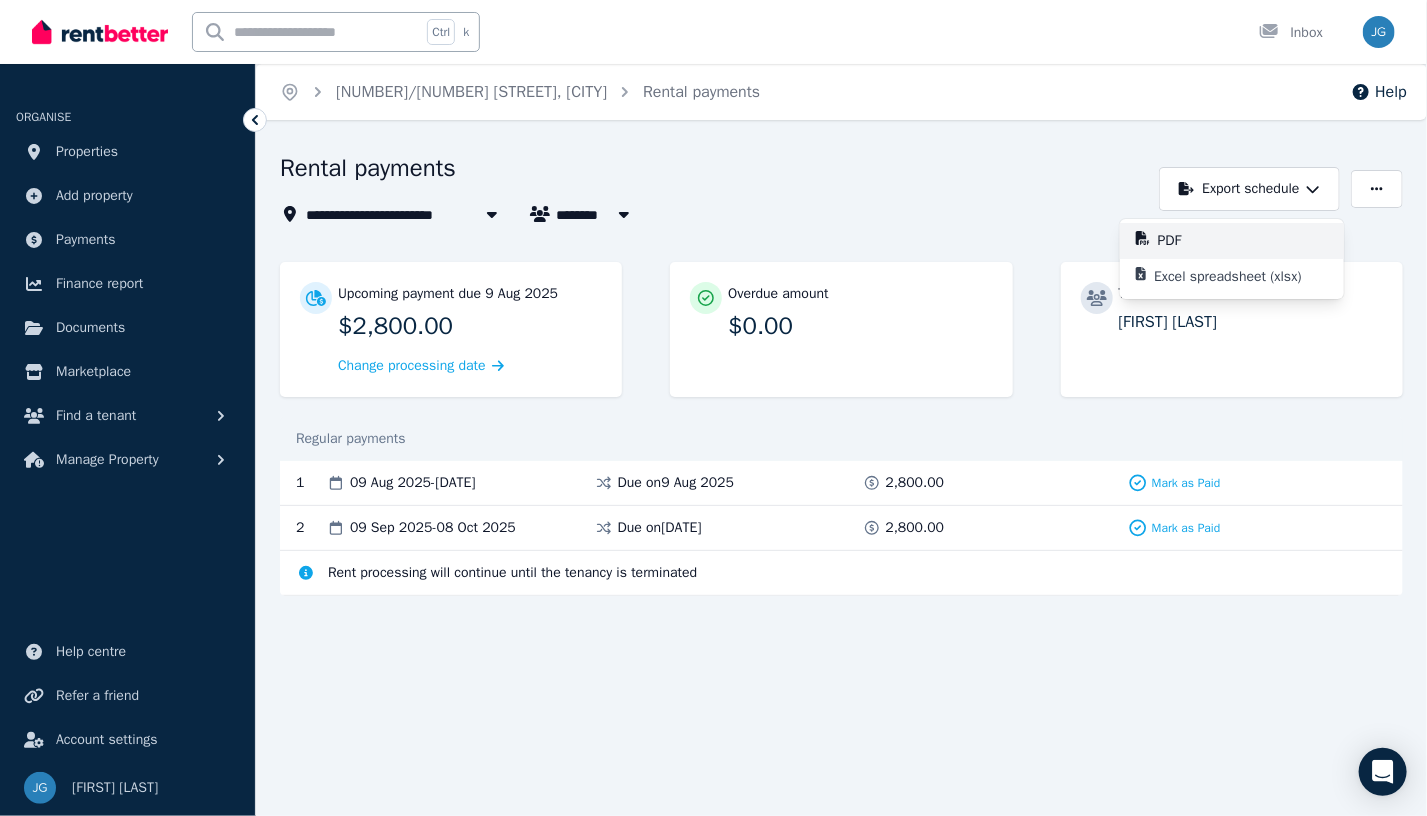 click on "PDF" at bounding box center [1178, 241] 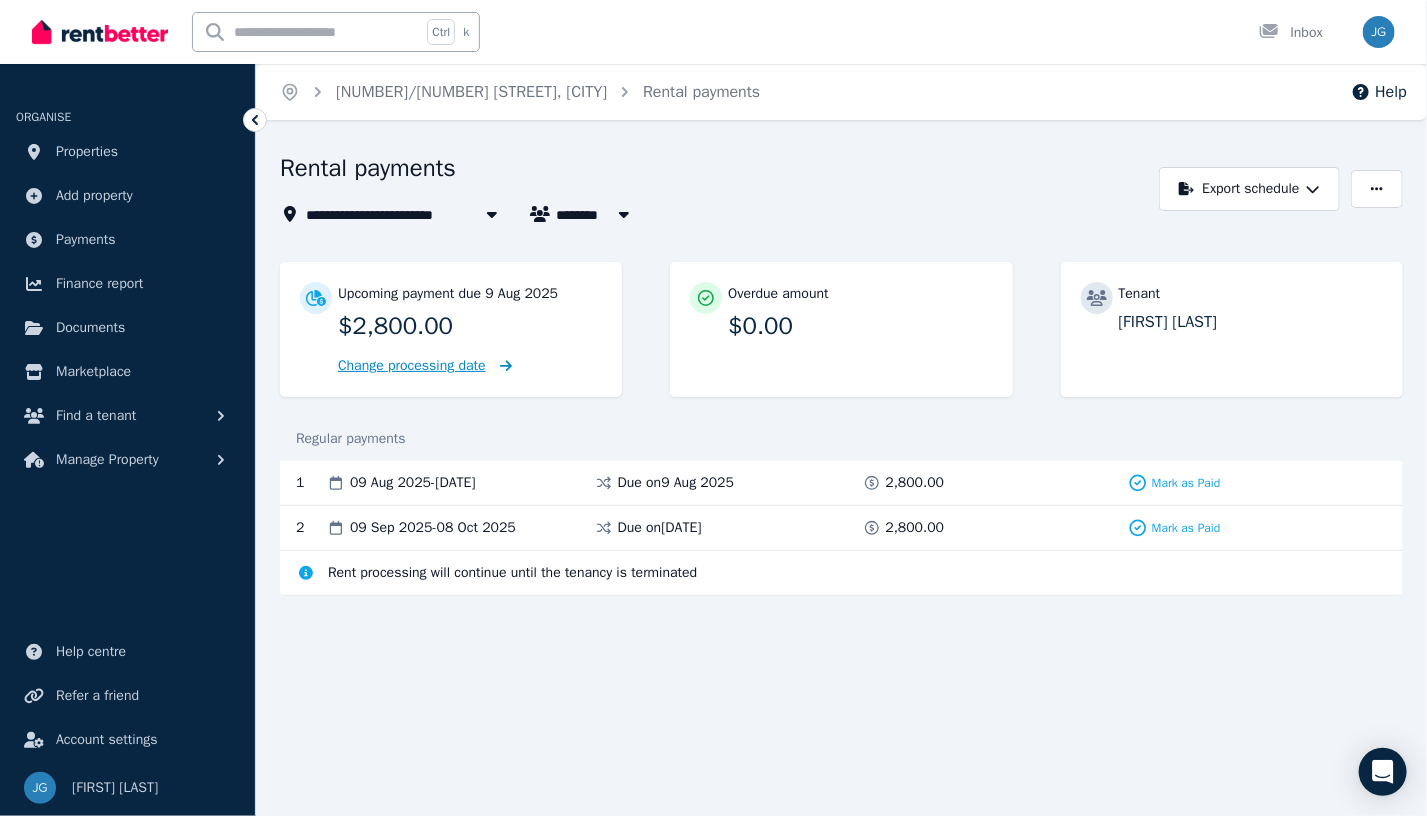 click on "Change processing date" at bounding box center (412, 366) 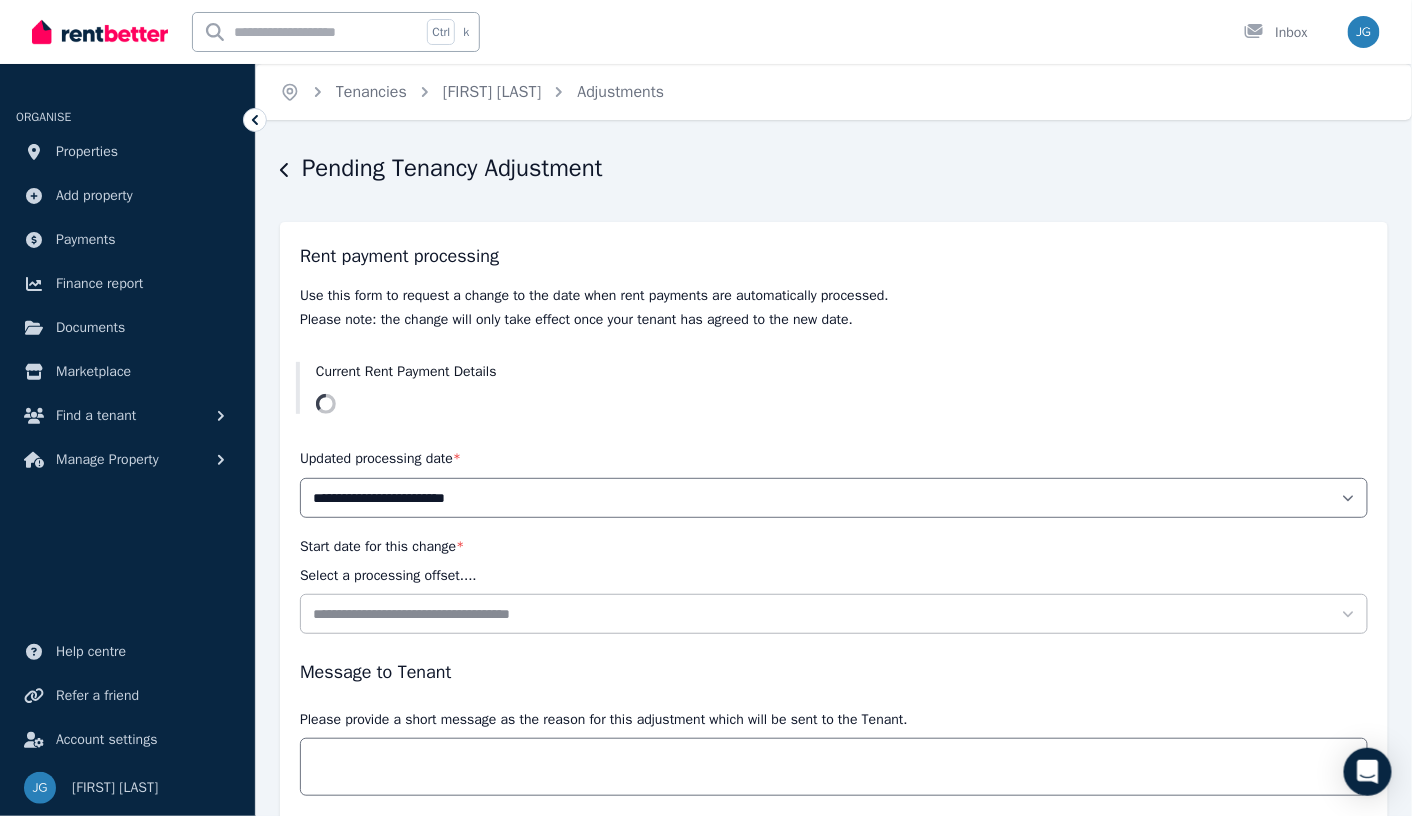 click 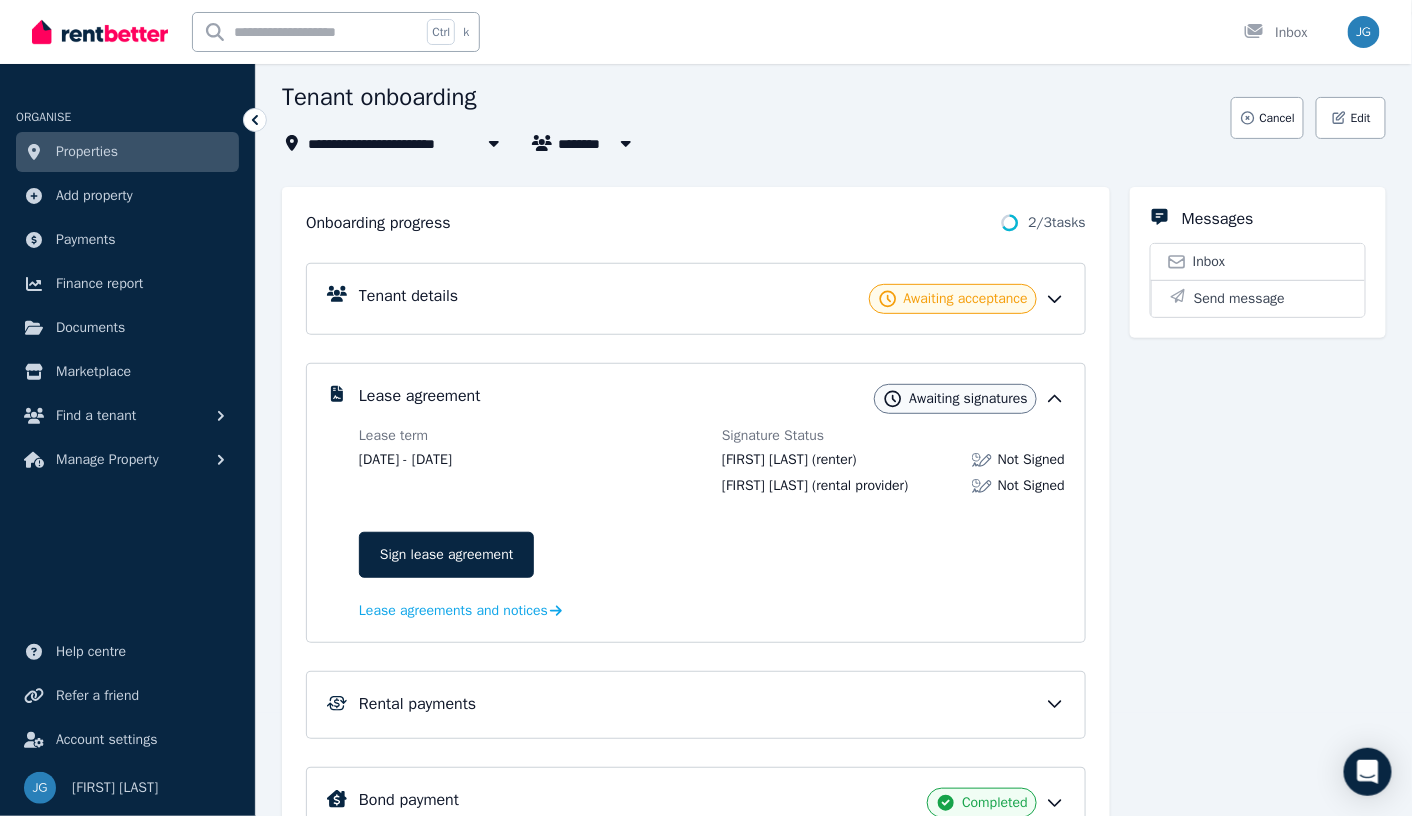 scroll, scrollTop: 200, scrollLeft: 0, axis: vertical 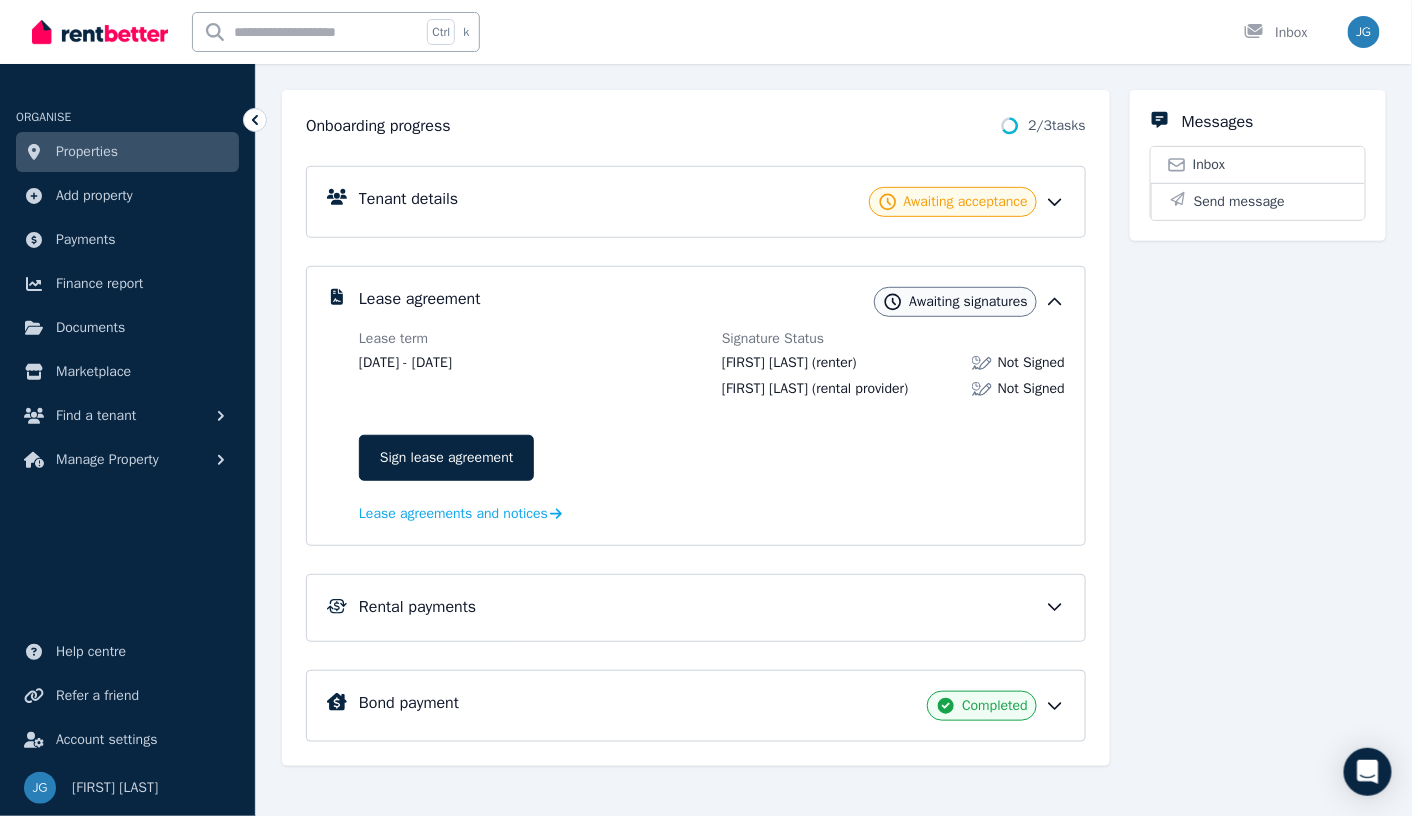 click on "Rental payments" at bounding box center [696, 608] 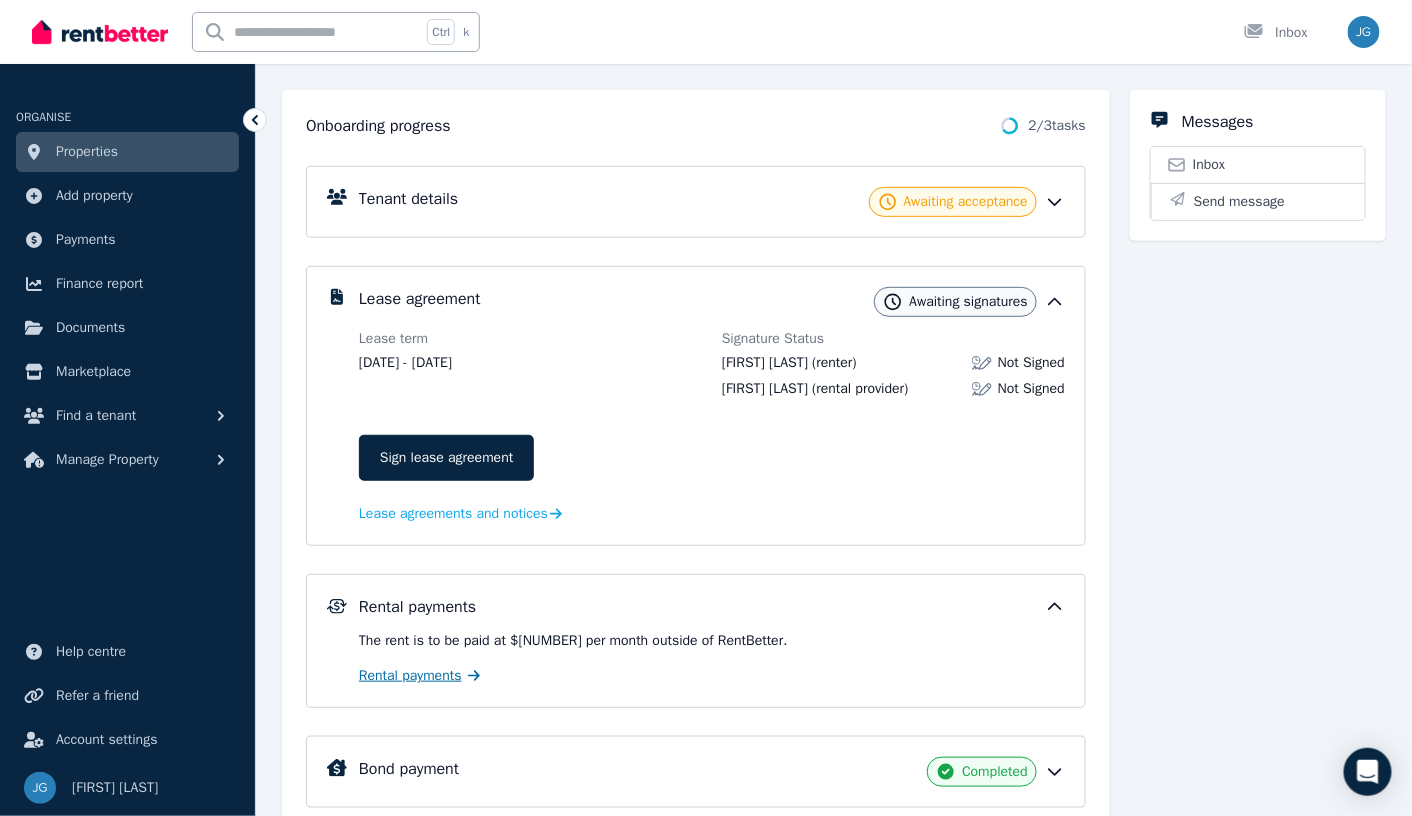 click on "Rental payments" at bounding box center (410, 676) 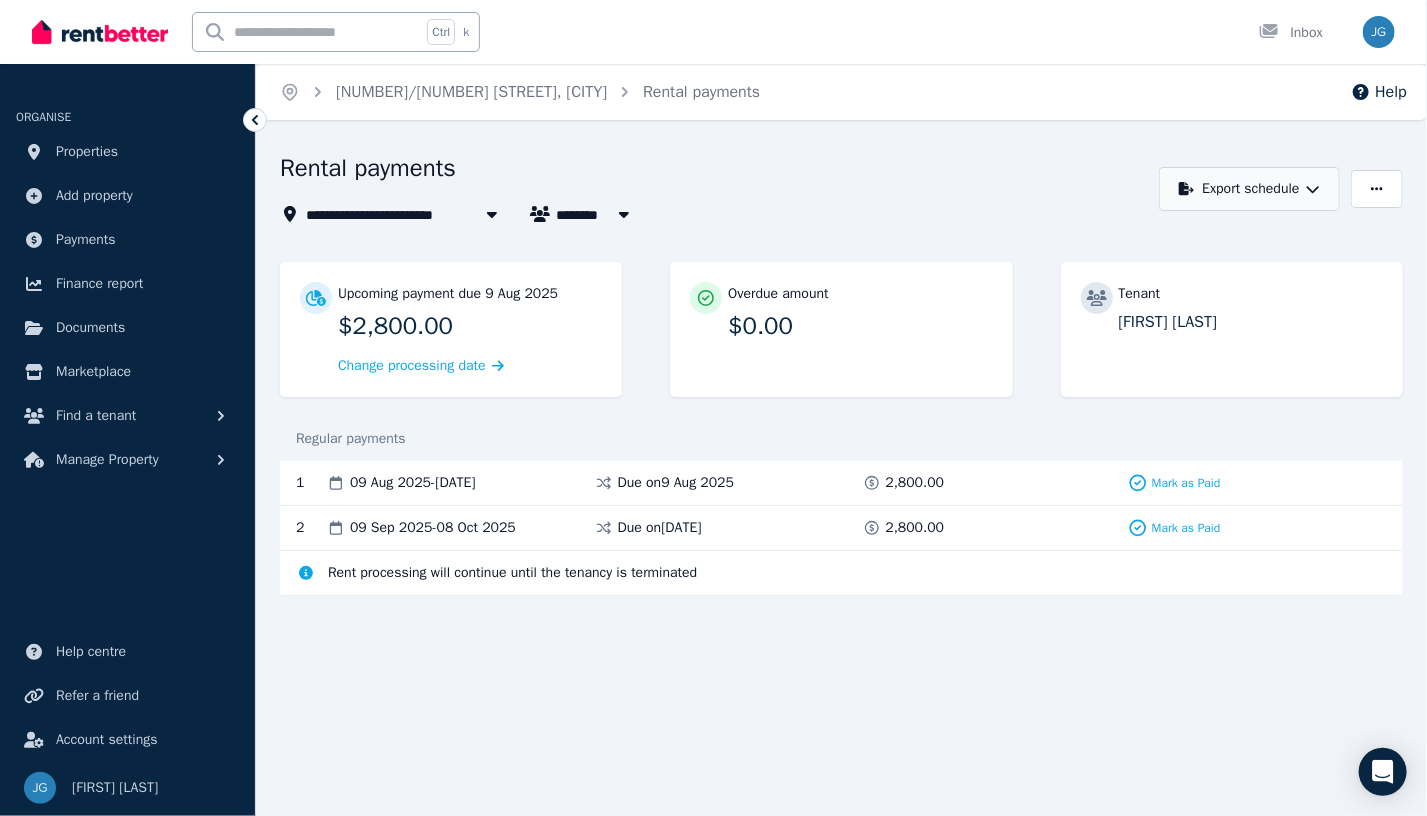 click 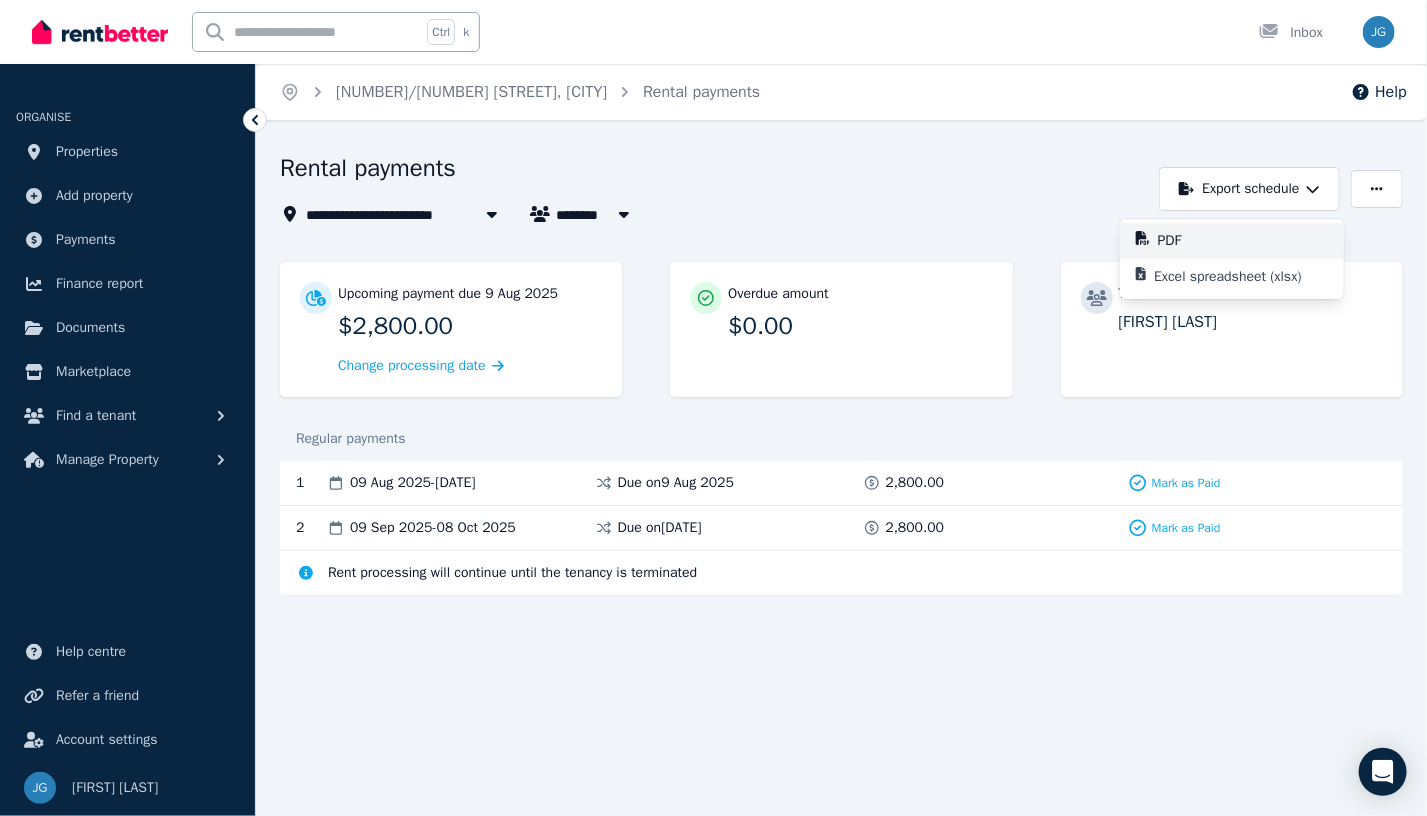 click on "PDF" at bounding box center [1178, 241] 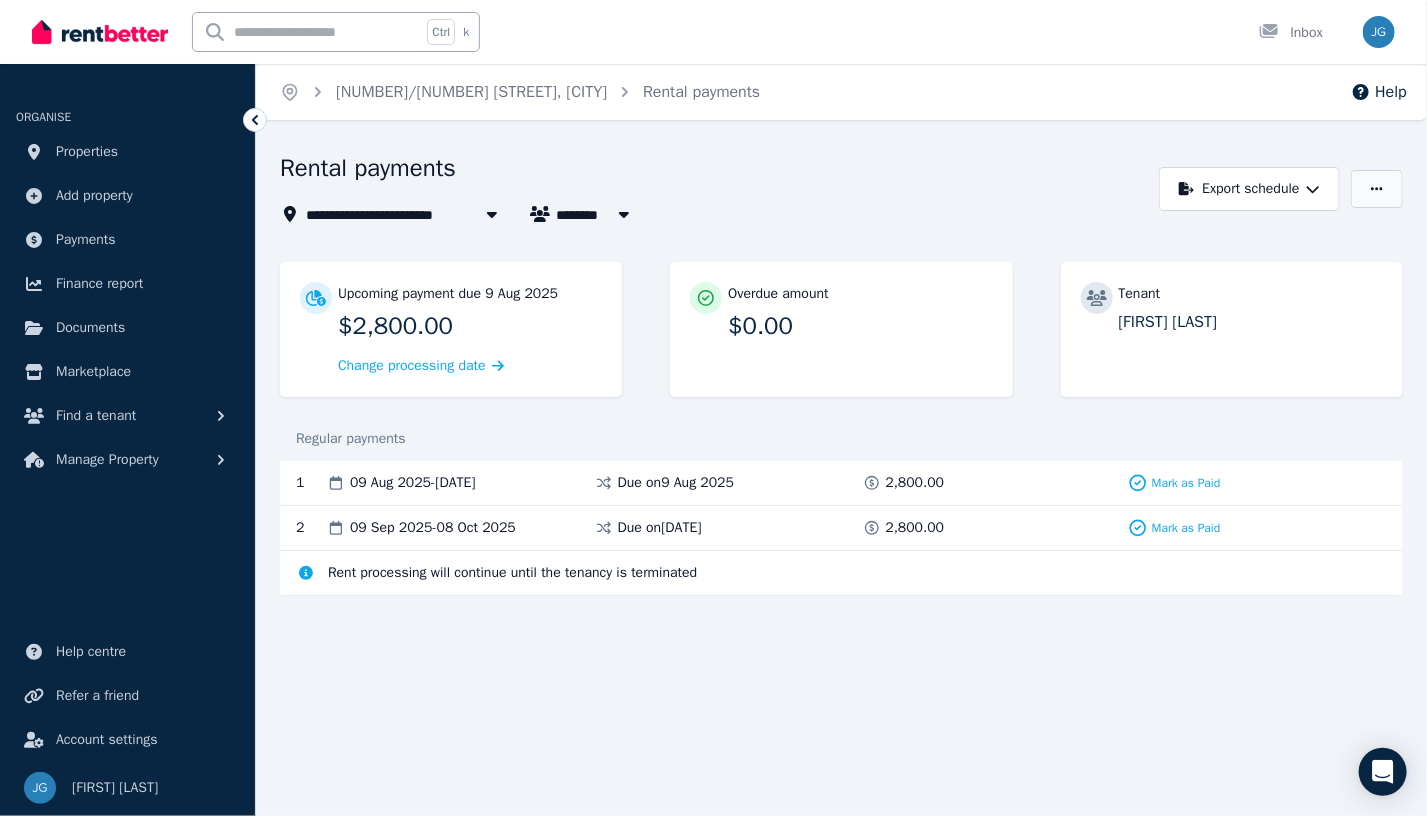 click at bounding box center [1377, 189] 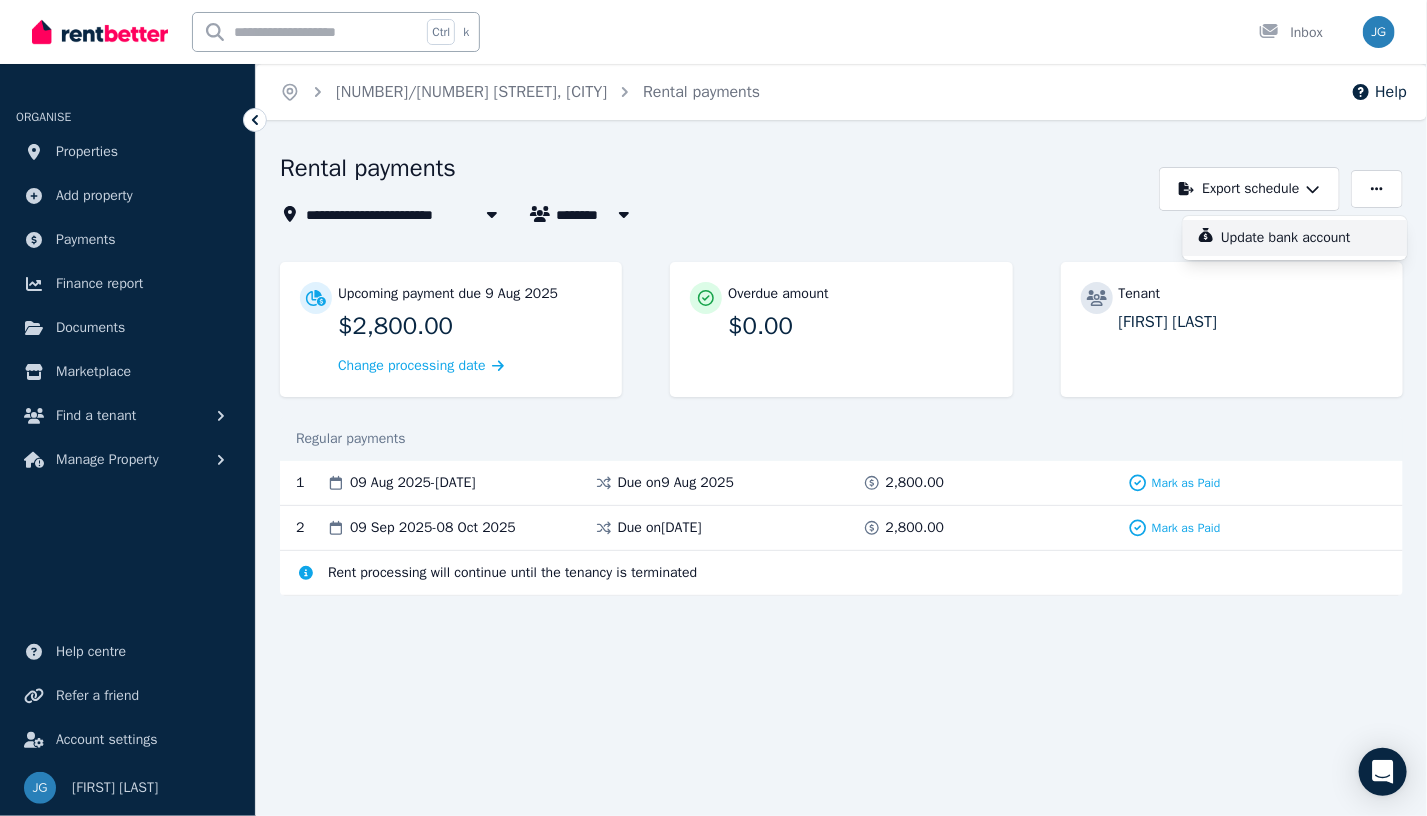 click on "Update bank account" at bounding box center [1295, 238] 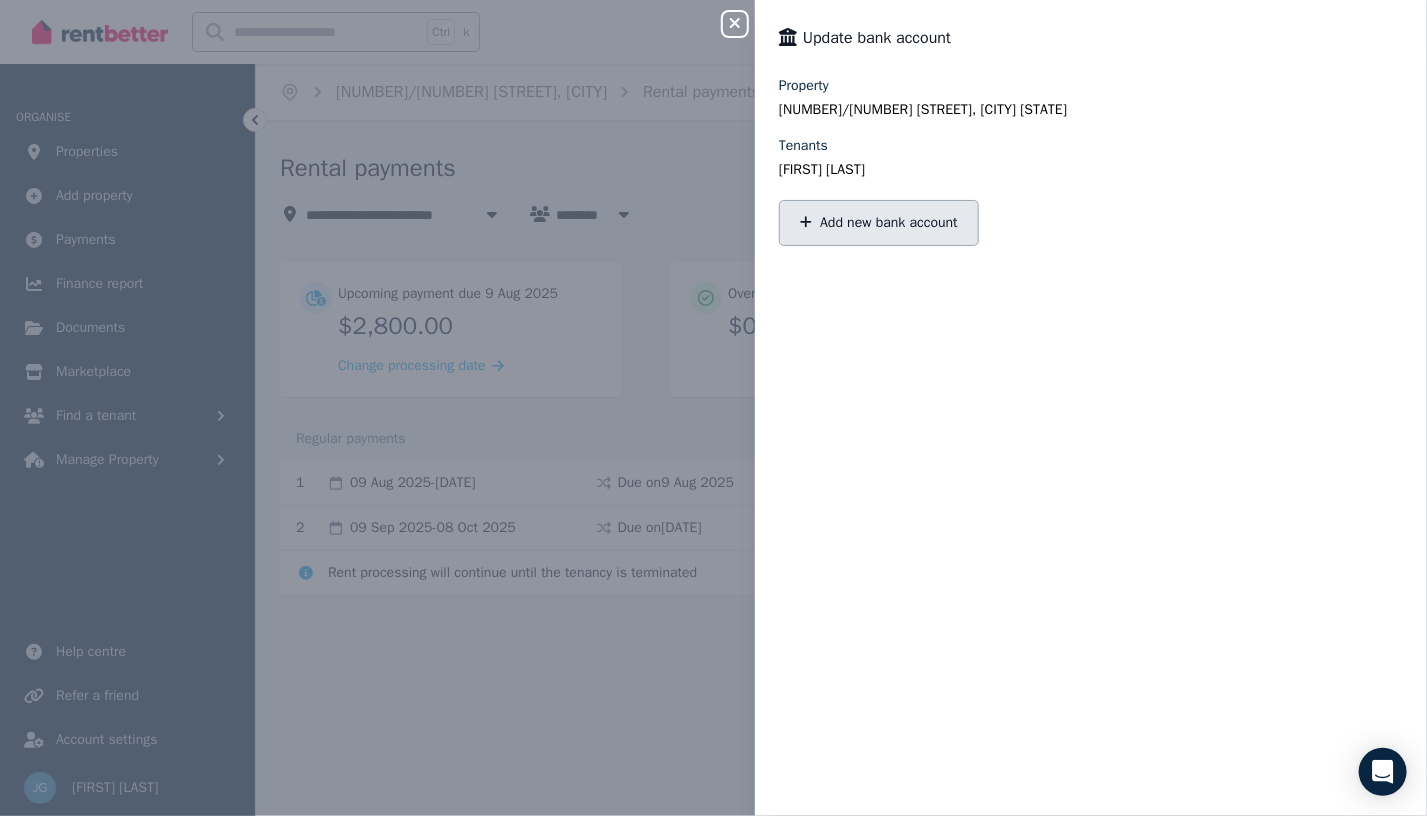 click on "Add new bank account" at bounding box center [879, 223] 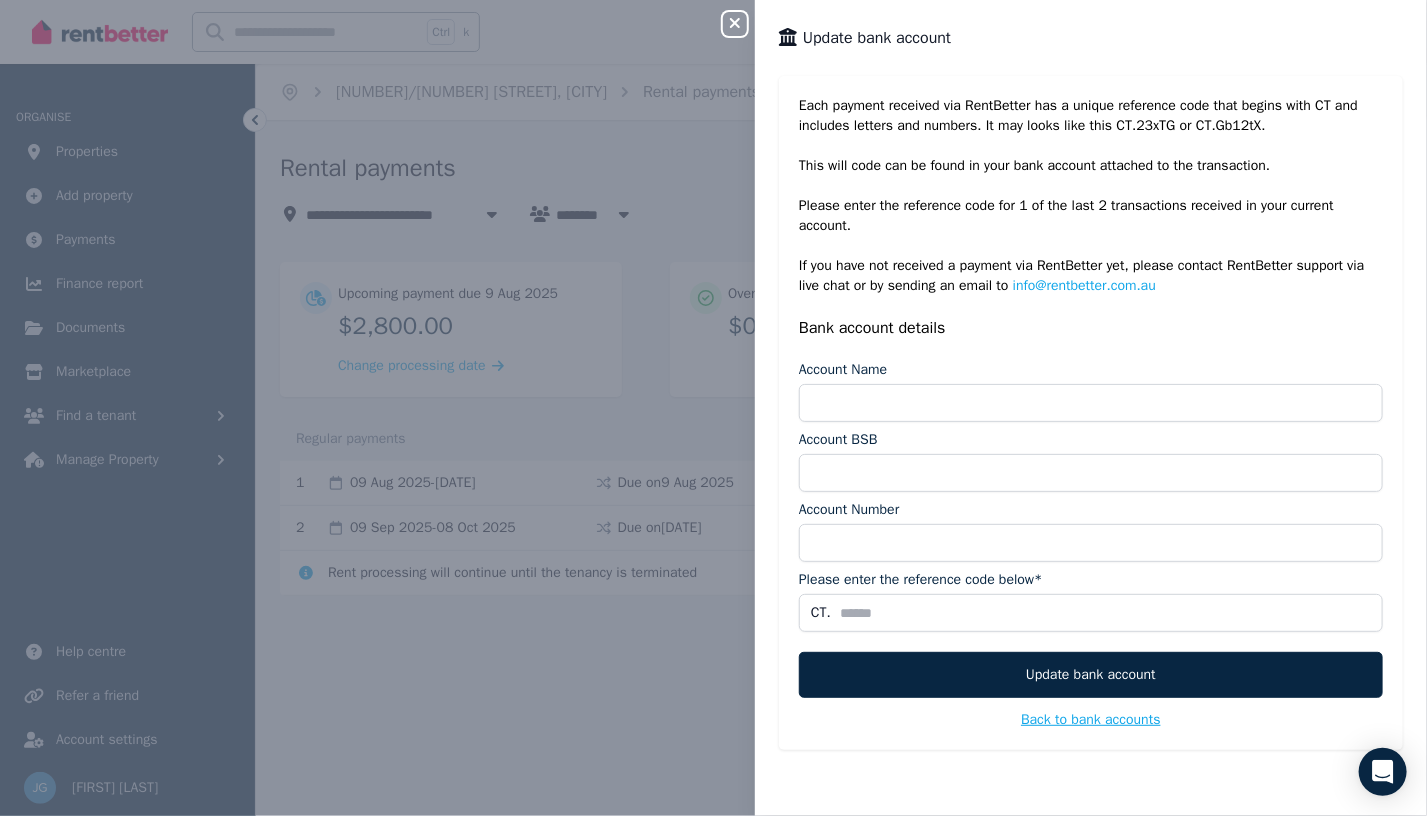 click on "Back to bank accounts" at bounding box center (1091, 720) 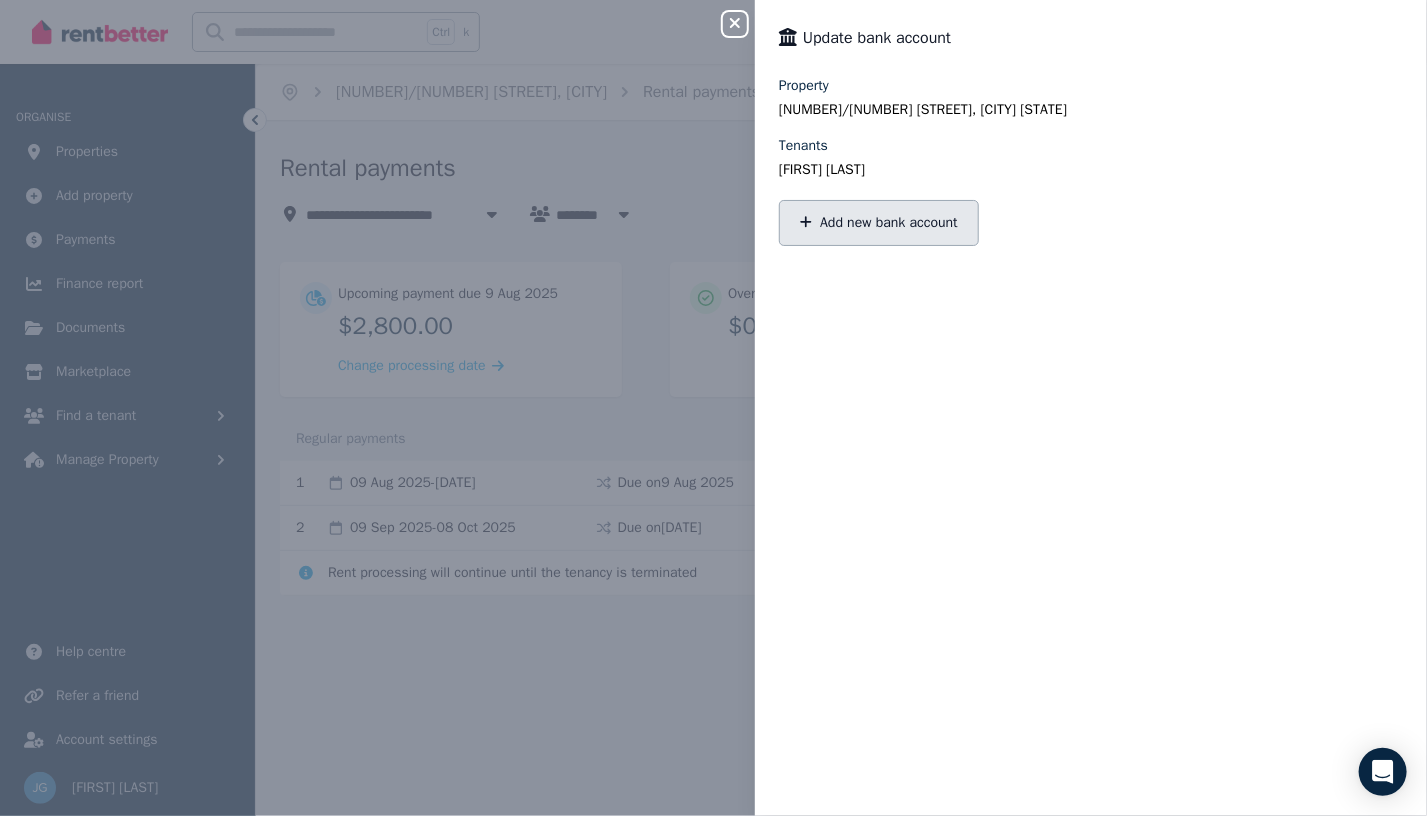 click on "Add new bank account" at bounding box center (879, 223) 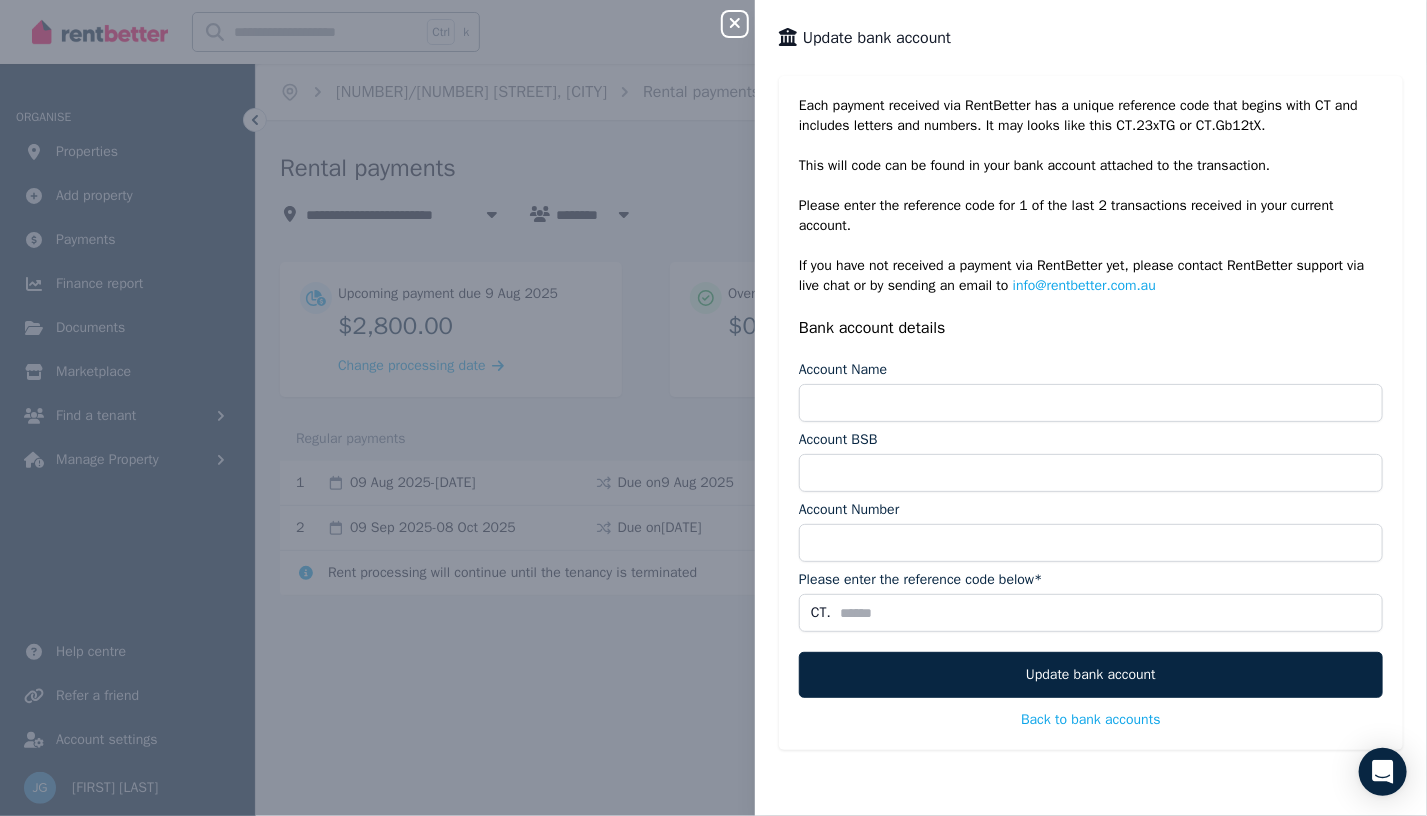 click 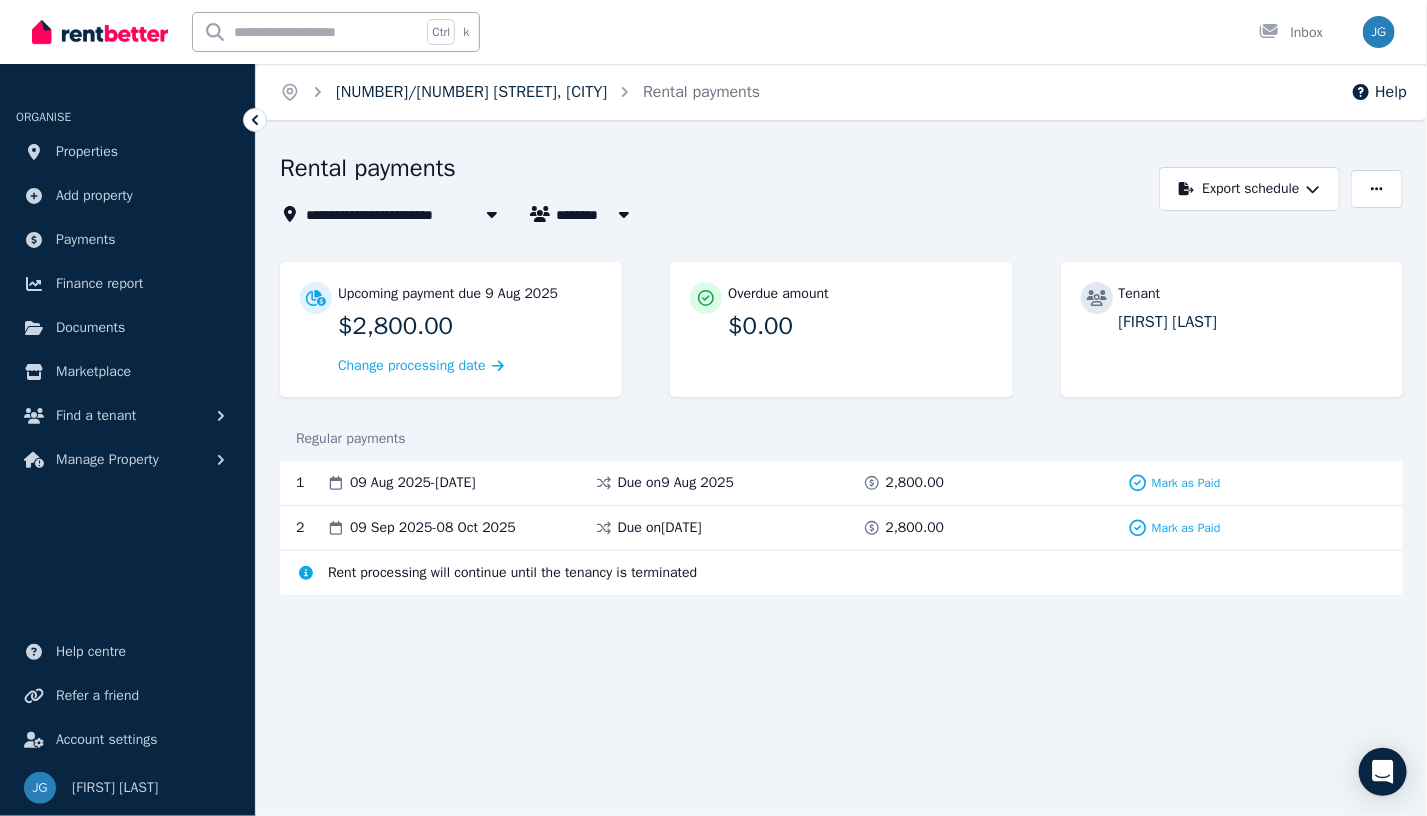 click on "[NUMBER]/[NUMBER] [STREET], [CITY]" at bounding box center [471, 92] 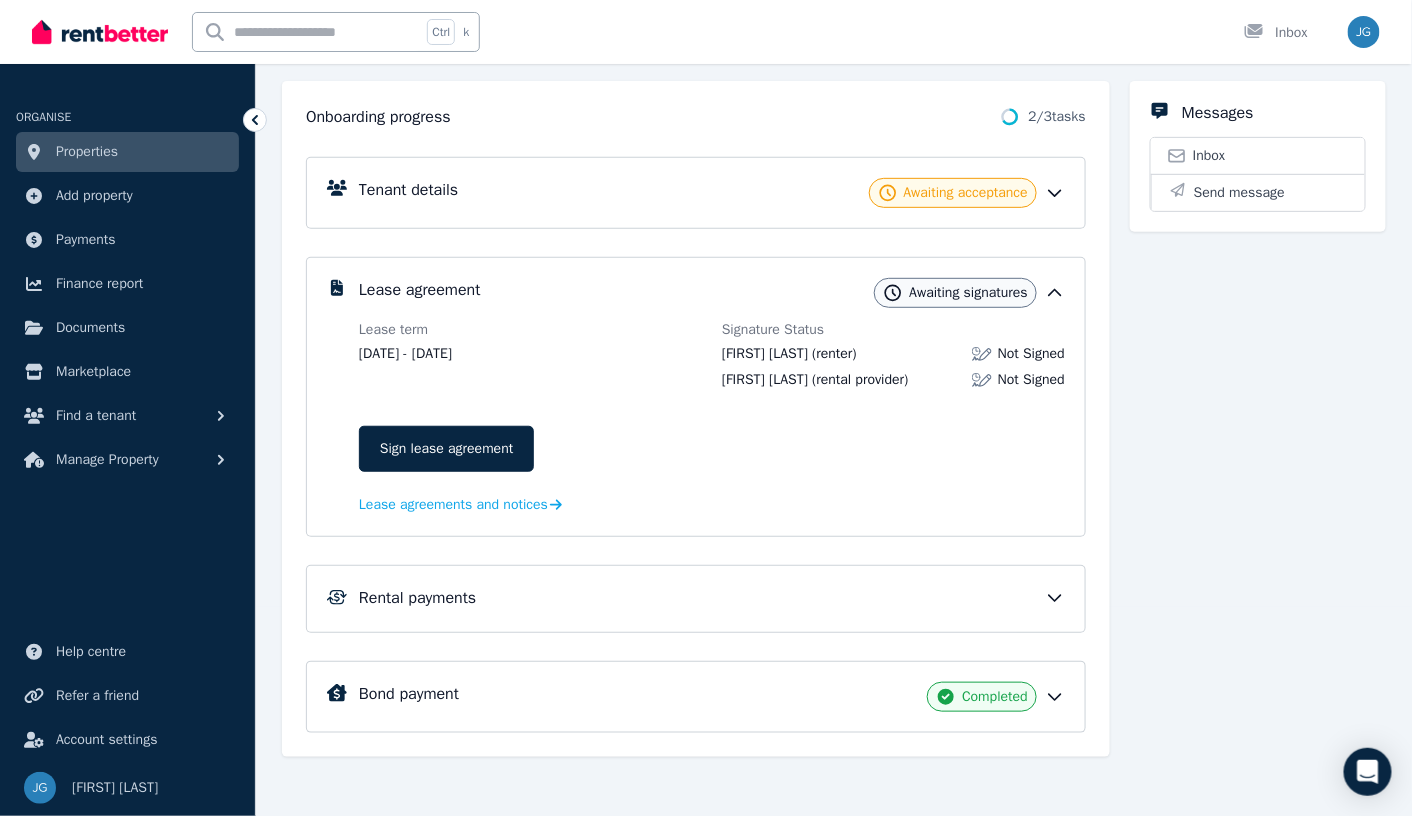 scroll, scrollTop: 211, scrollLeft: 0, axis: vertical 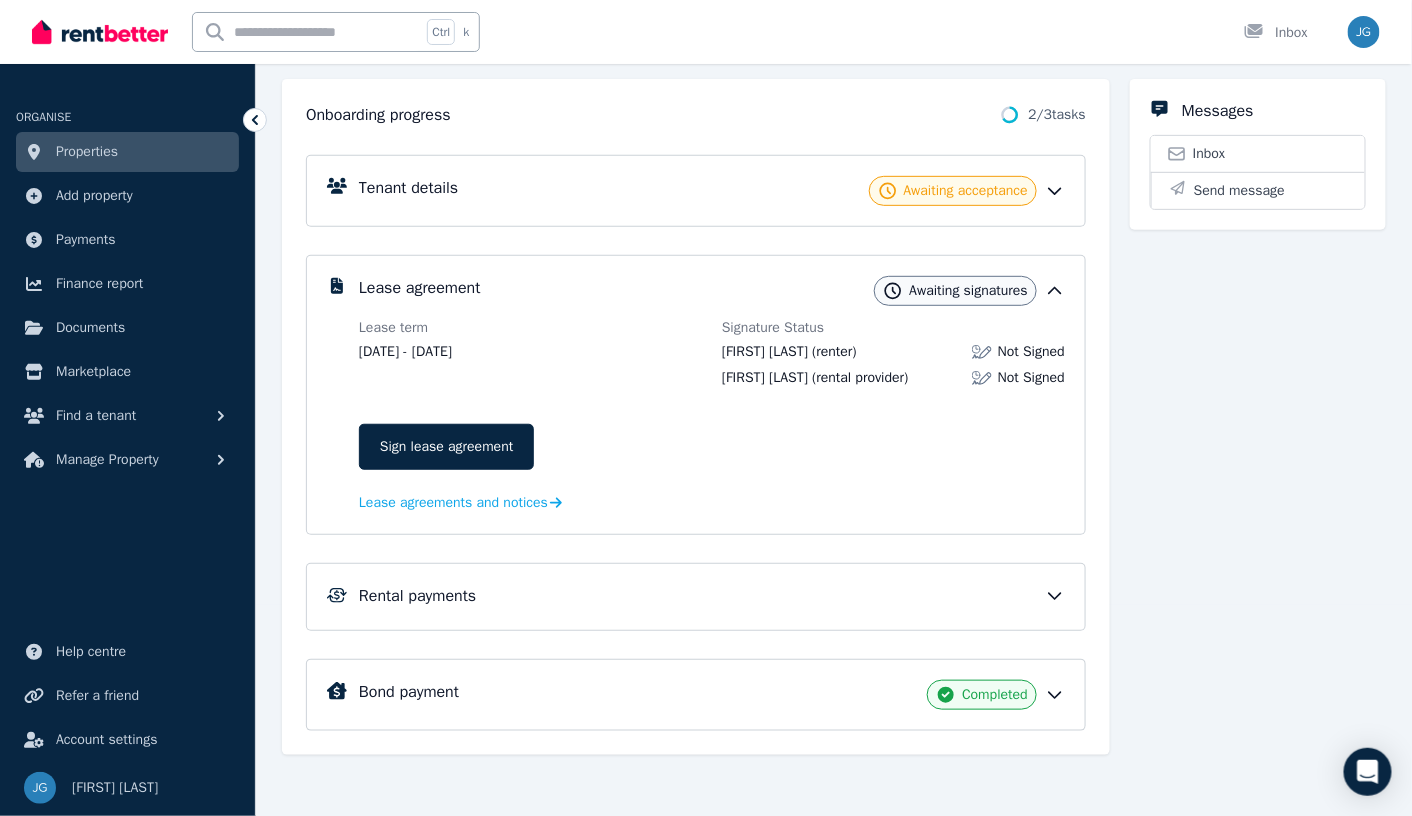 click 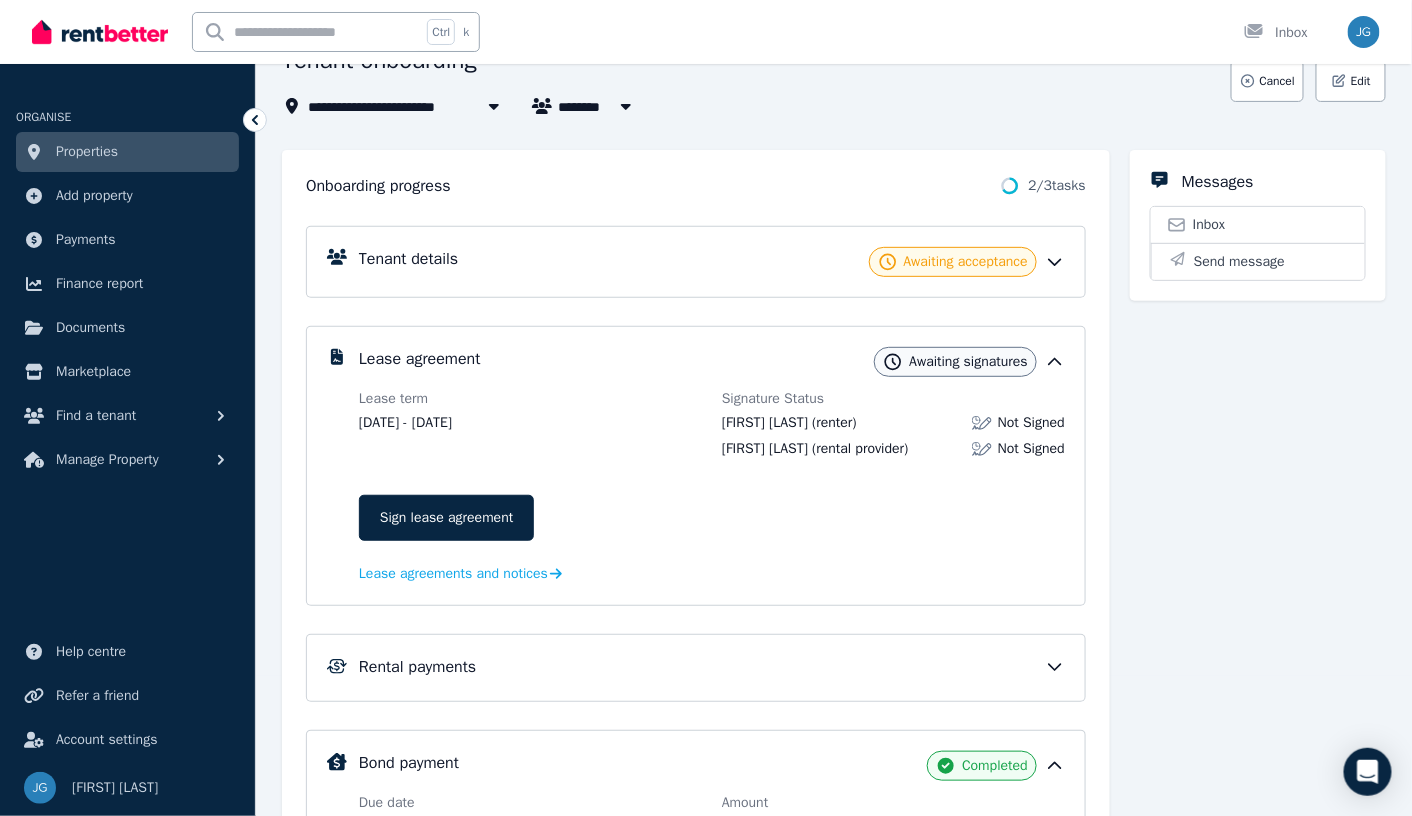 scroll, scrollTop: 138, scrollLeft: 0, axis: vertical 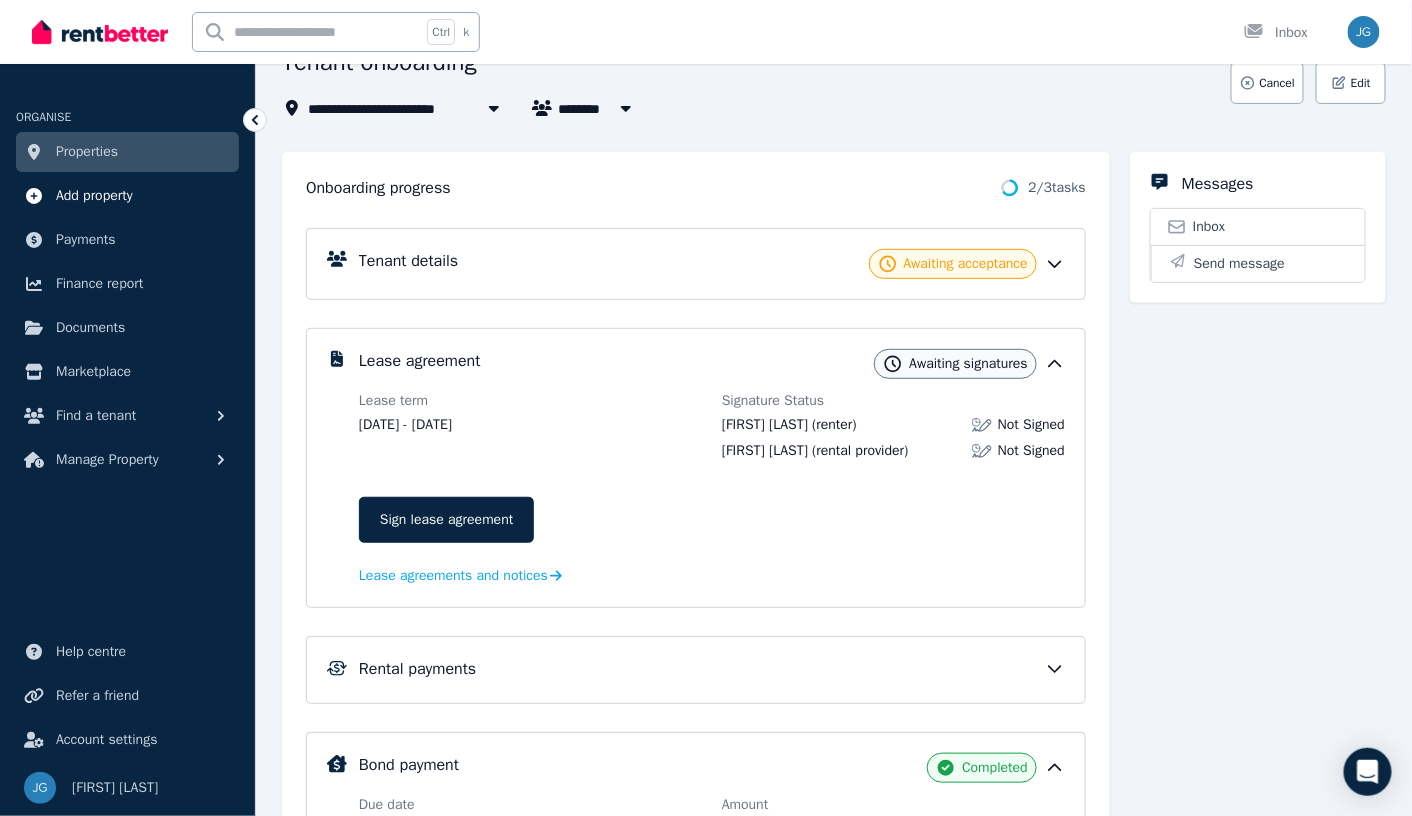 click on "Add property" at bounding box center [94, 196] 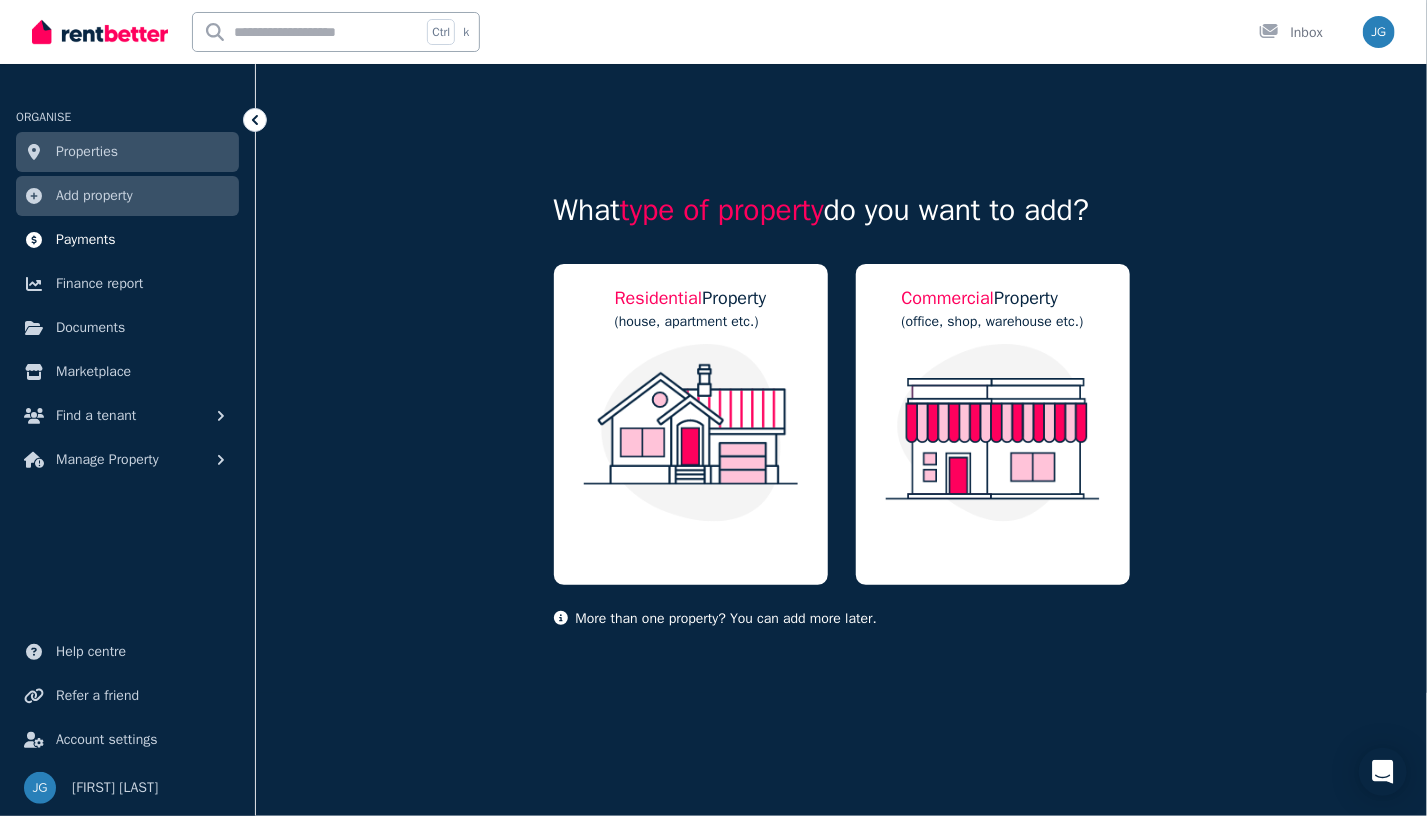 click on "Payments" at bounding box center (86, 240) 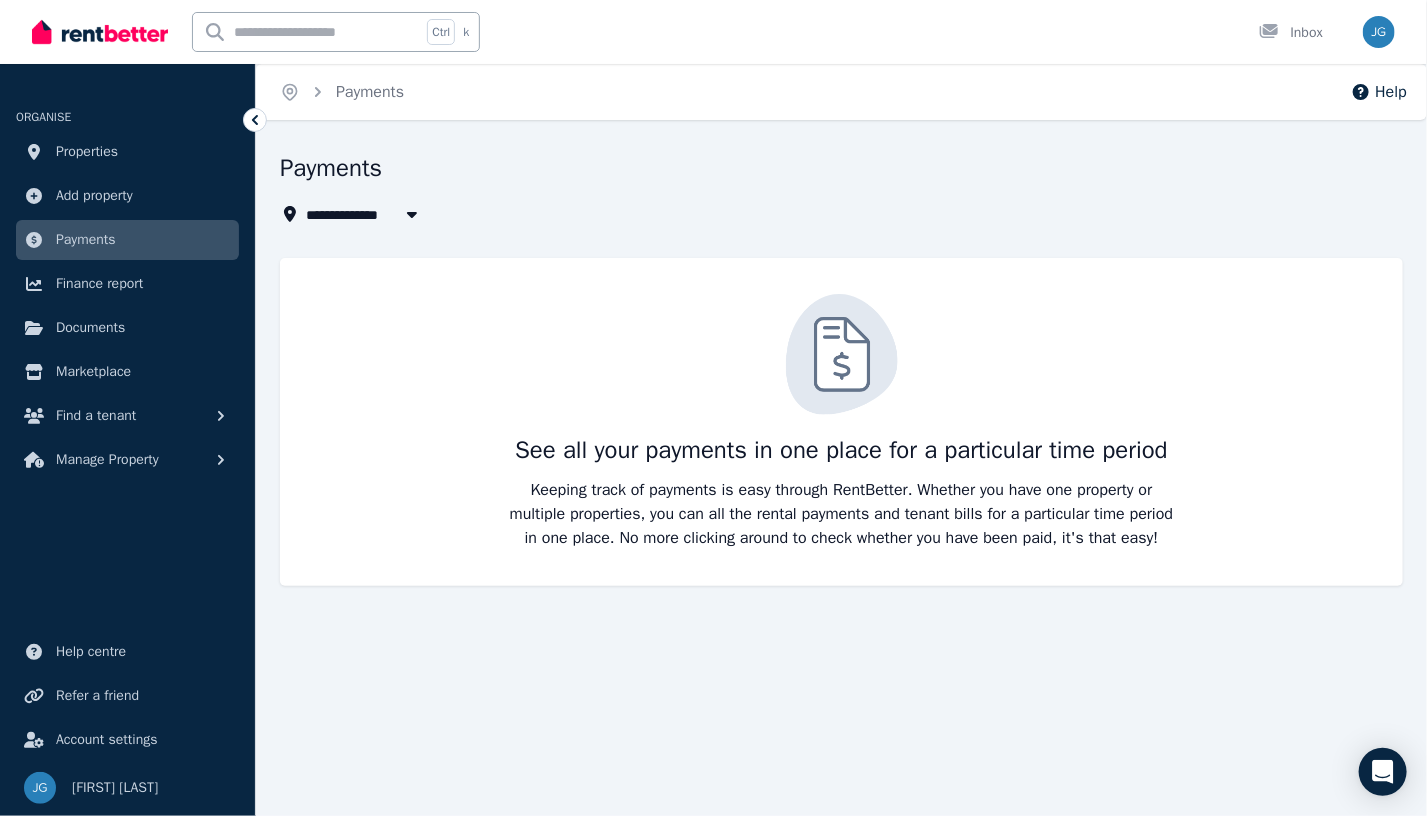 click 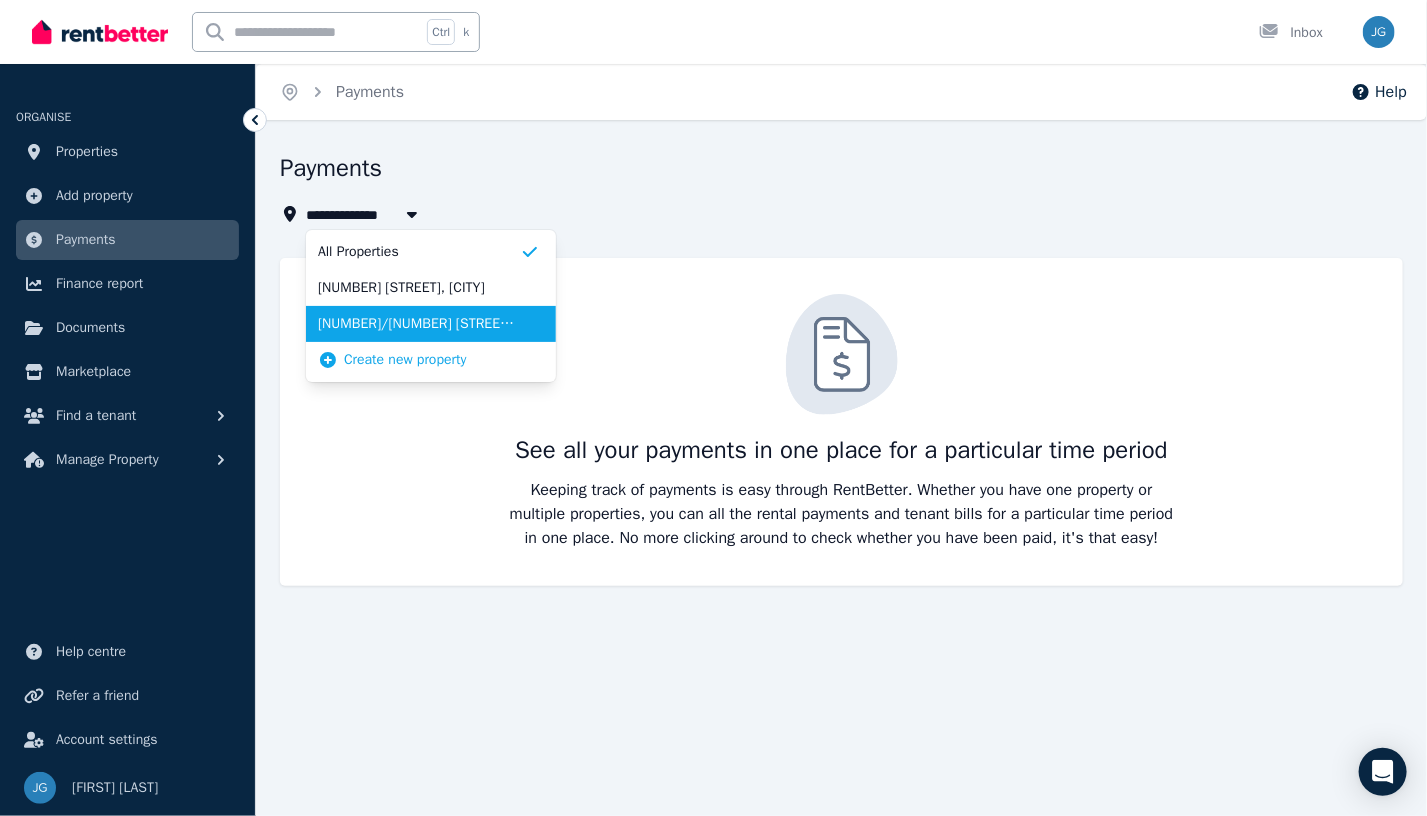 click on "[NUMBER]/[NUMBER] [STREET], [CITY]" at bounding box center (419, 324) 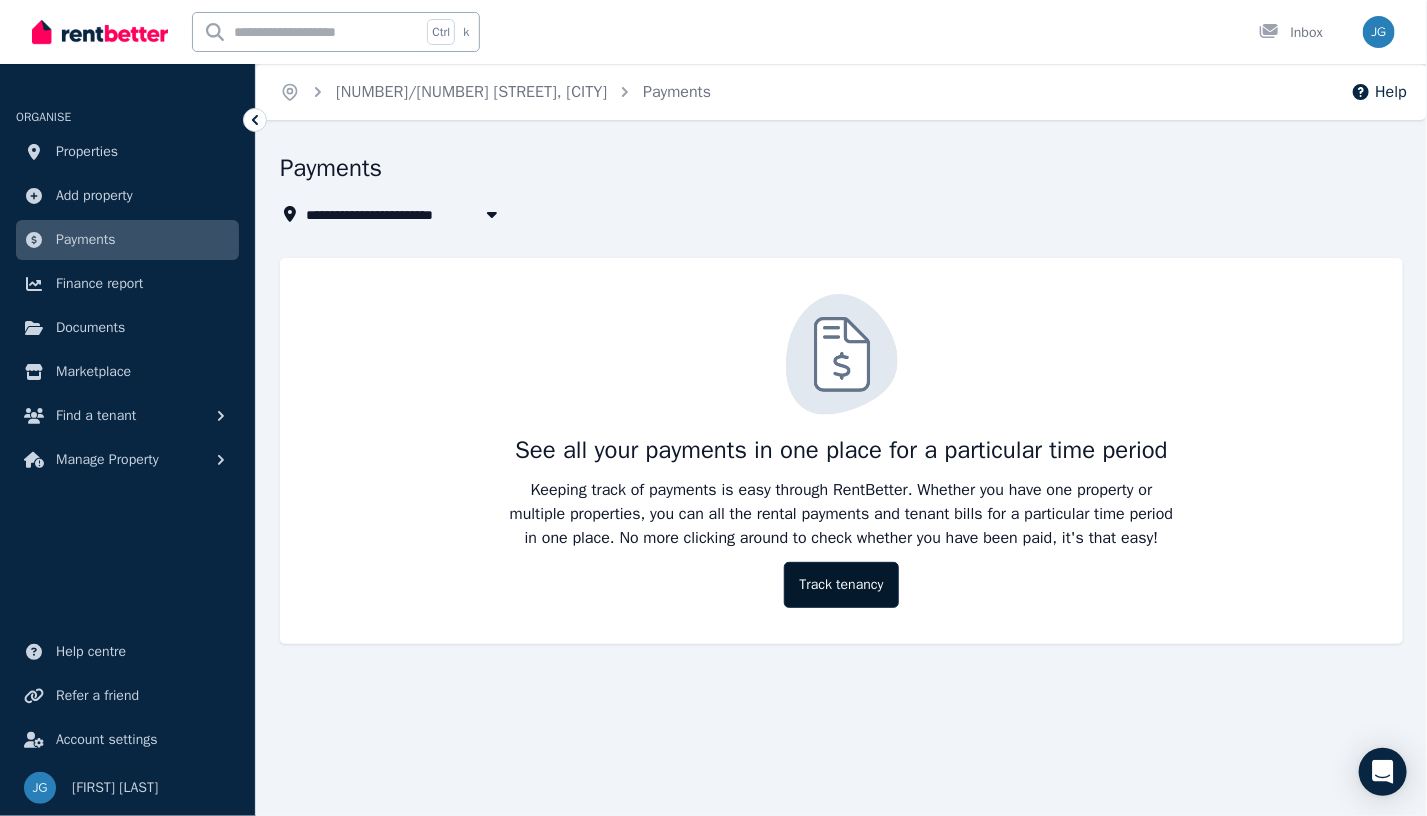 click on "Track tenancy" at bounding box center [841, 585] 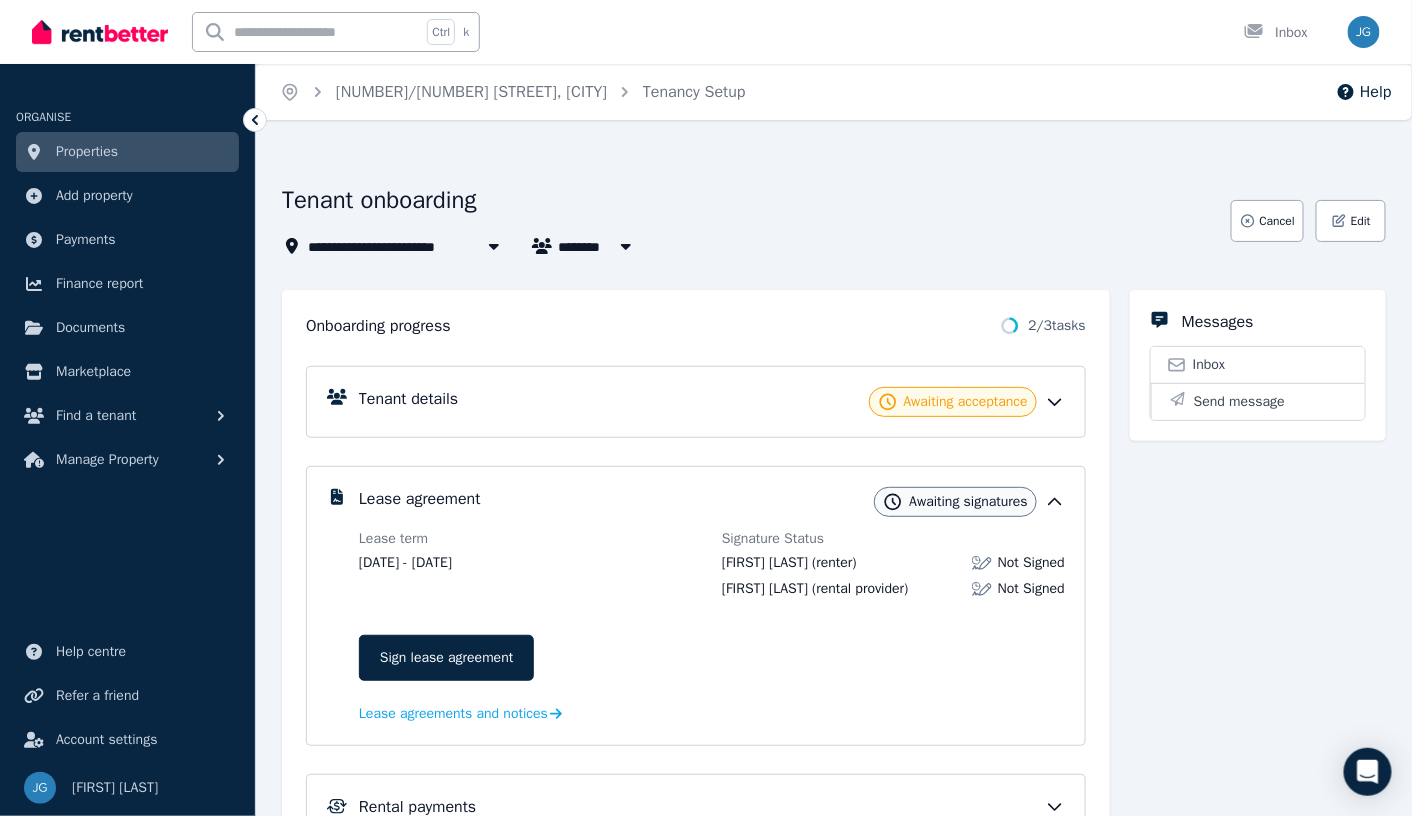 scroll, scrollTop: 211, scrollLeft: 0, axis: vertical 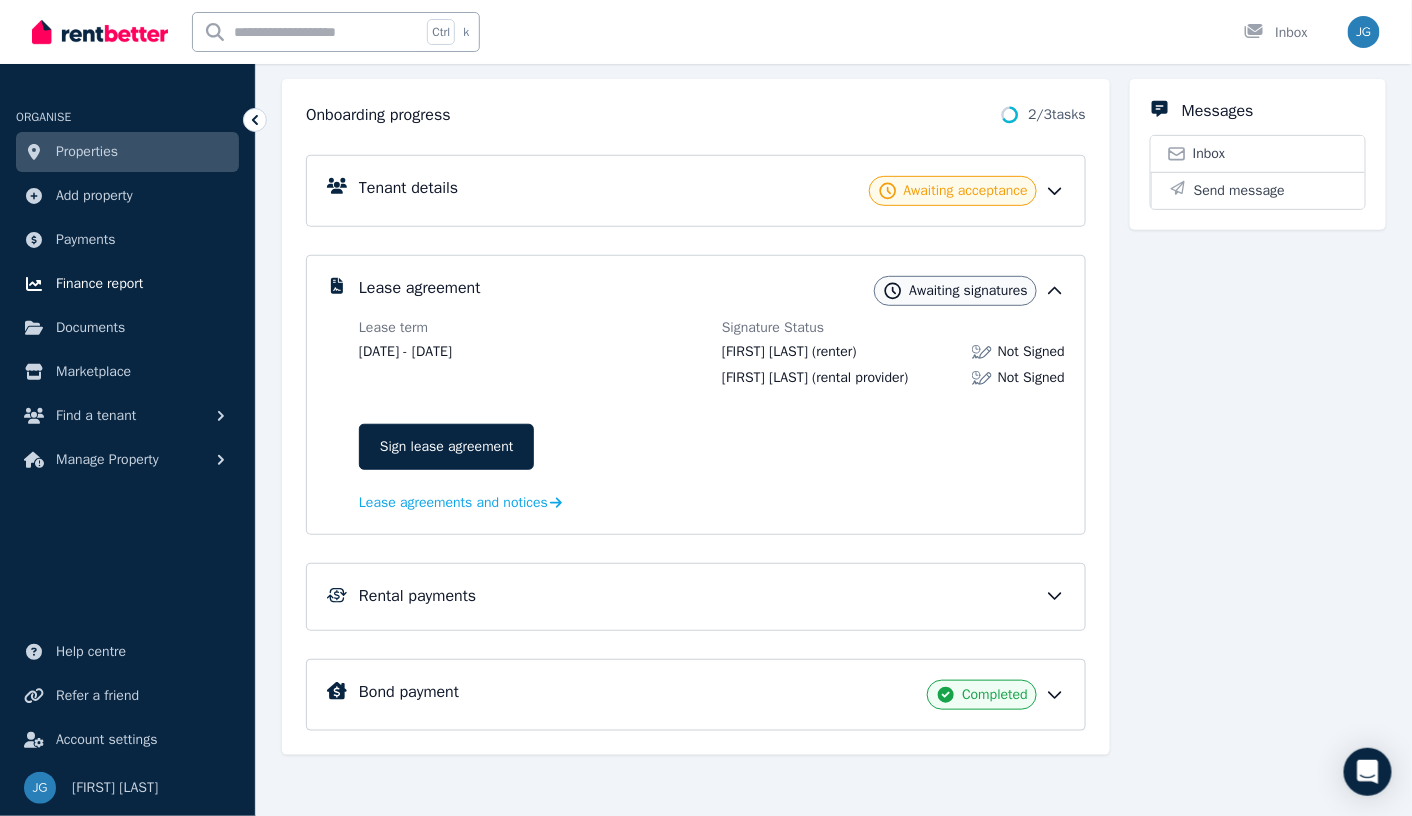 click on "Finance report" at bounding box center [99, 284] 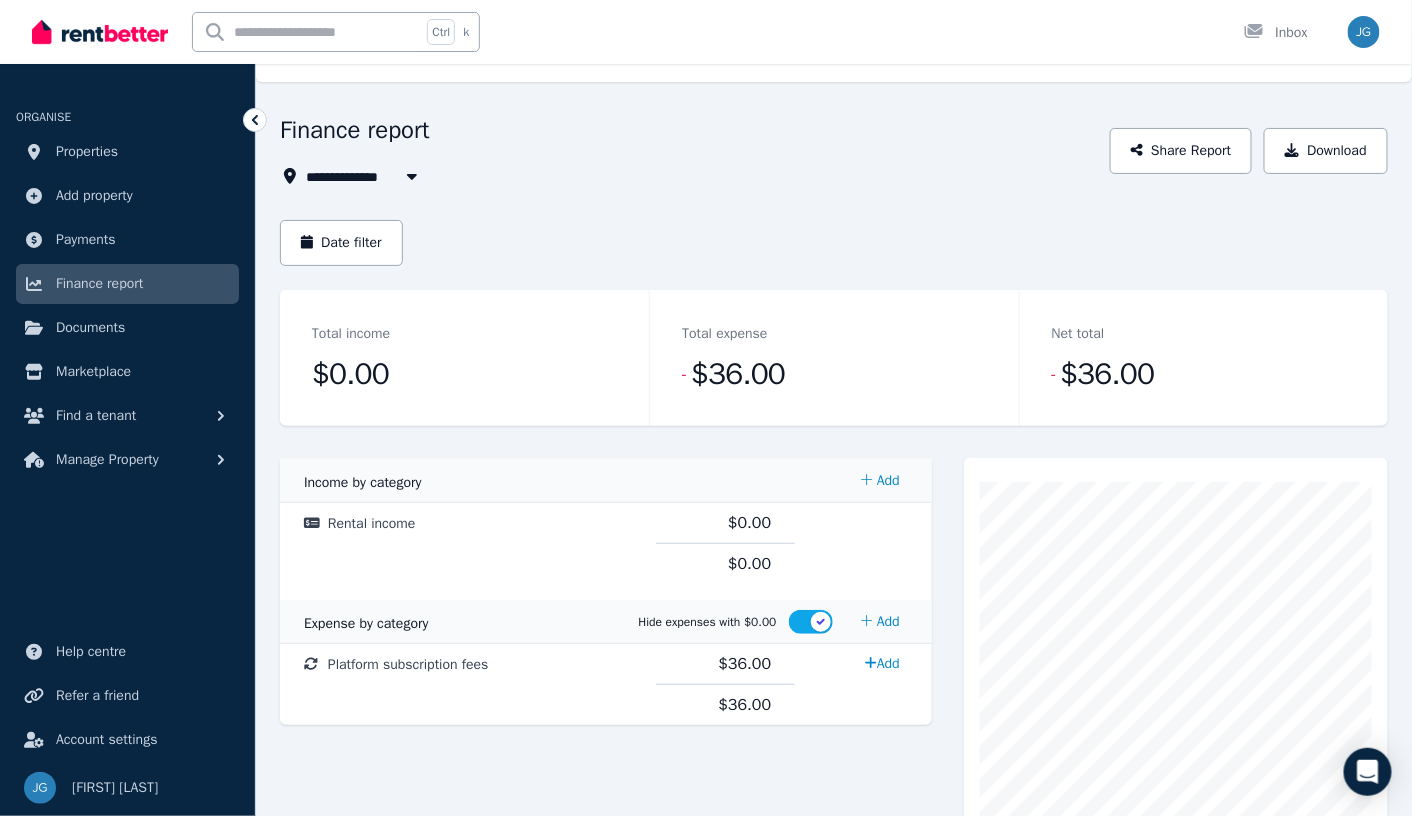 scroll, scrollTop: 0, scrollLeft: 0, axis: both 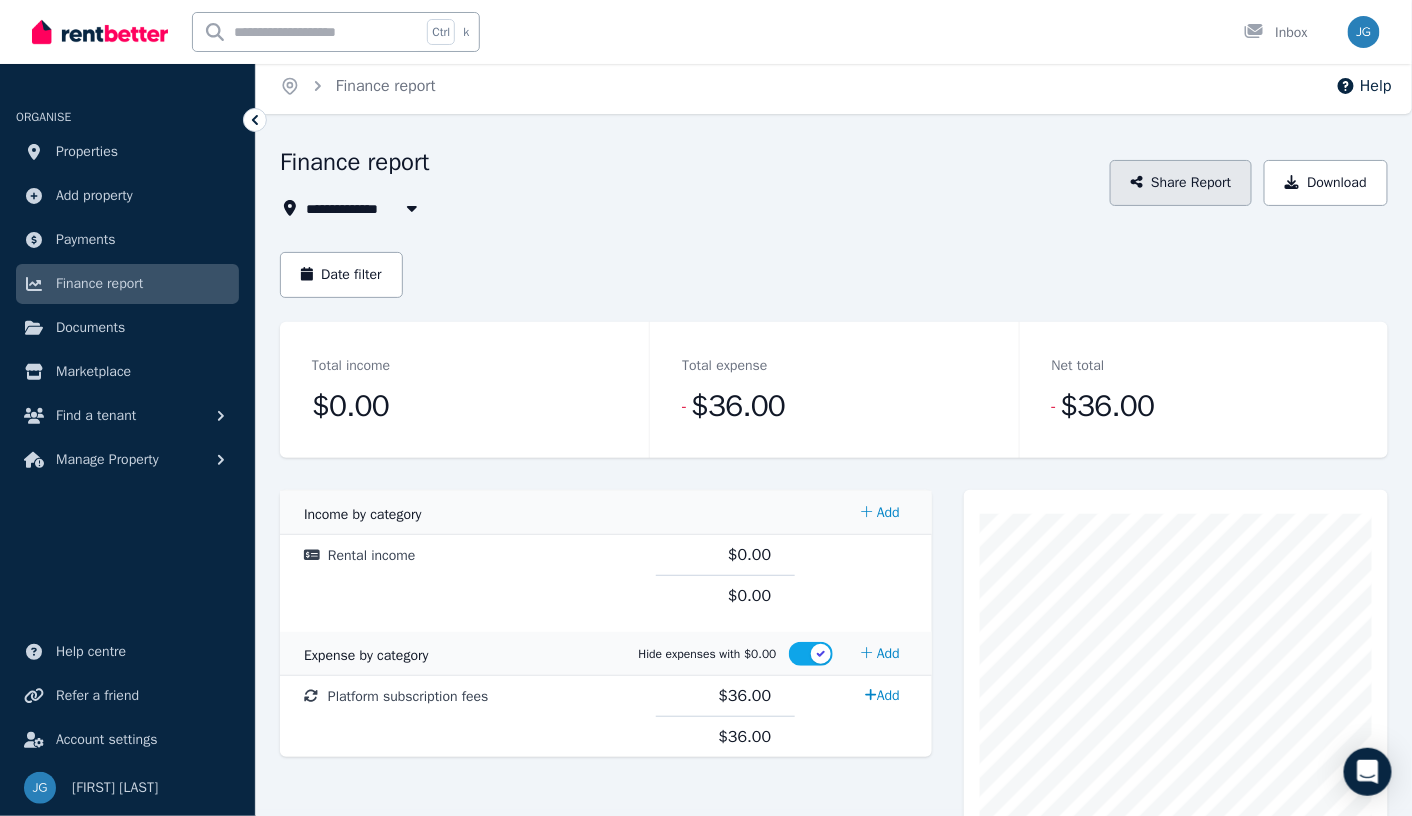 click on "Share Report" at bounding box center [1181, 183] 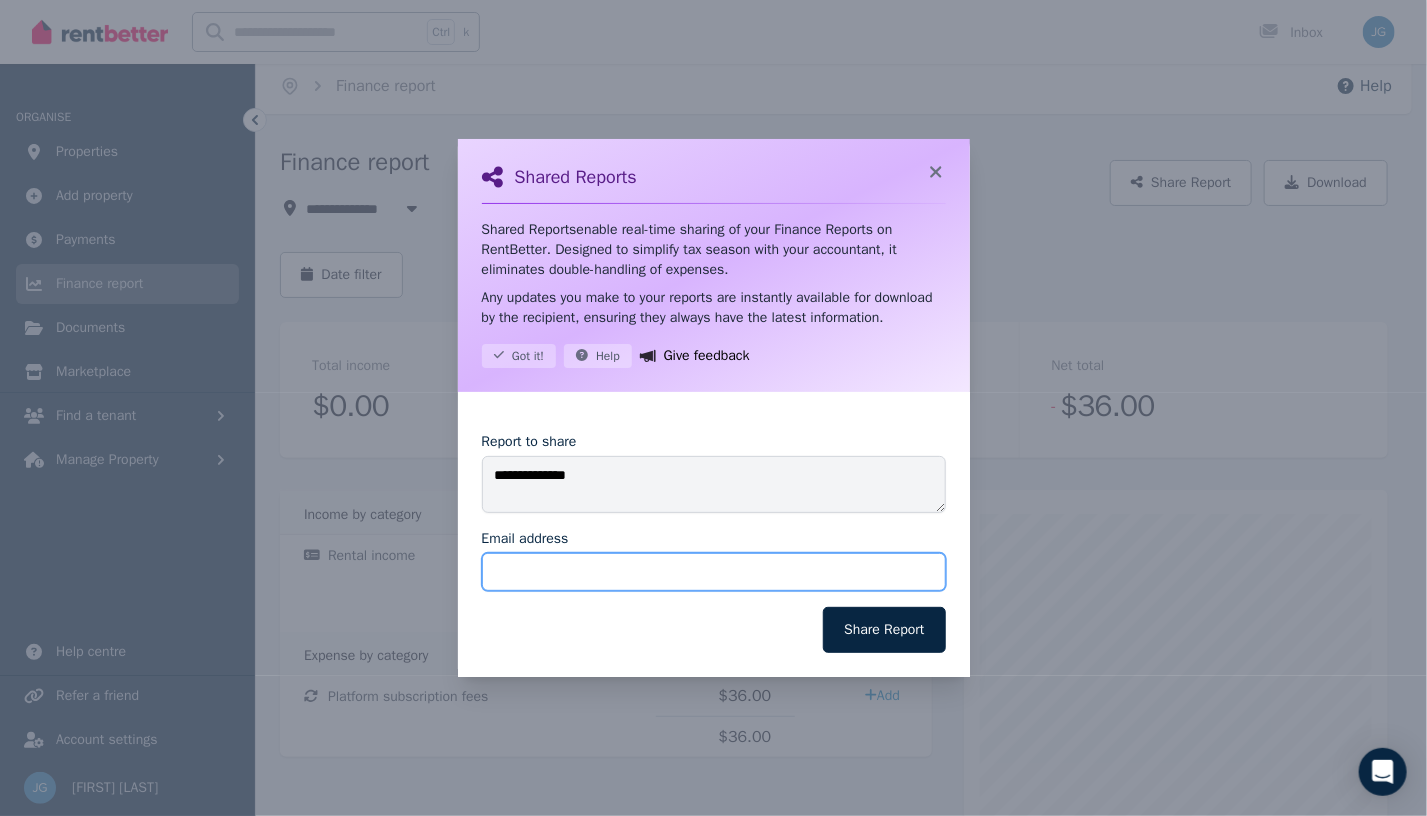 click on "Email address" at bounding box center [714, 572] 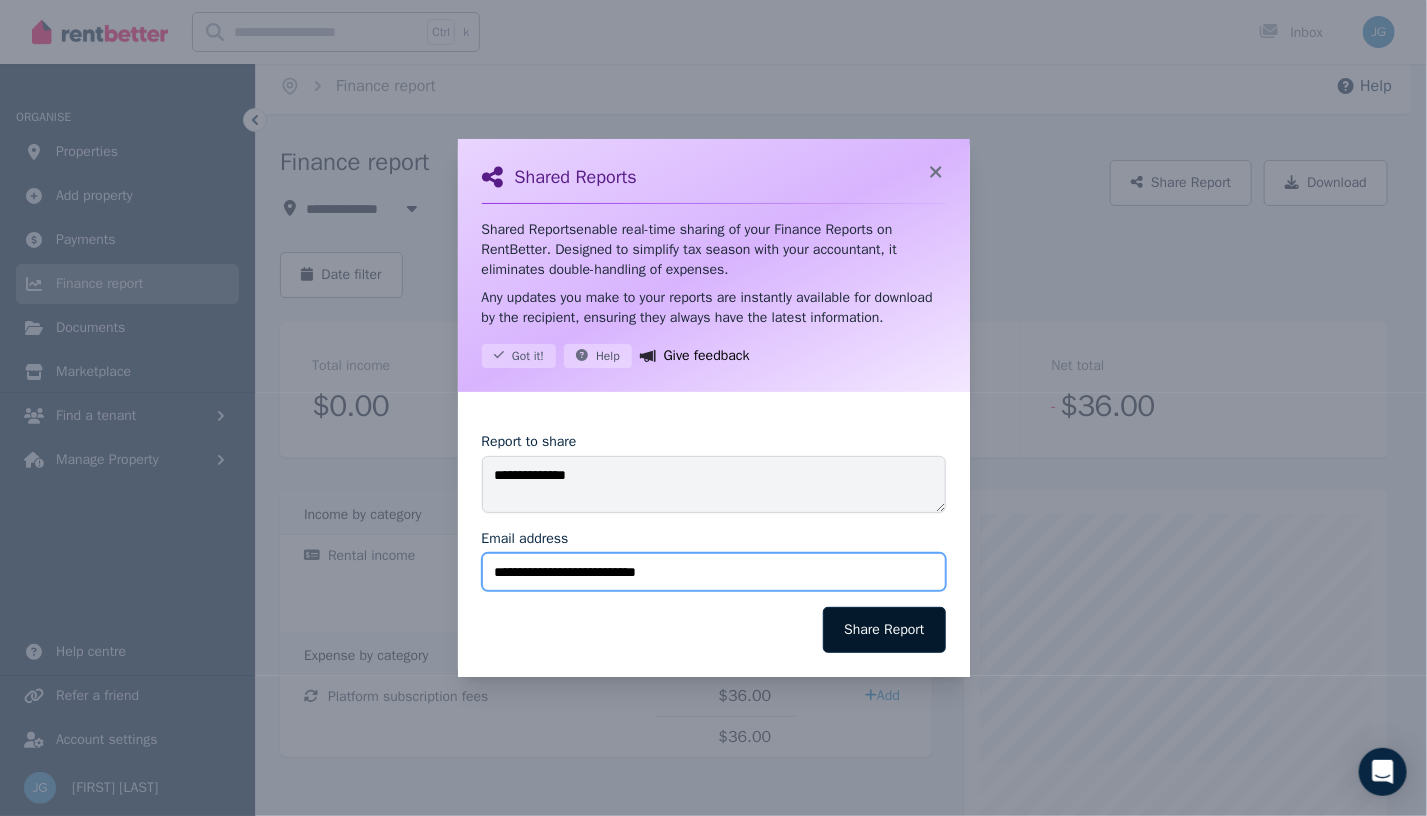 type on "**********" 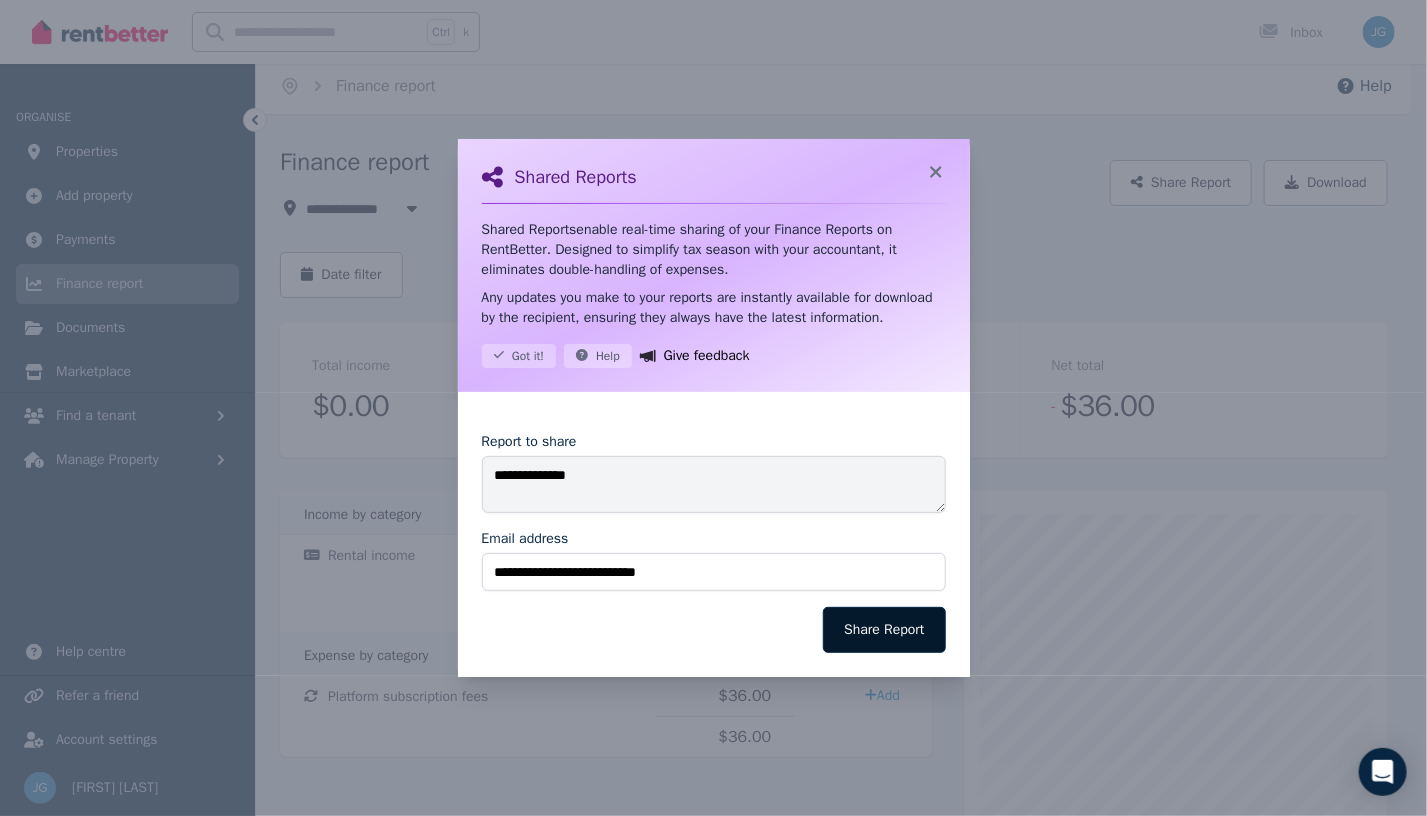 click on "Share Report" at bounding box center (884, 630) 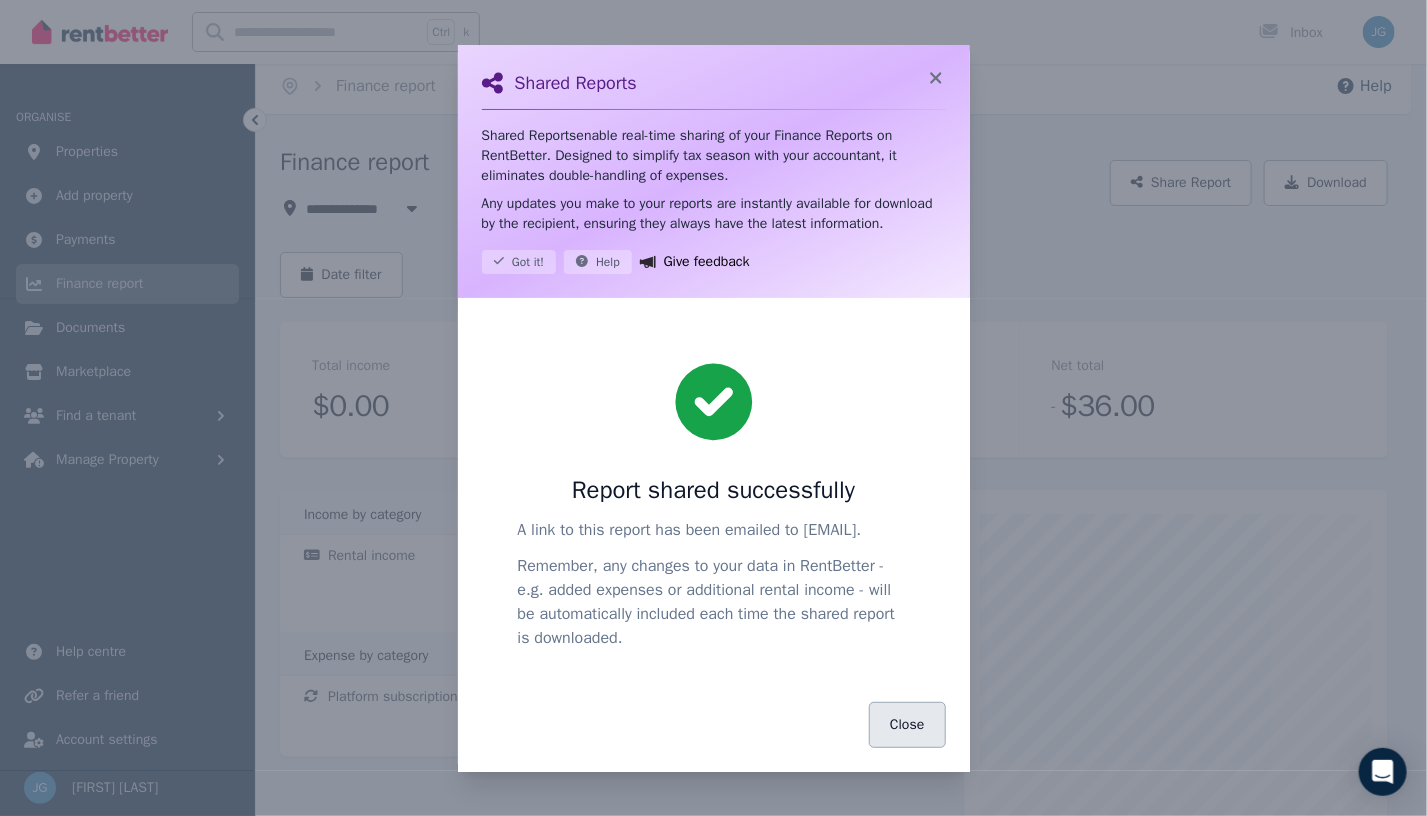 click on "Close" at bounding box center (907, 725) 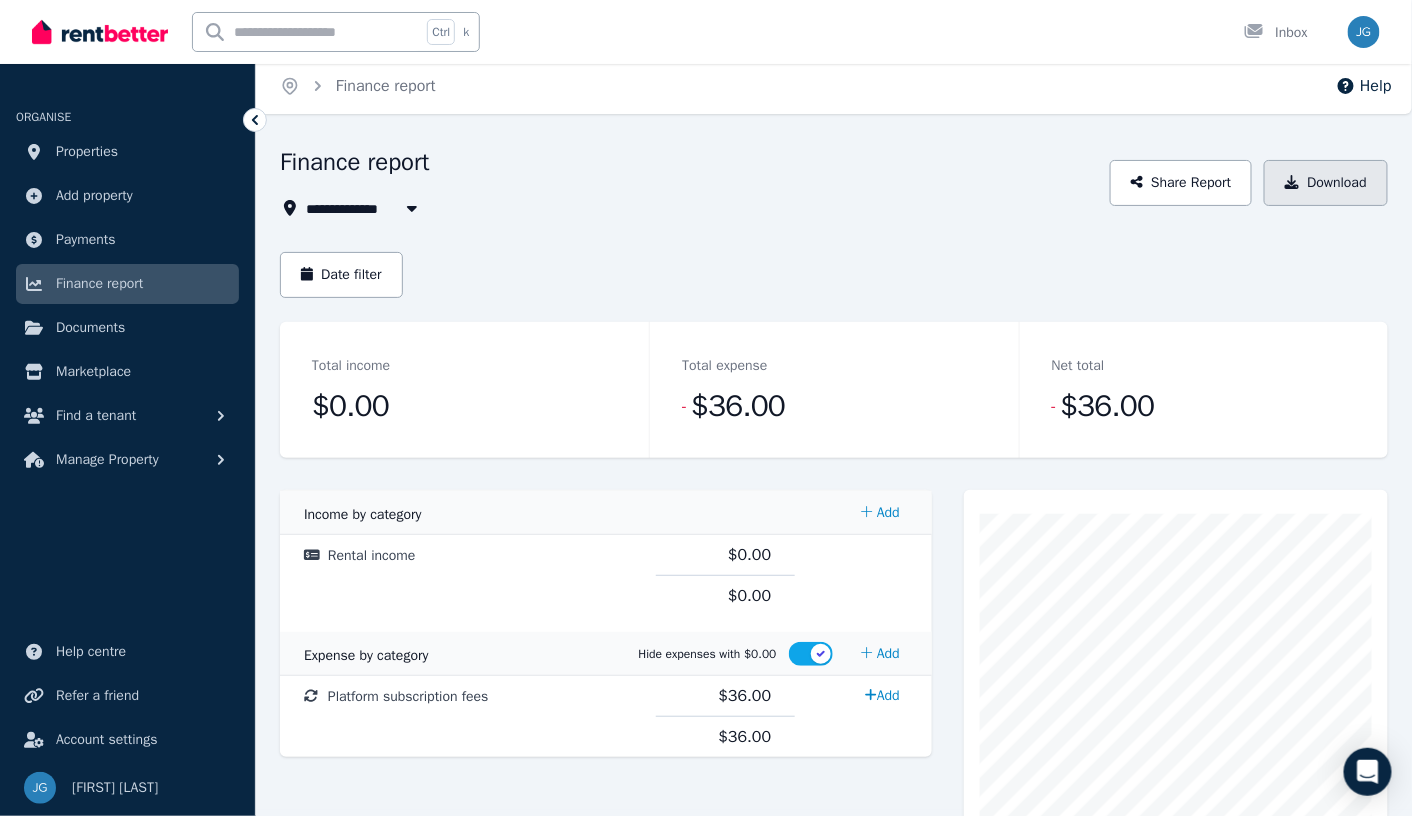 click on "Download" at bounding box center [1326, 183] 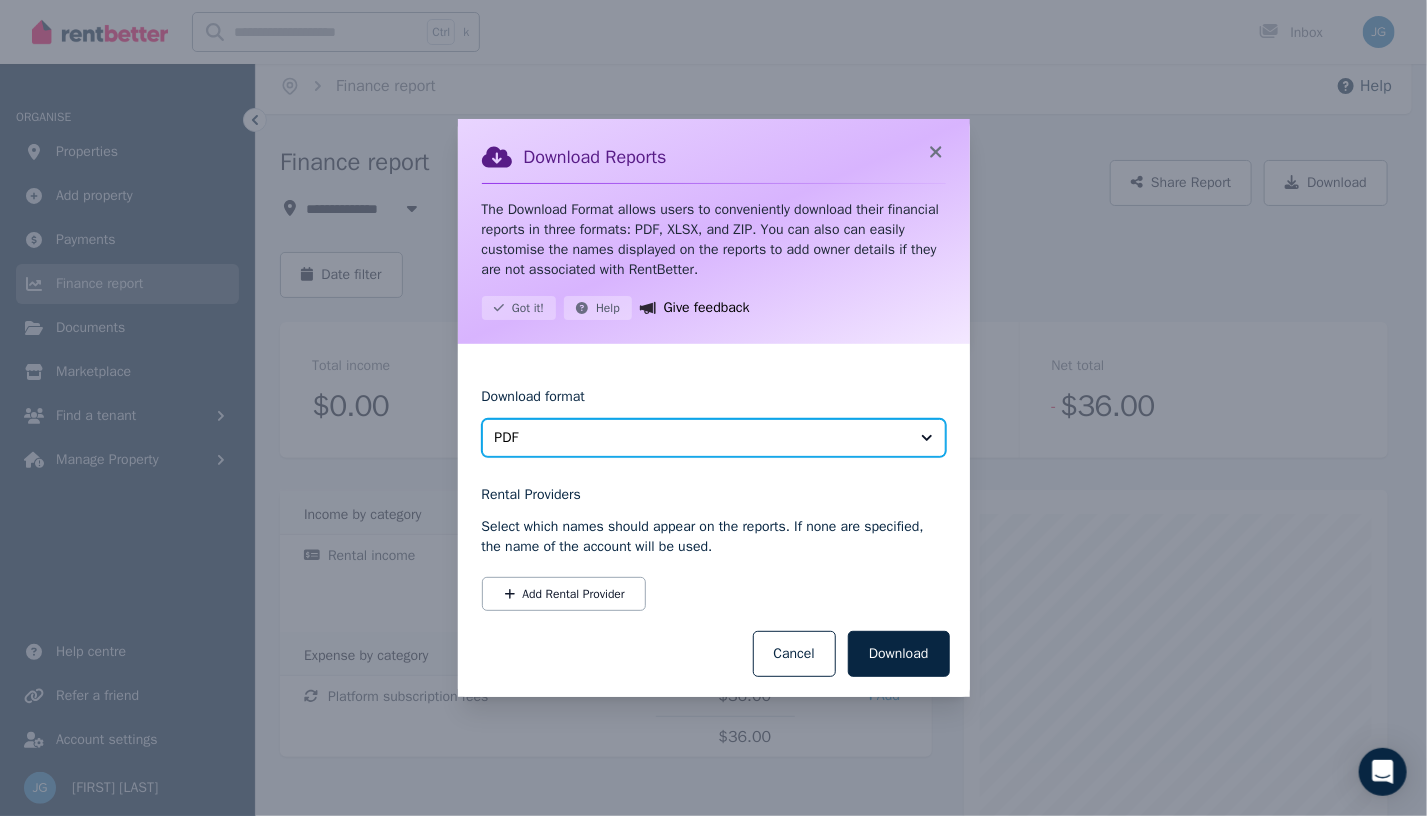 click on "PDF" at bounding box center [714, 438] 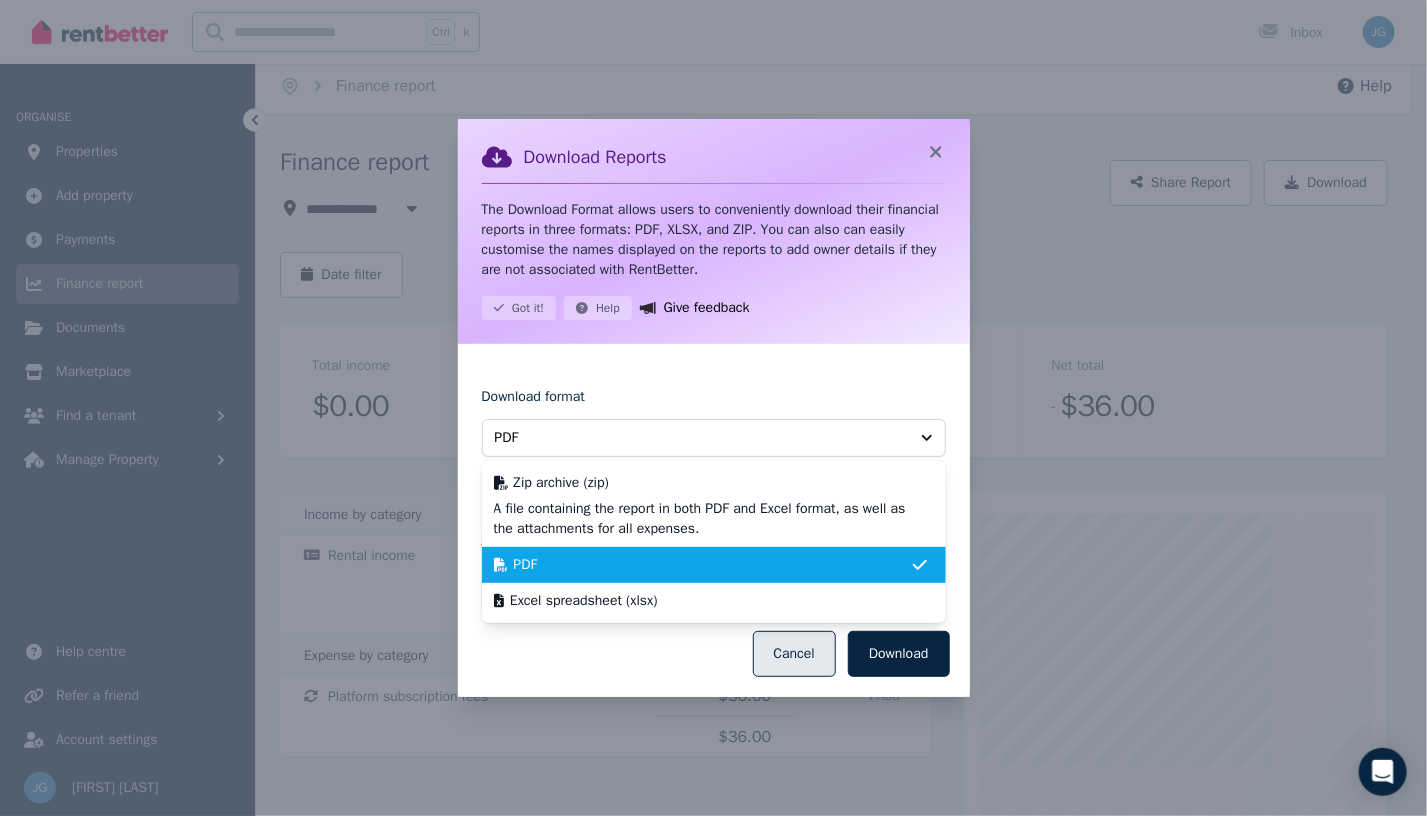 click on "Cancel" at bounding box center (794, 654) 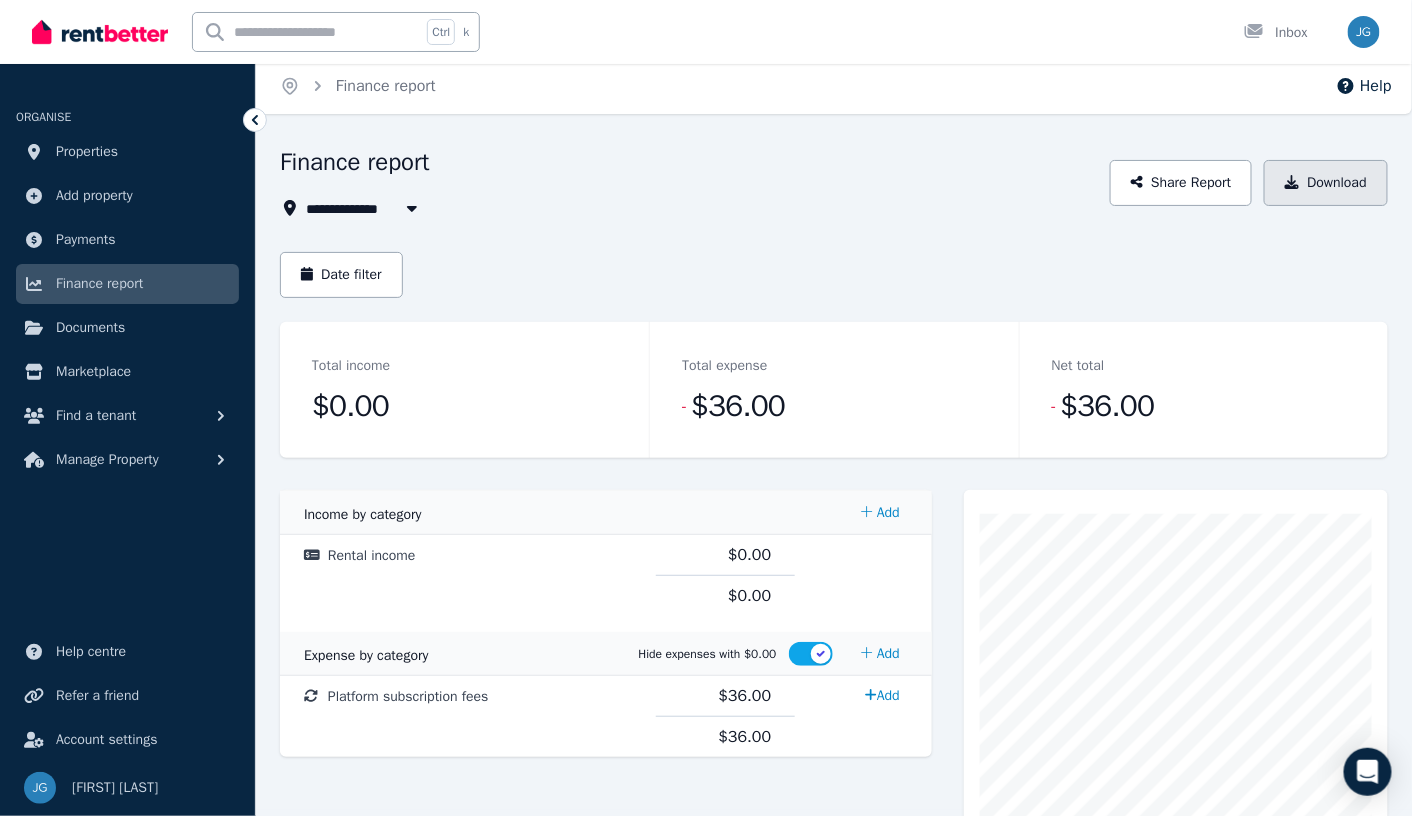 click on "Download" at bounding box center [1326, 183] 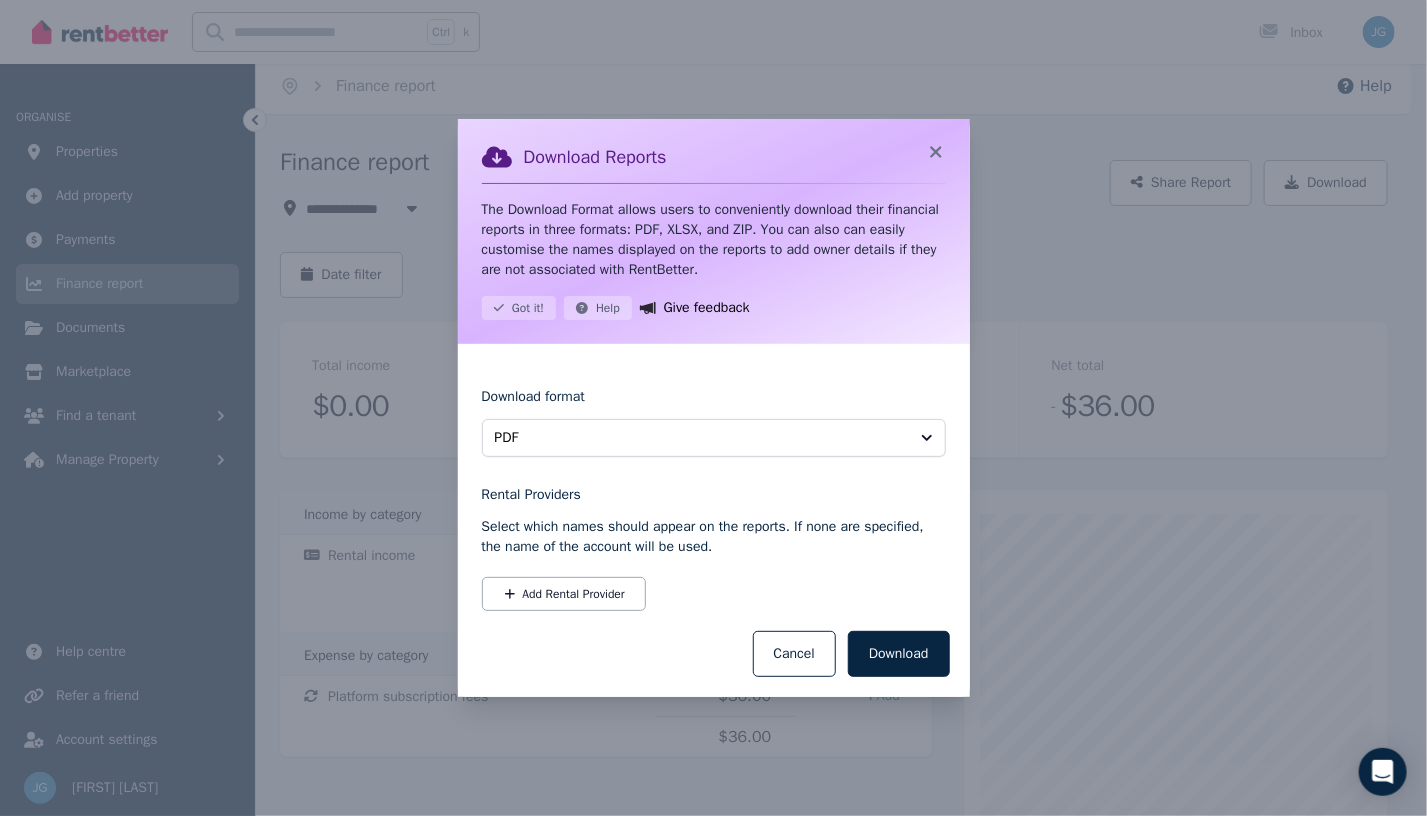 type 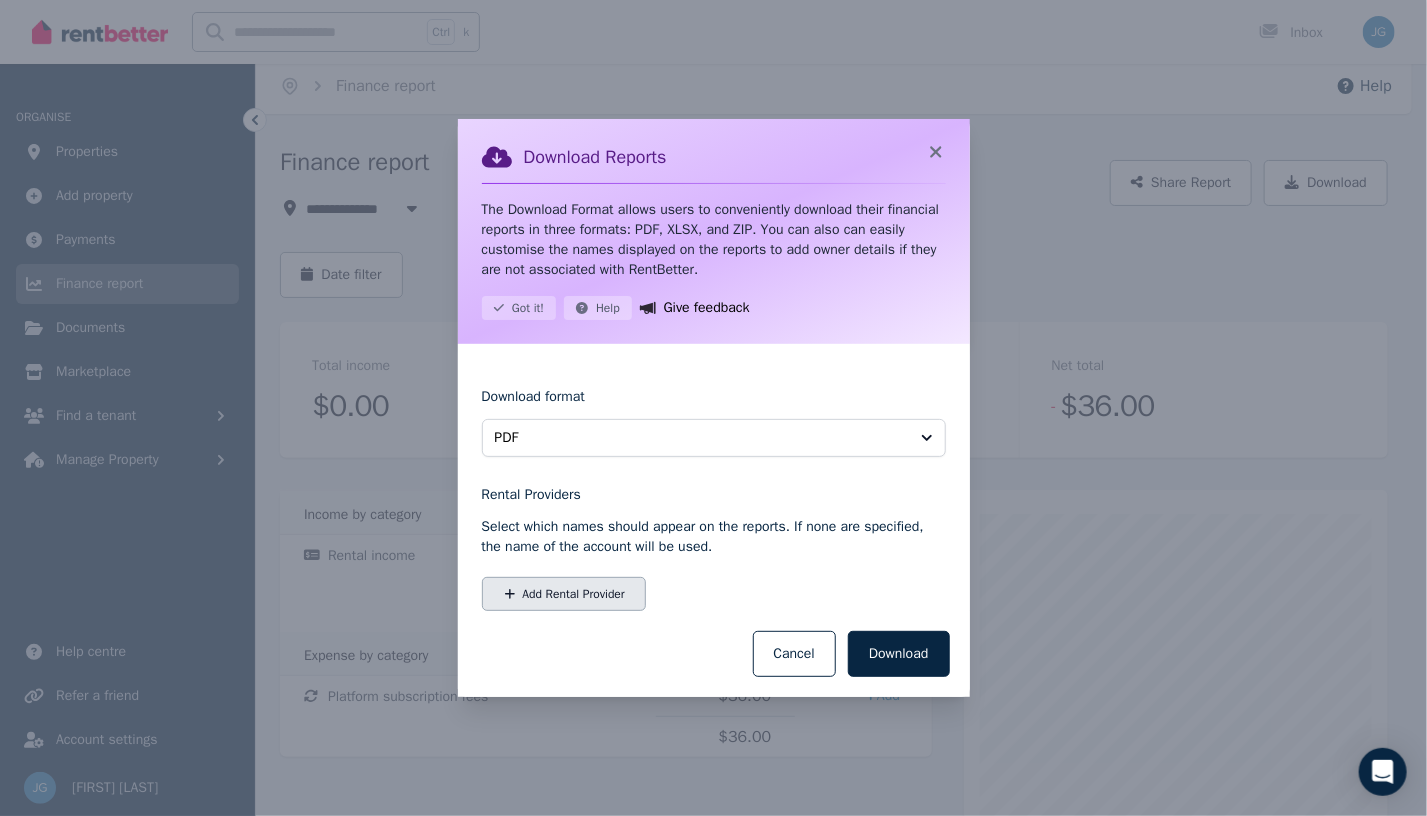 click on "Add   Rental Provider" at bounding box center [564, 594] 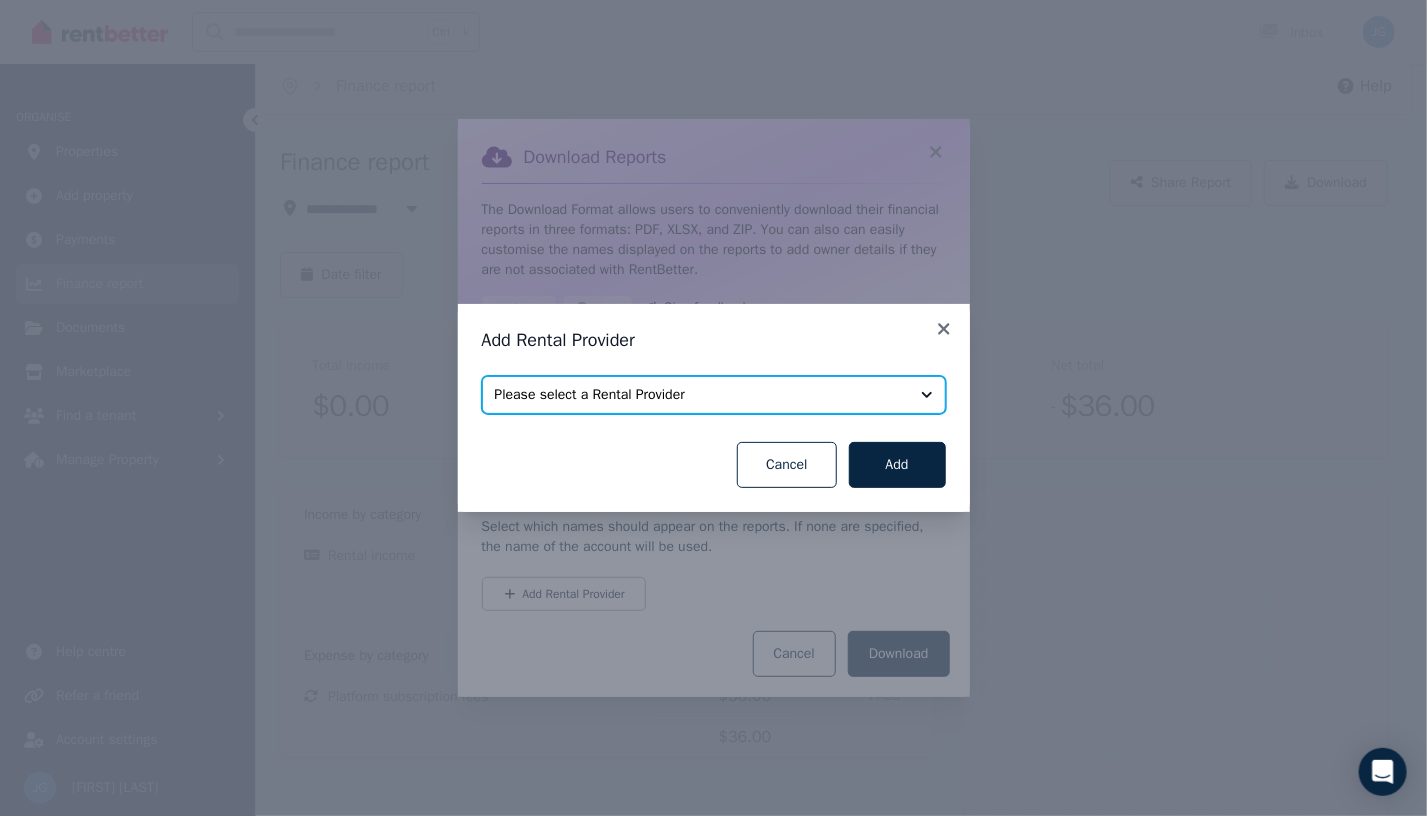 click on "Please select a Rental Provider" at bounding box center (714, 395) 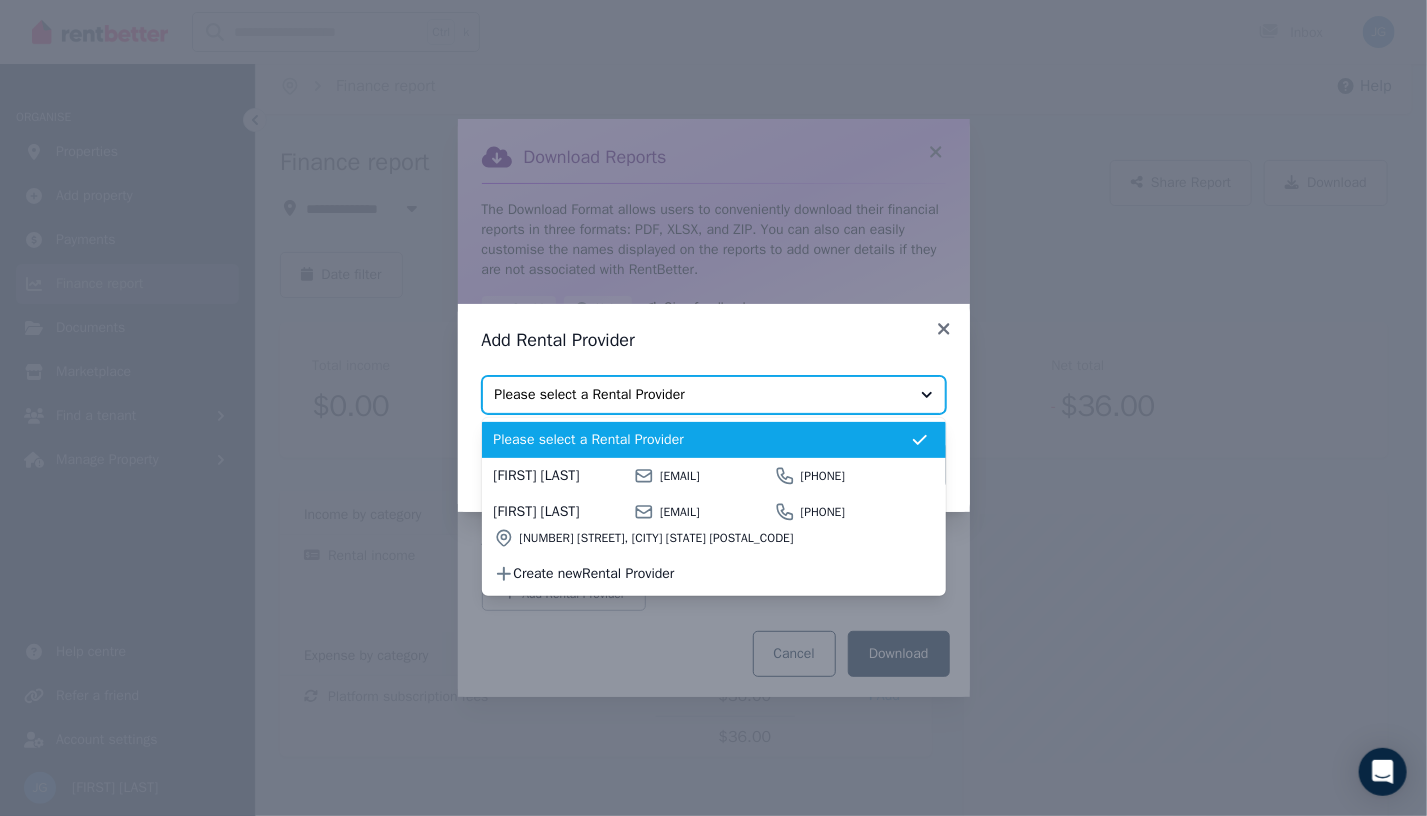 click on "Please select a Rental Provider" at bounding box center (714, 395) 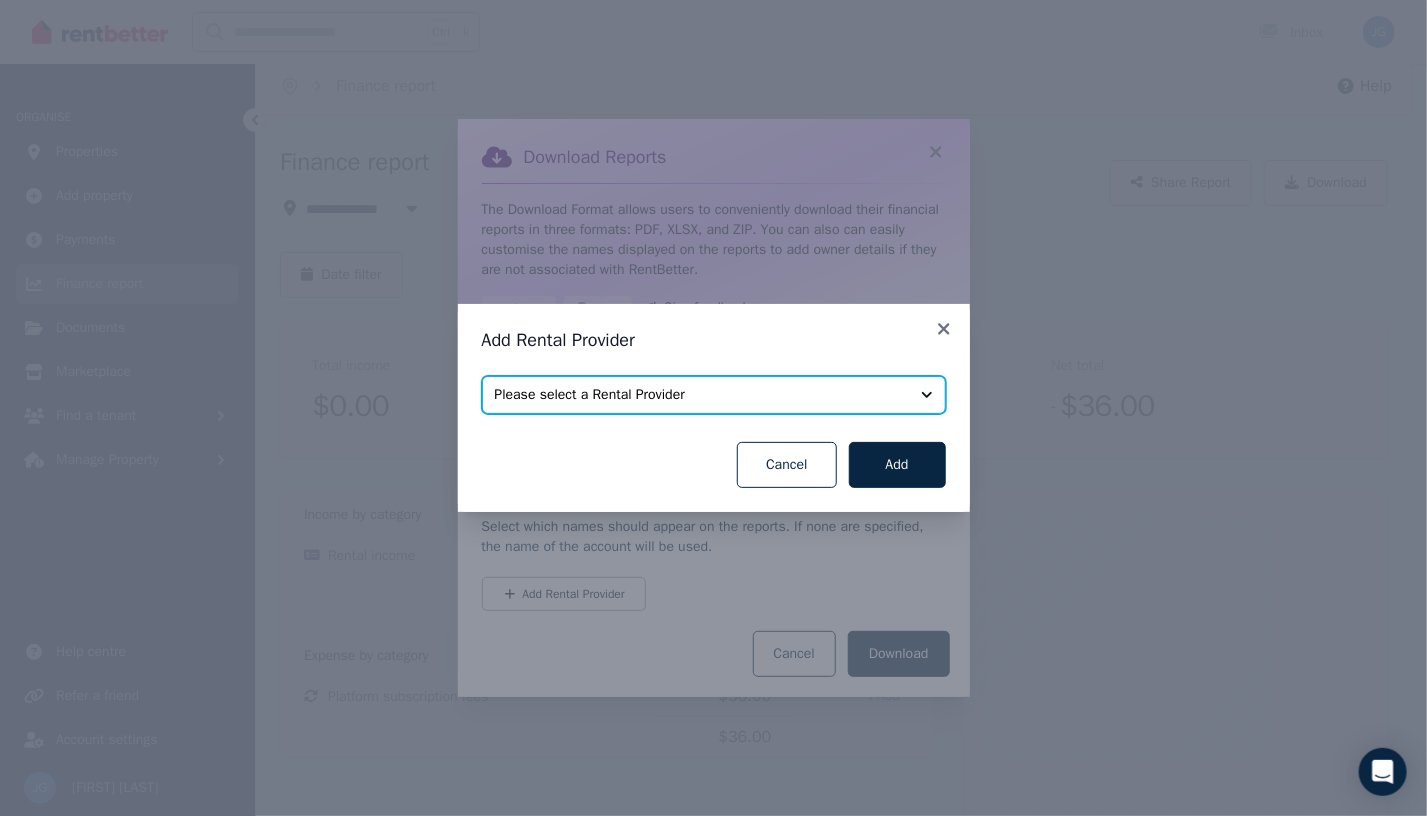 type 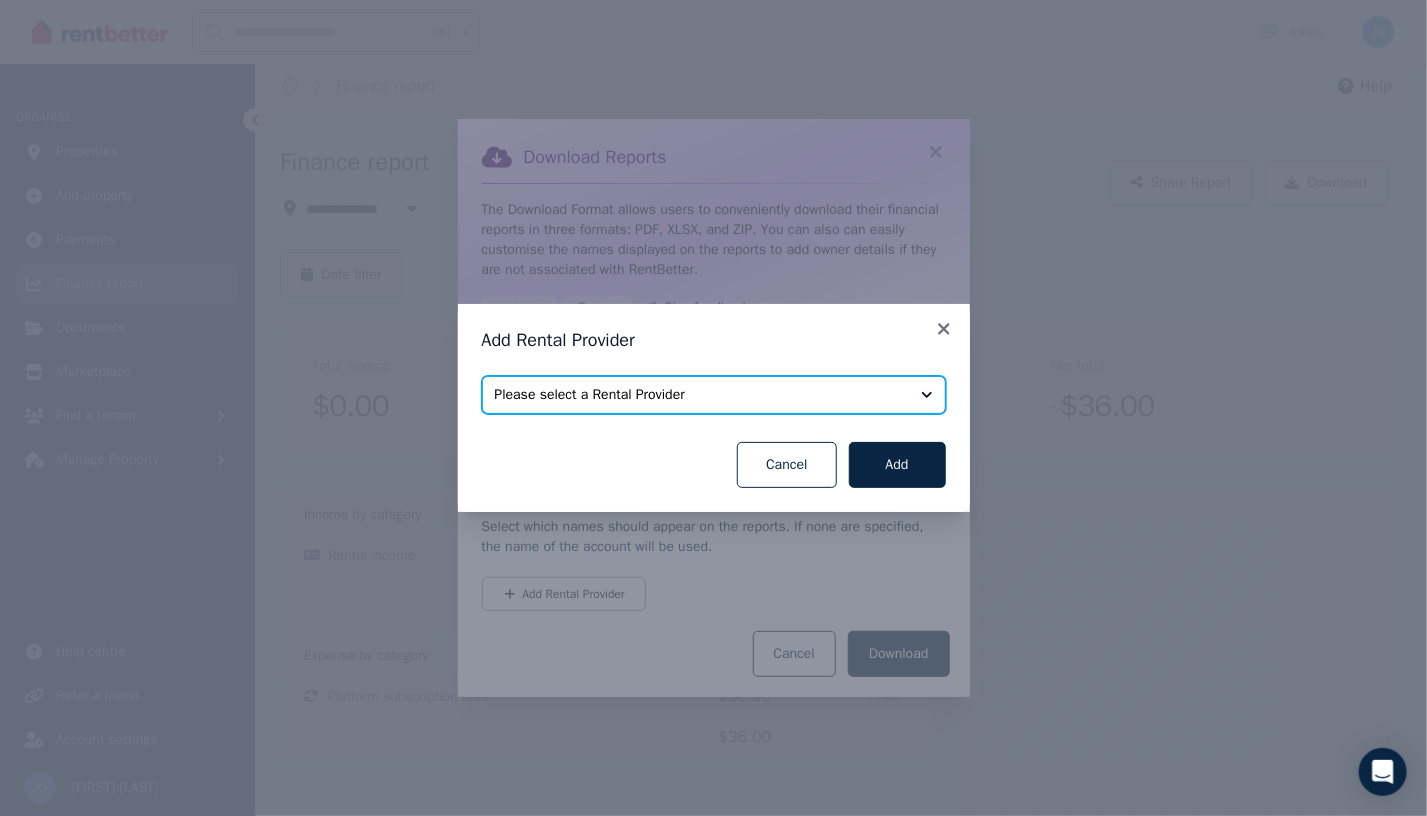 click on "Please select a Rental Provider" at bounding box center (714, 395) 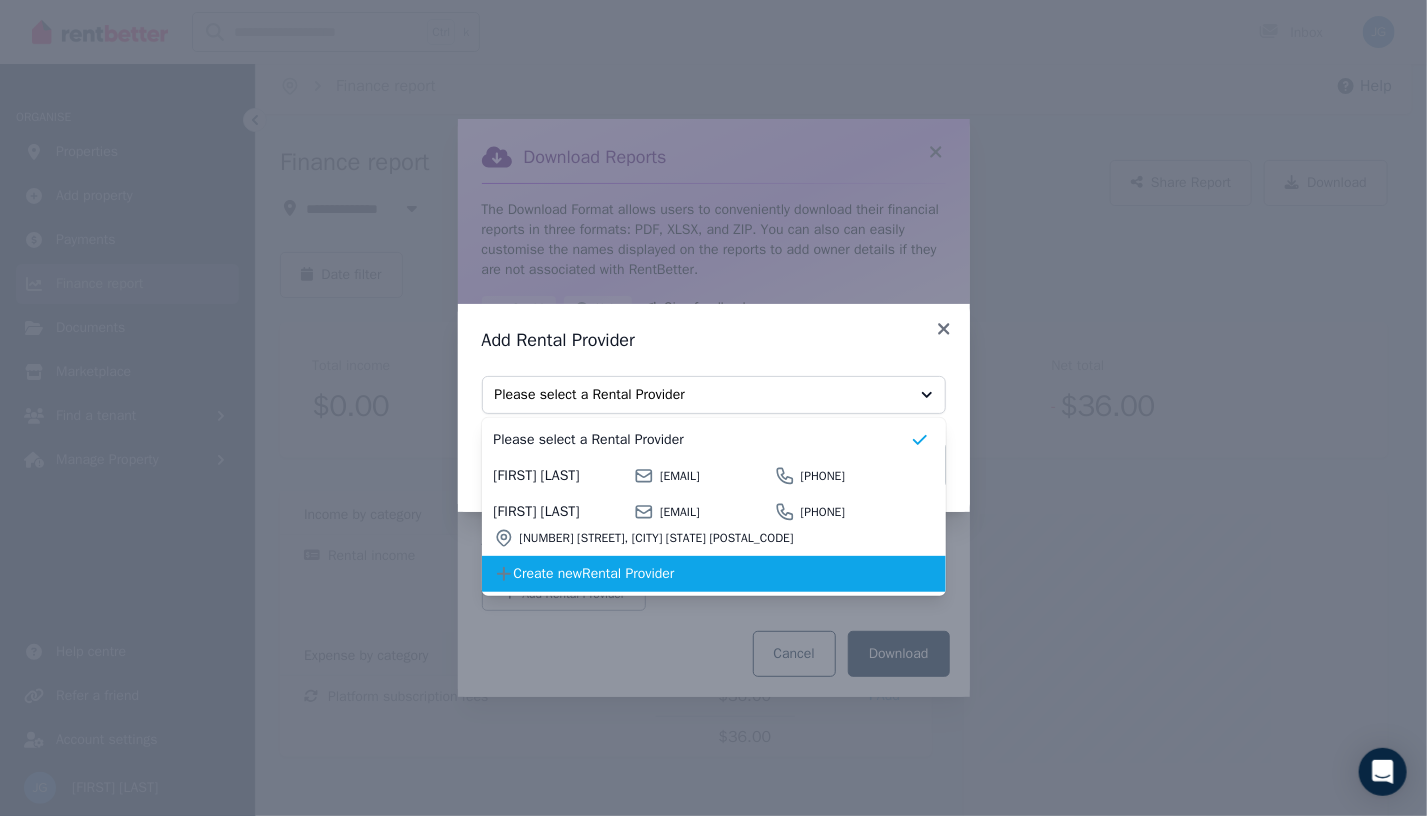 click on "Create new  Rental Provider" at bounding box center (712, 574) 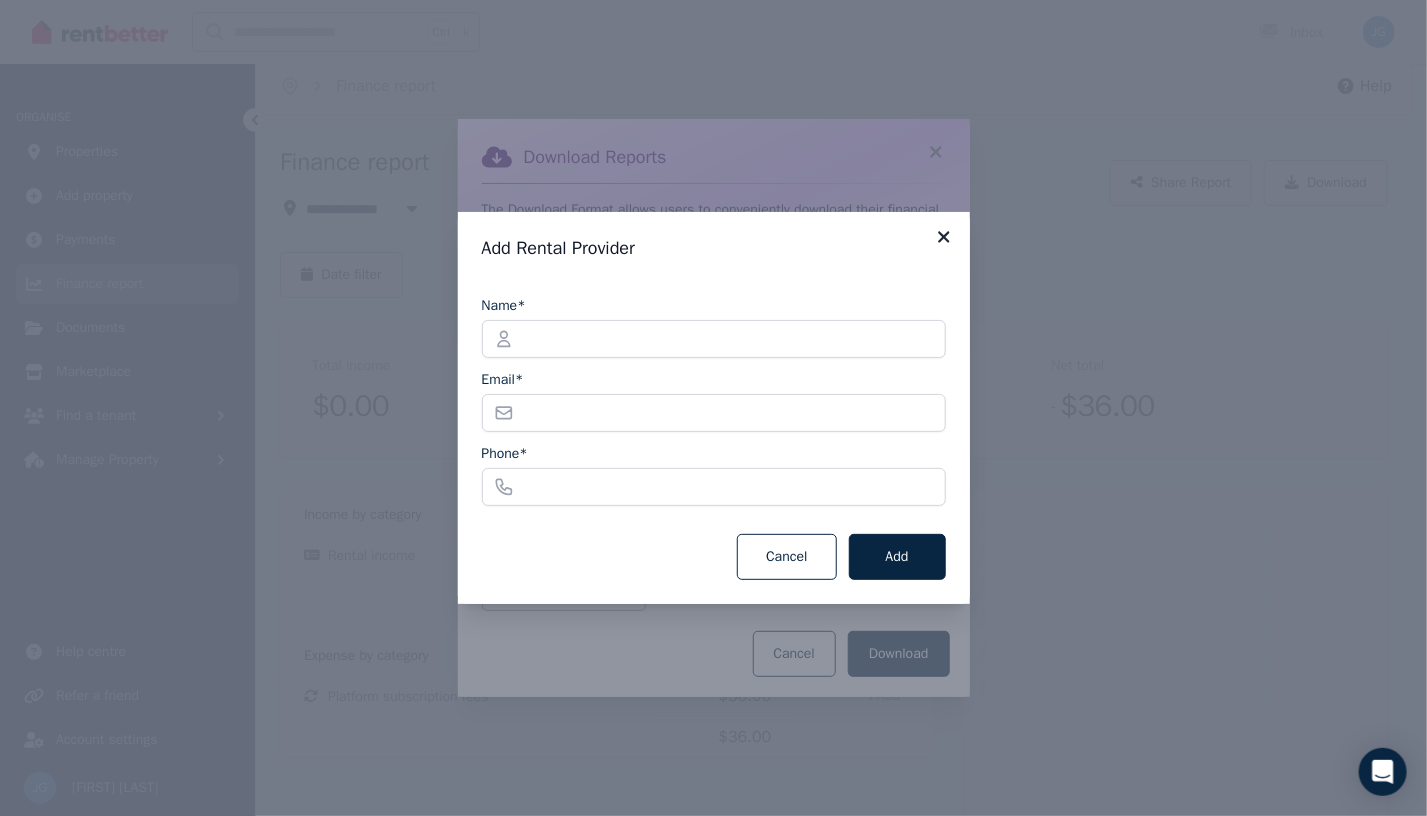 click 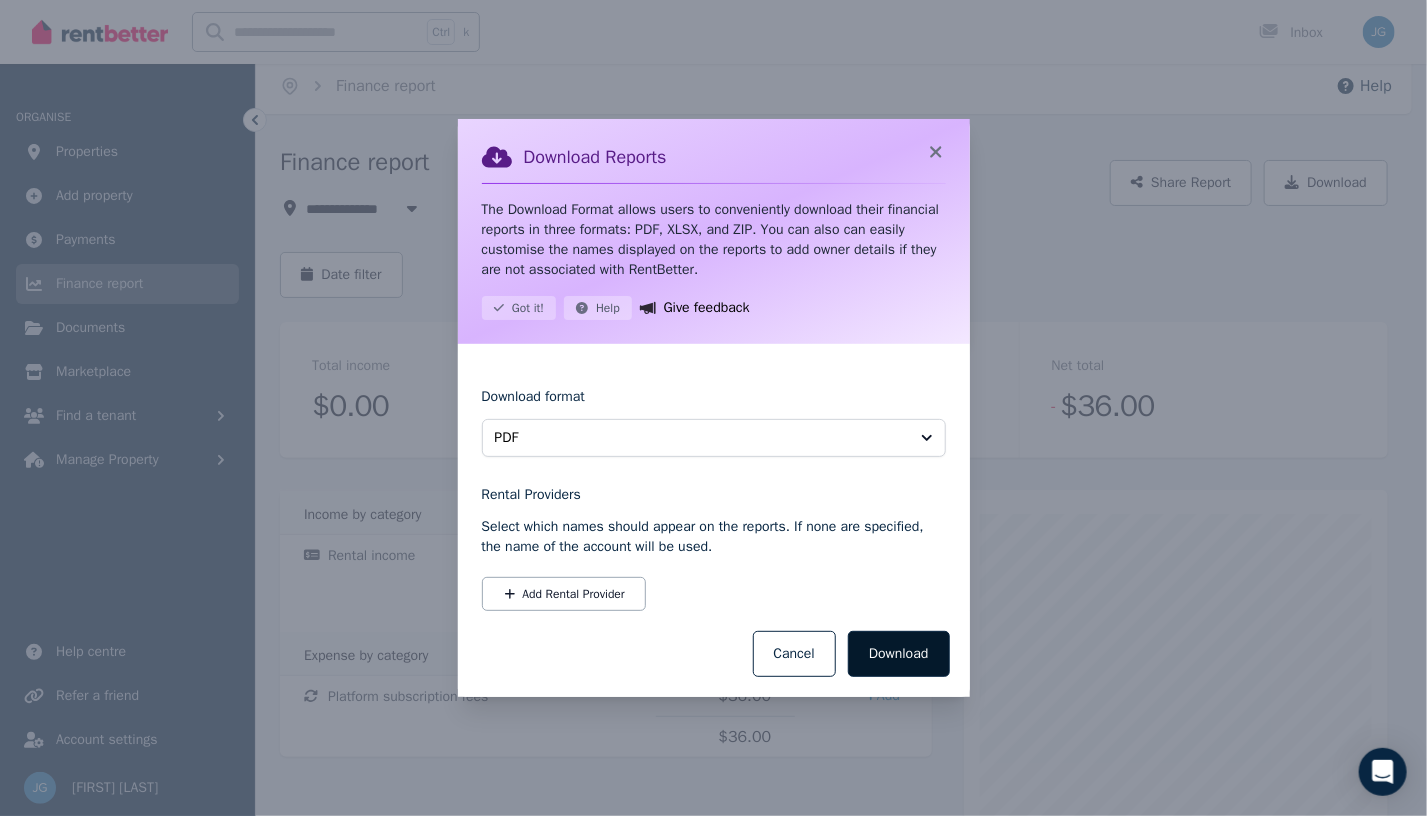 click on "Download" at bounding box center [899, 654] 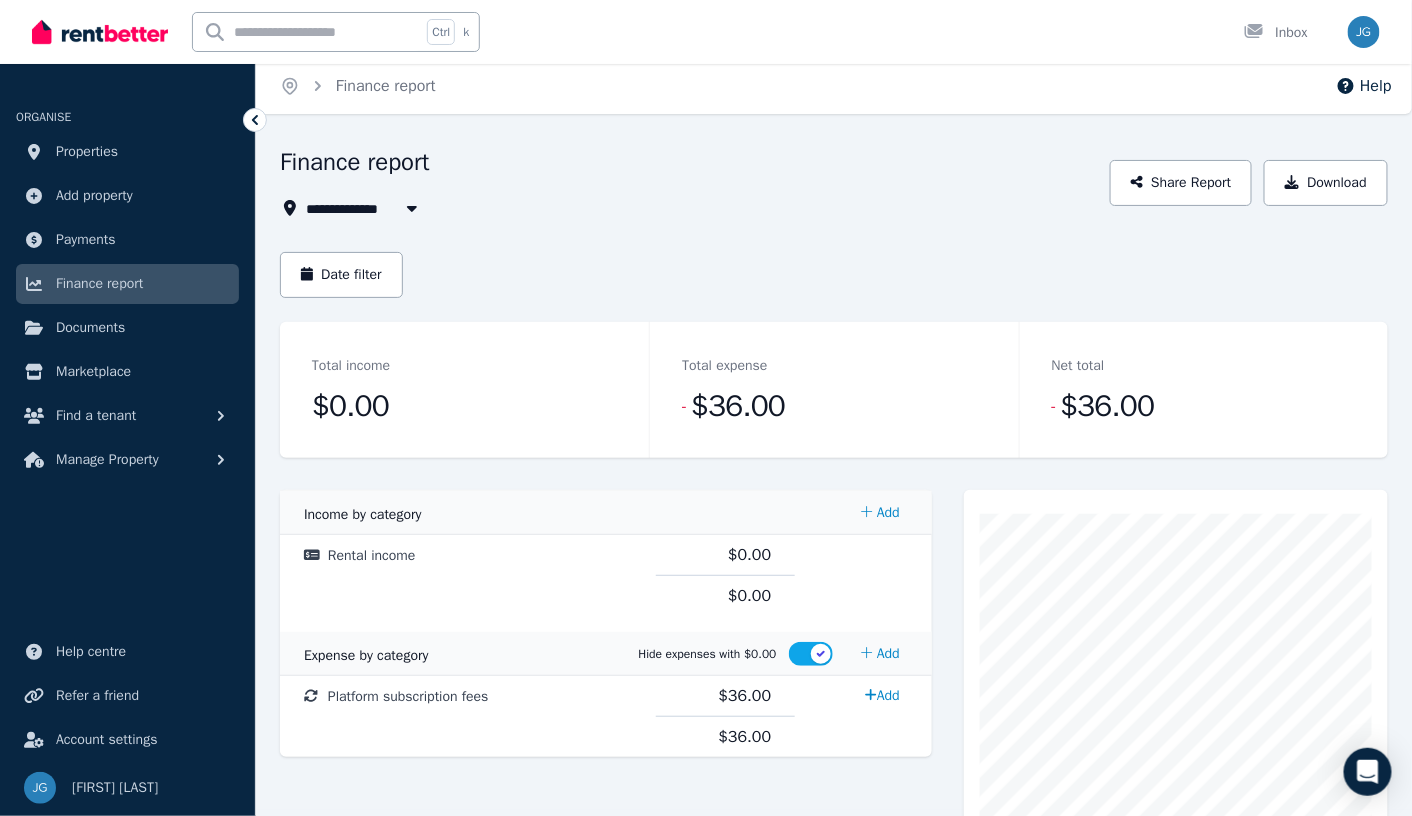 click on "ORGANISE Properties Add property Payments Finance report Documents Marketplace Find a tenant Manage Property Help centre Refer a friend Account settings Your profile [FIRST] [LAST]" at bounding box center [127, 450] 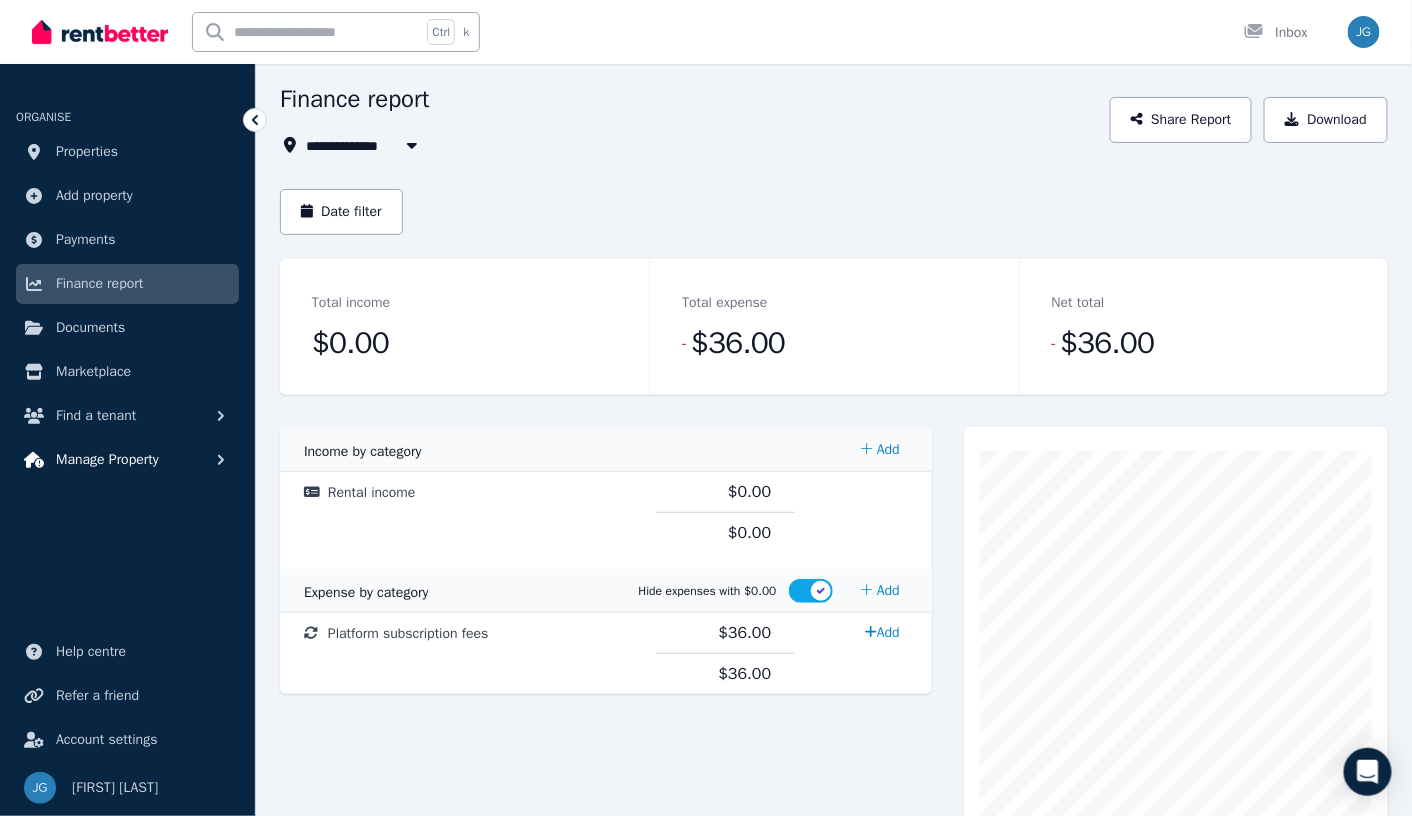 scroll, scrollTop: 106, scrollLeft: 0, axis: vertical 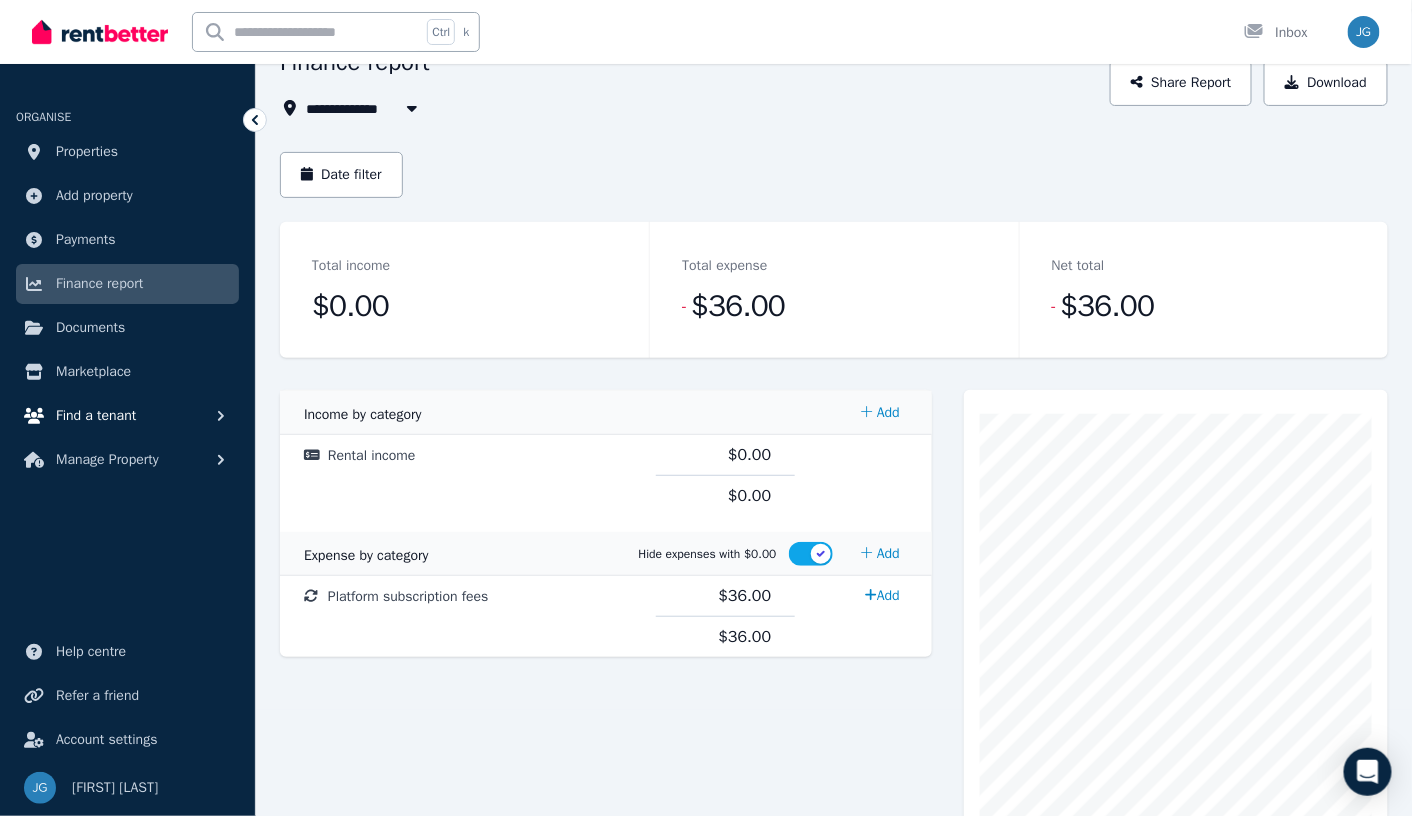 click on "Find a tenant" at bounding box center (96, 416) 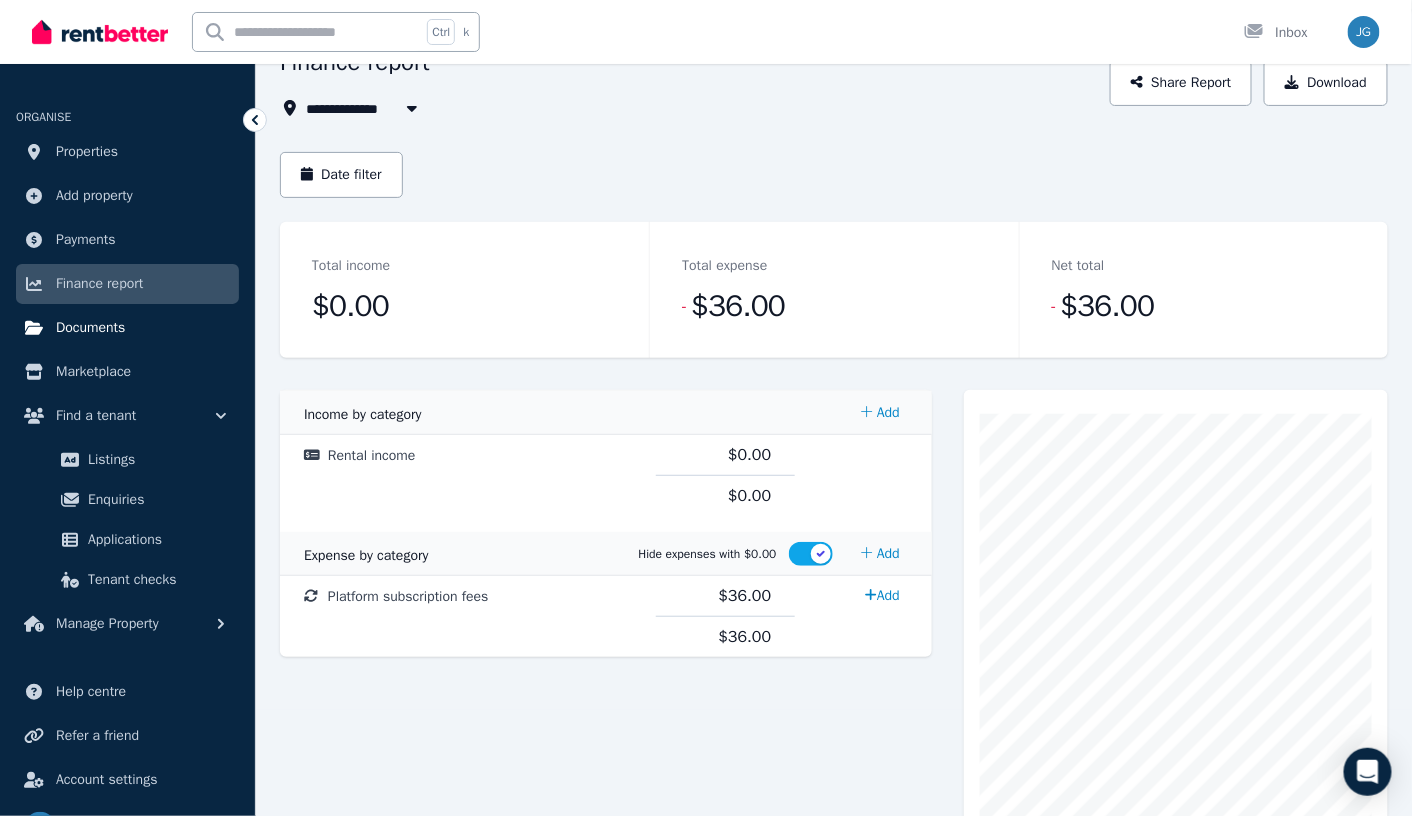 click on "Documents" at bounding box center [90, 328] 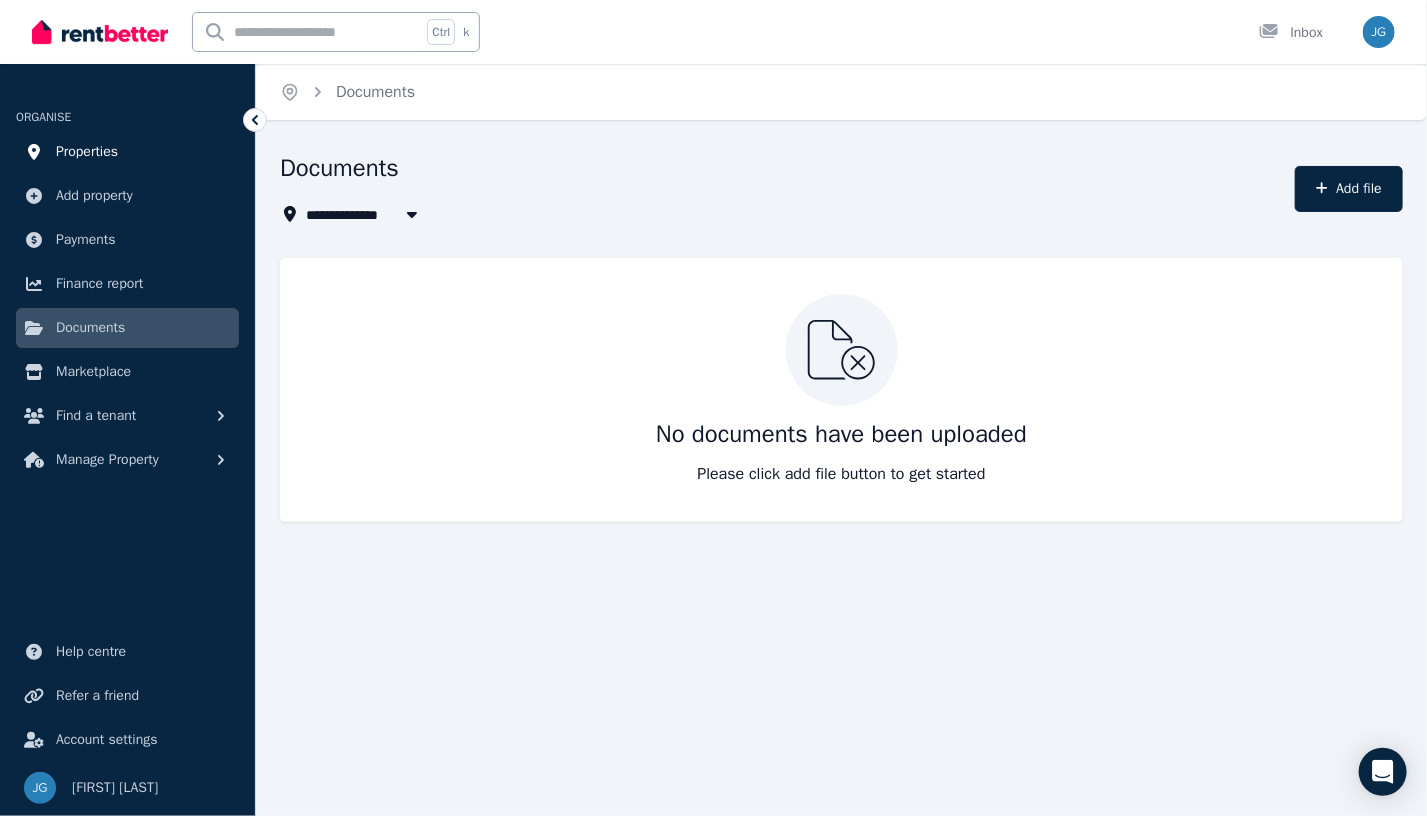 click on "Properties" at bounding box center [87, 152] 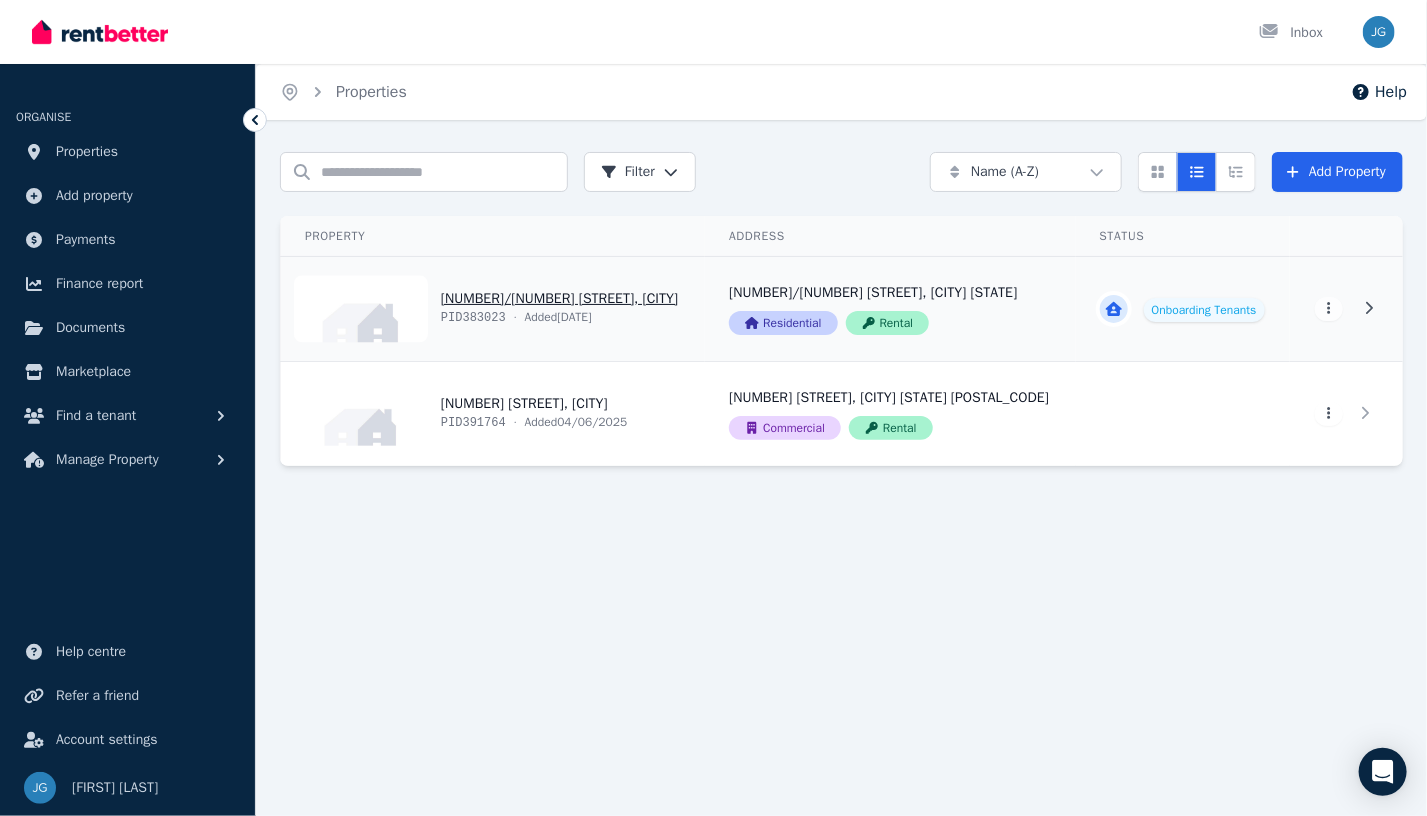 click on "View property details" at bounding box center (1183, 309) 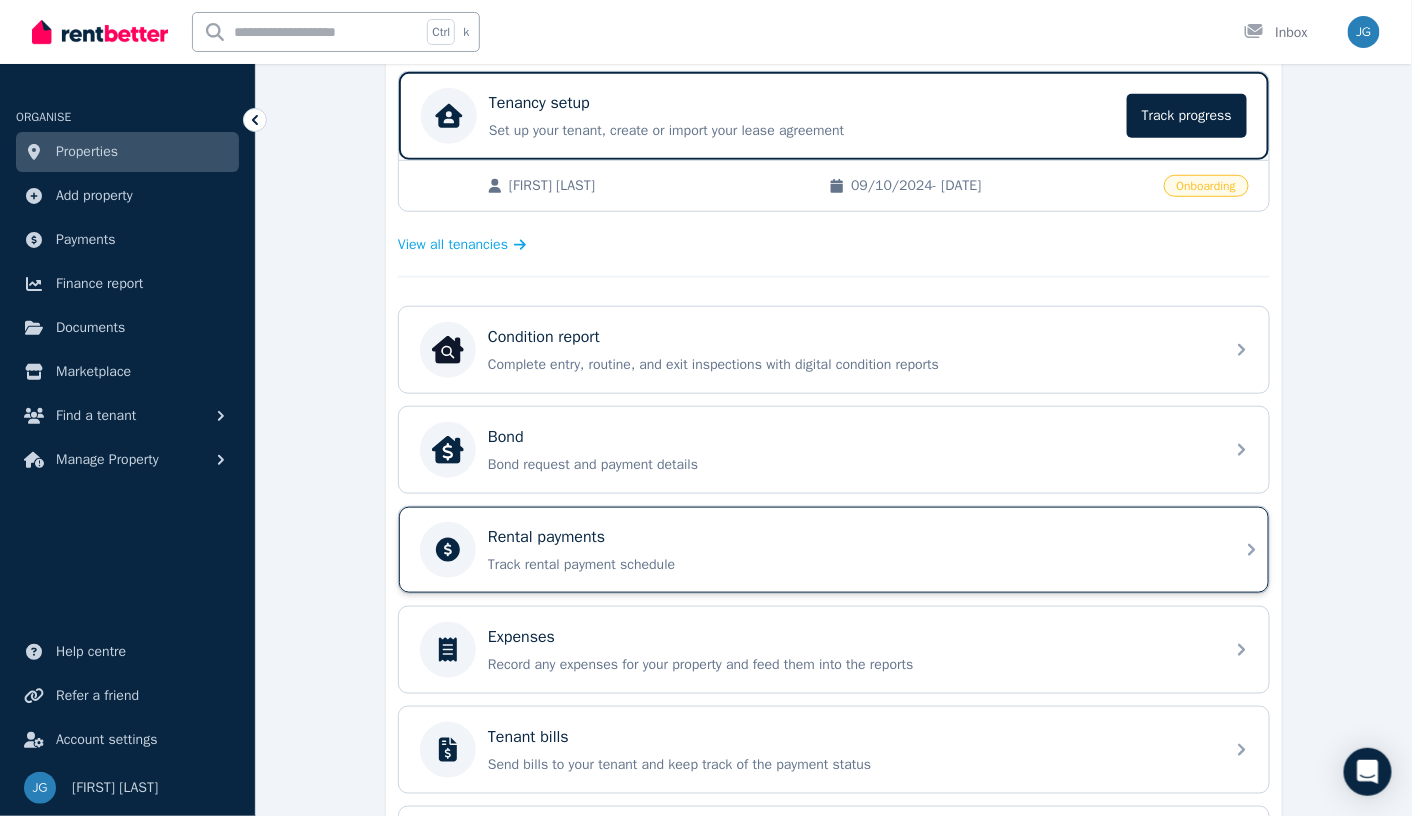 scroll, scrollTop: 500, scrollLeft: 0, axis: vertical 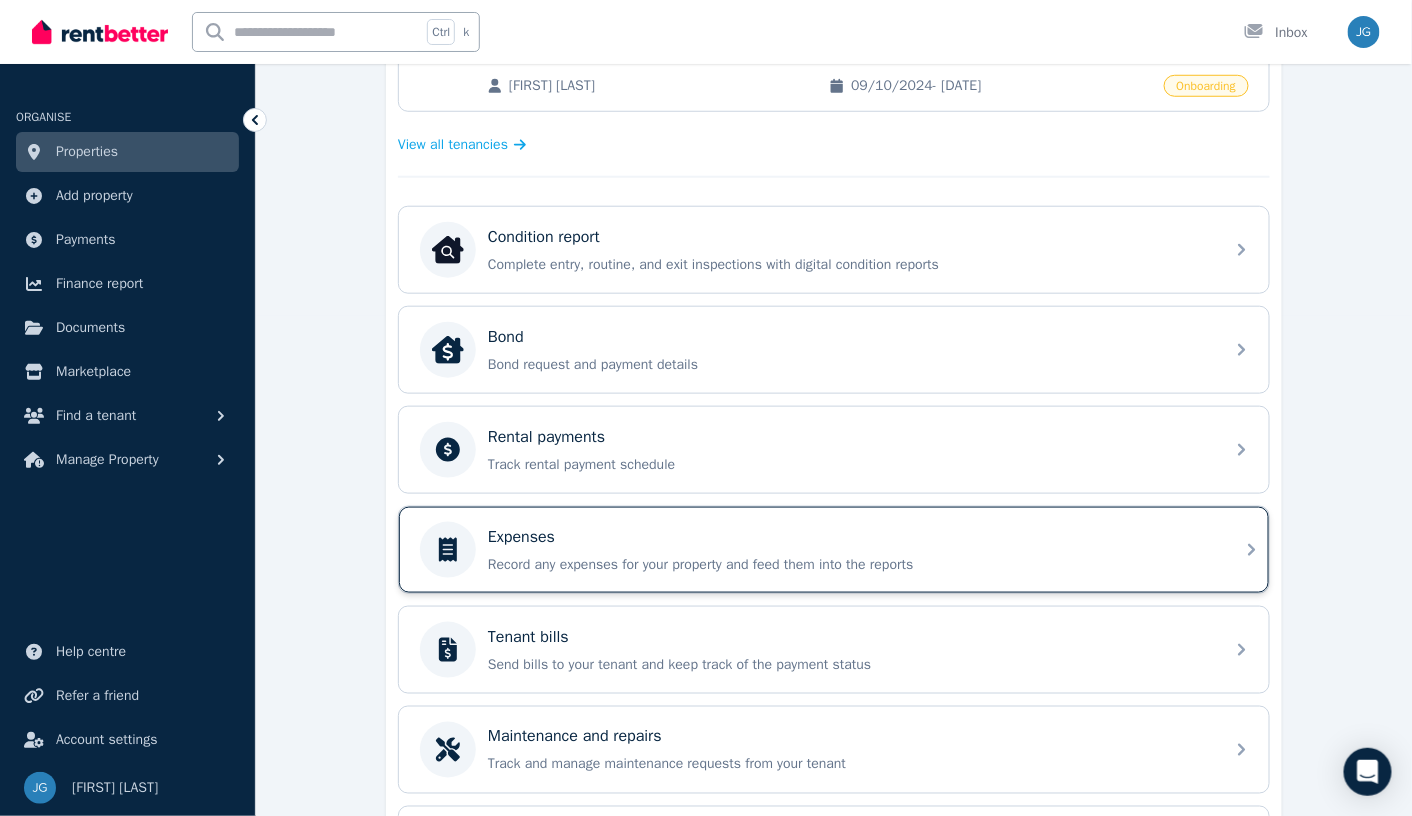 click on "Record any expenses for your property and feed them into the reports" at bounding box center [850, 565] 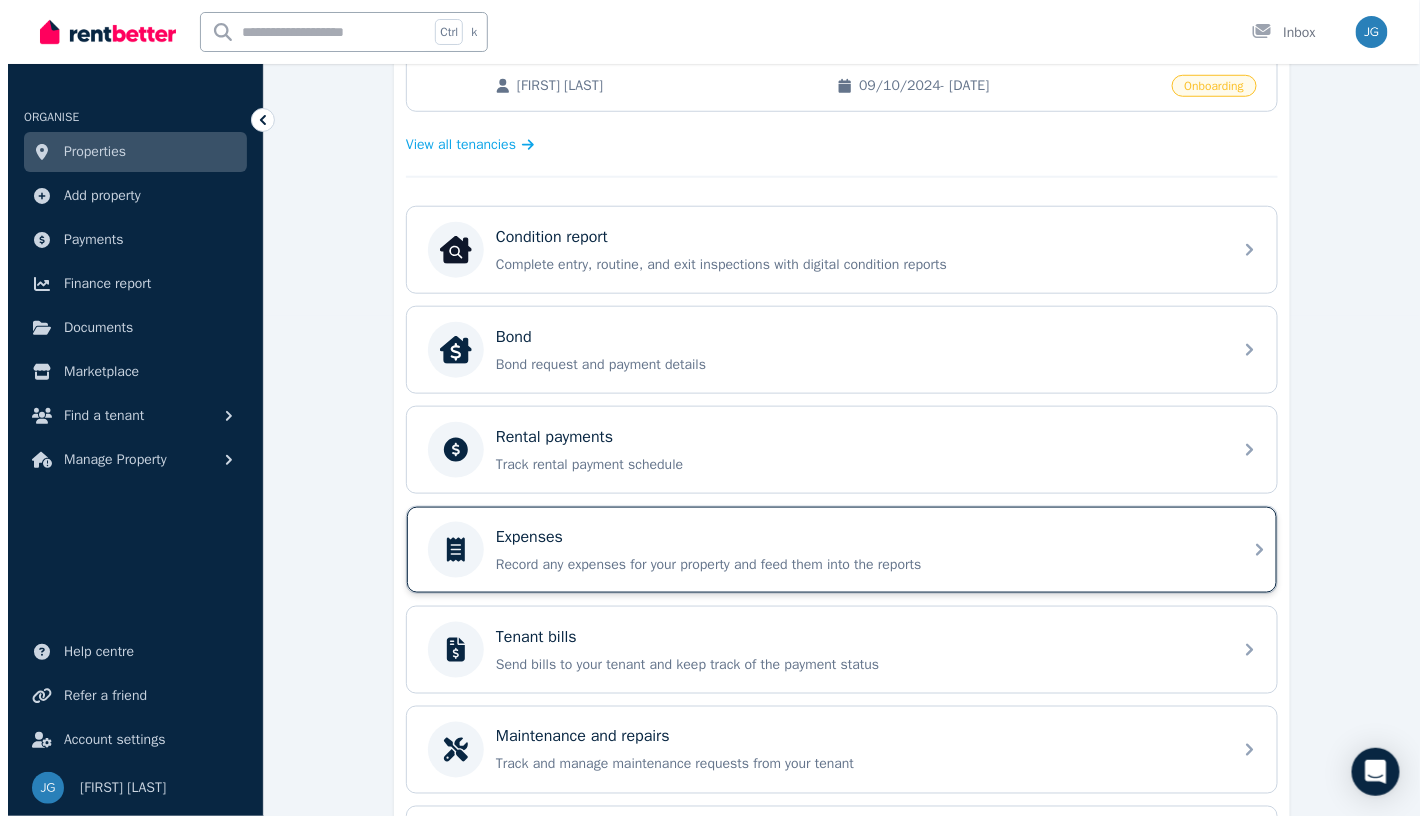 scroll, scrollTop: 0, scrollLeft: 0, axis: both 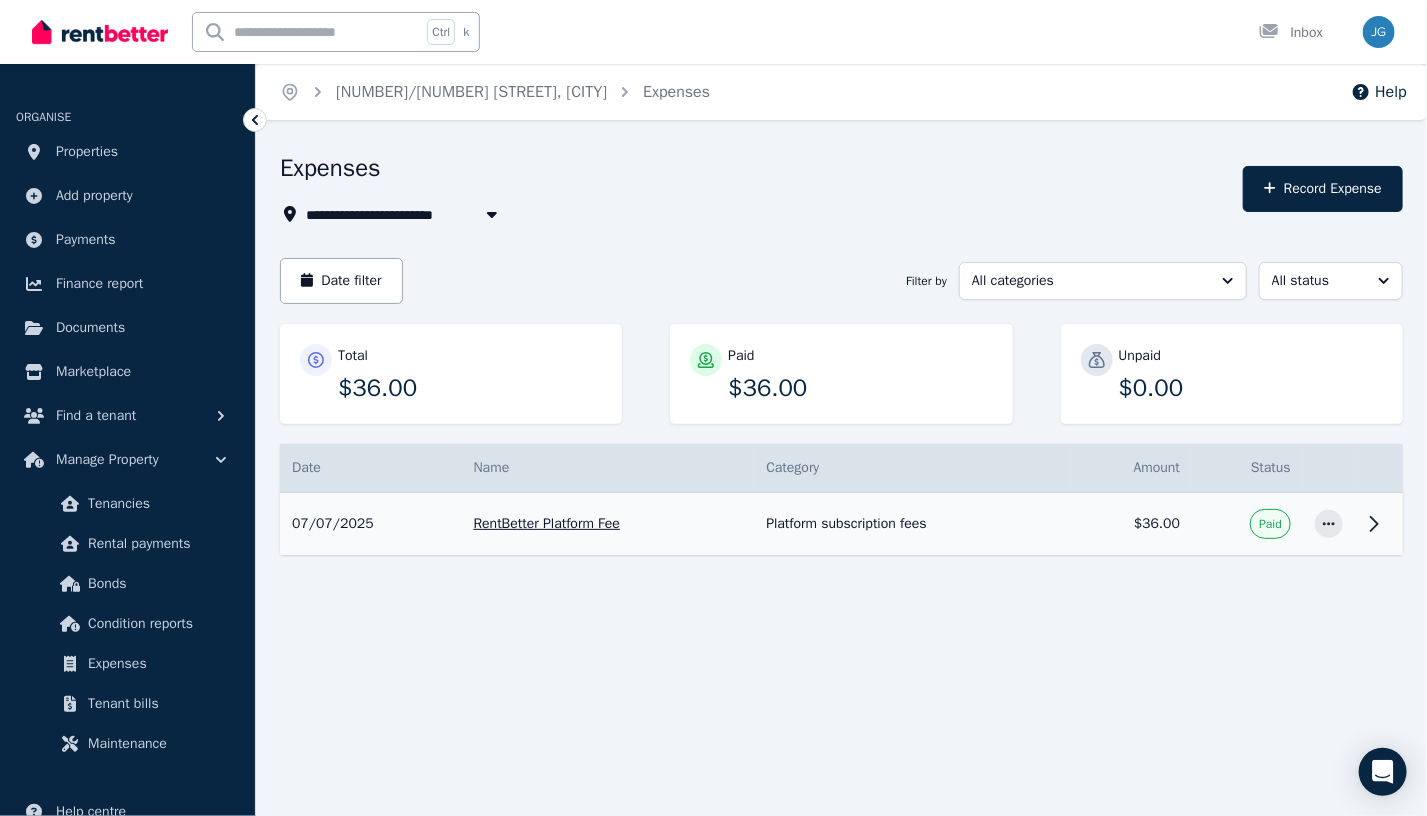 click on "RentBetter Platform Fee" at bounding box center (608, 524) 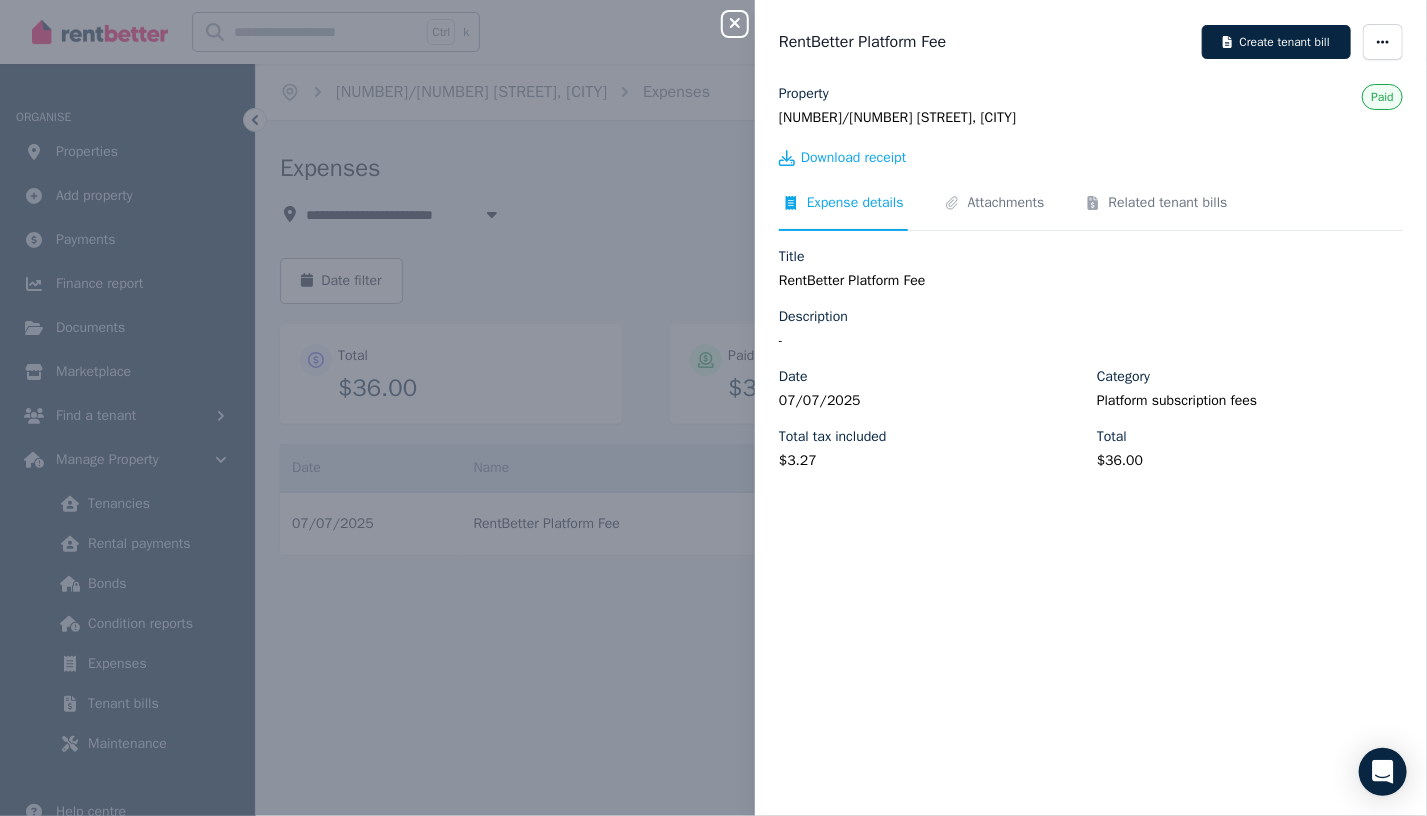 click on "Close panel RentBetter Platform Fee Create tenant bill Property 8/10 Seascape St, Clayton Paid Download receipt Expense details Attachments Related tenant bills Title RentBetter Platform Fee Description - Date 07/07/2025 Category Platform subscription fees Total tax included $3.27 Total $36.00" at bounding box center (713, 408) 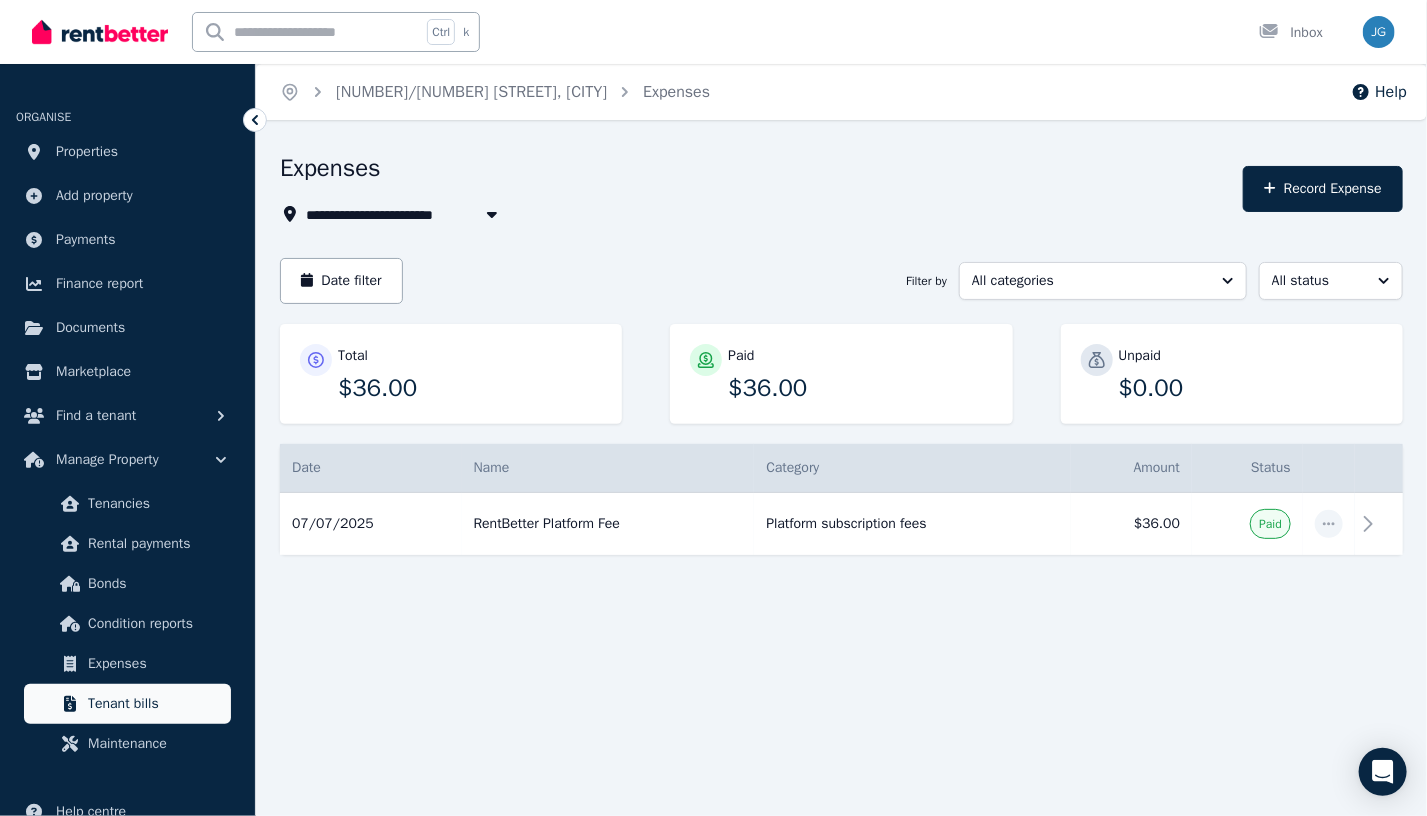 click on "Tenant bills" at bounding box center [155, 704] 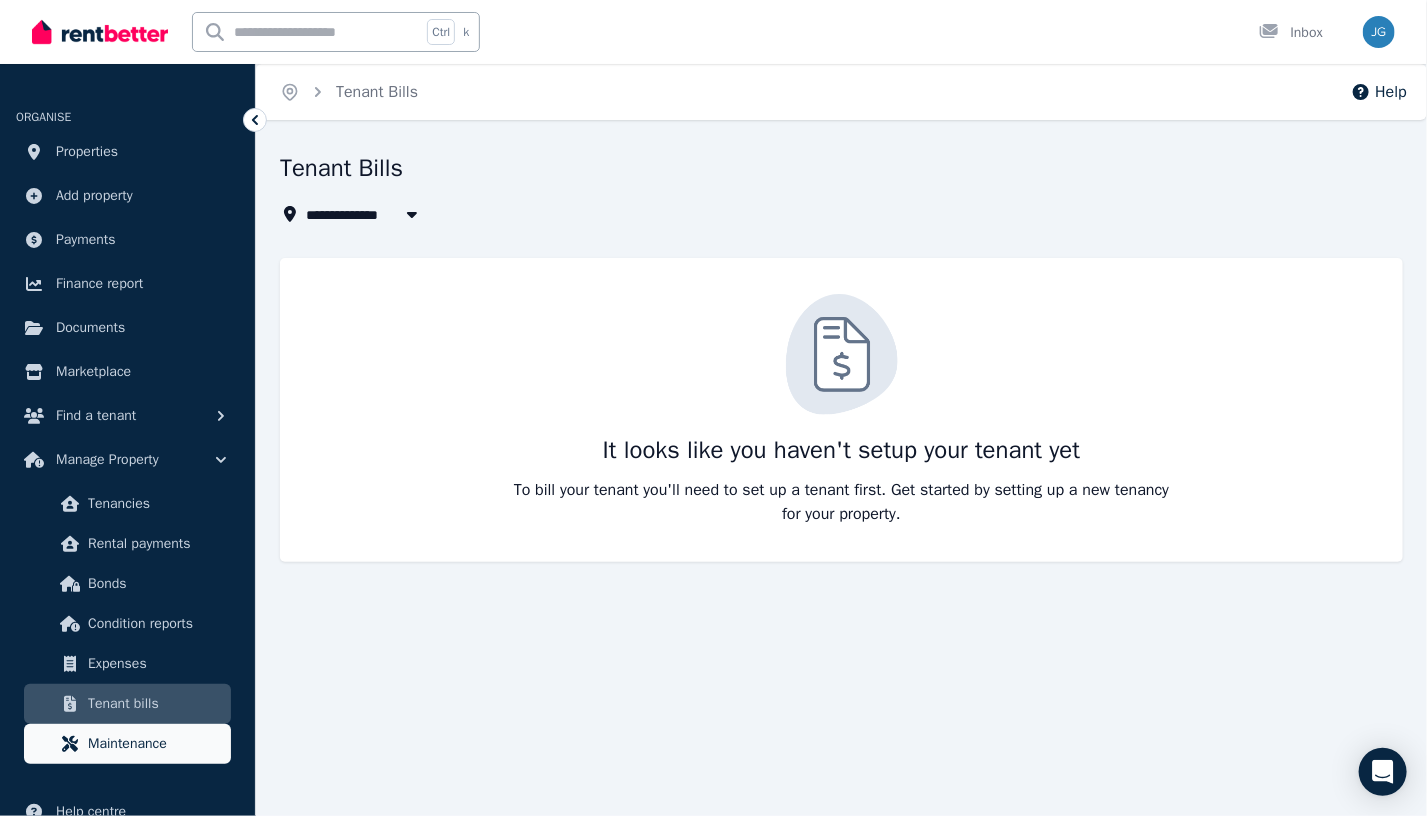 click on "Maintenance" at bounding box center (155, 744) 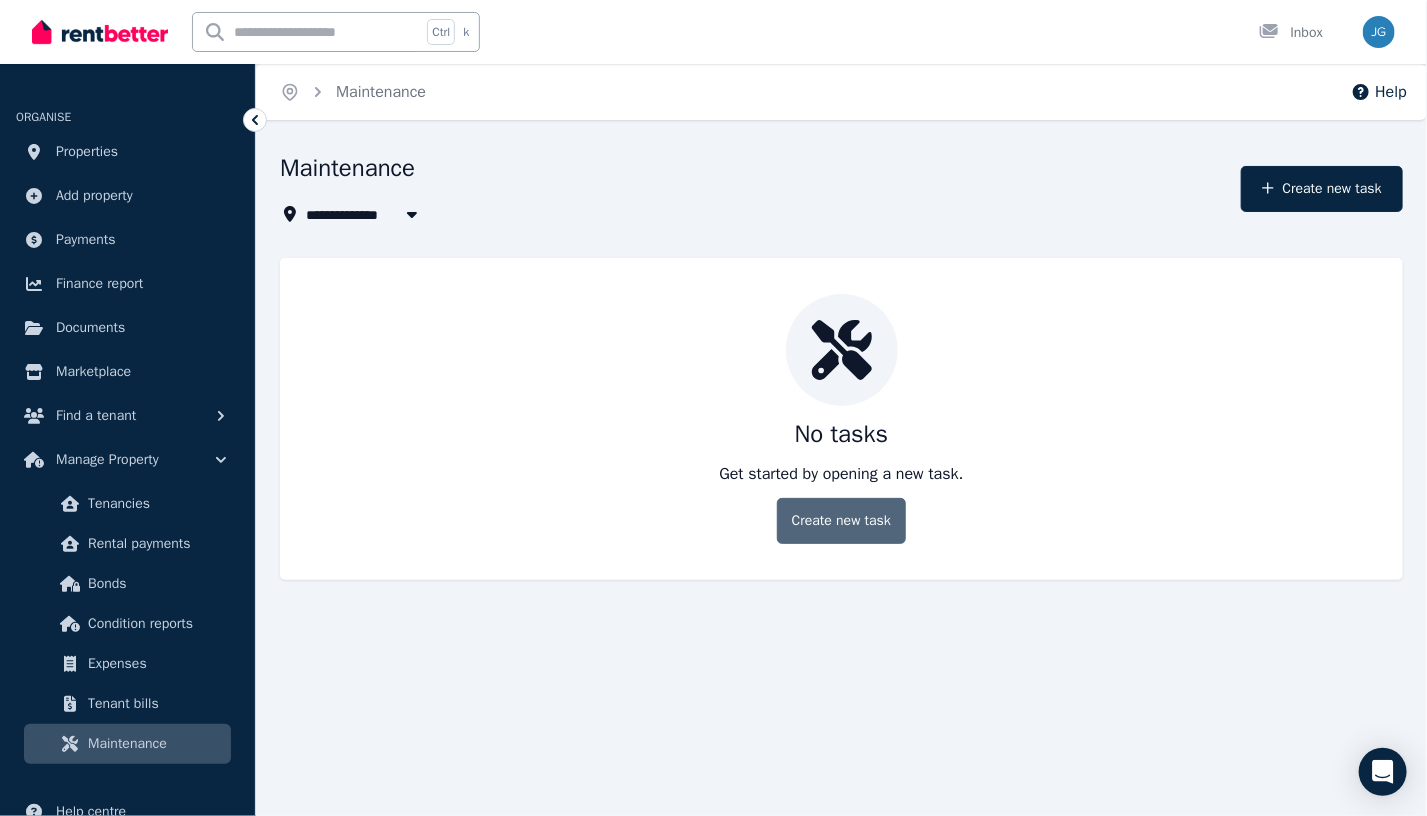 click on "Create new task" at bounding box center [841, 521] 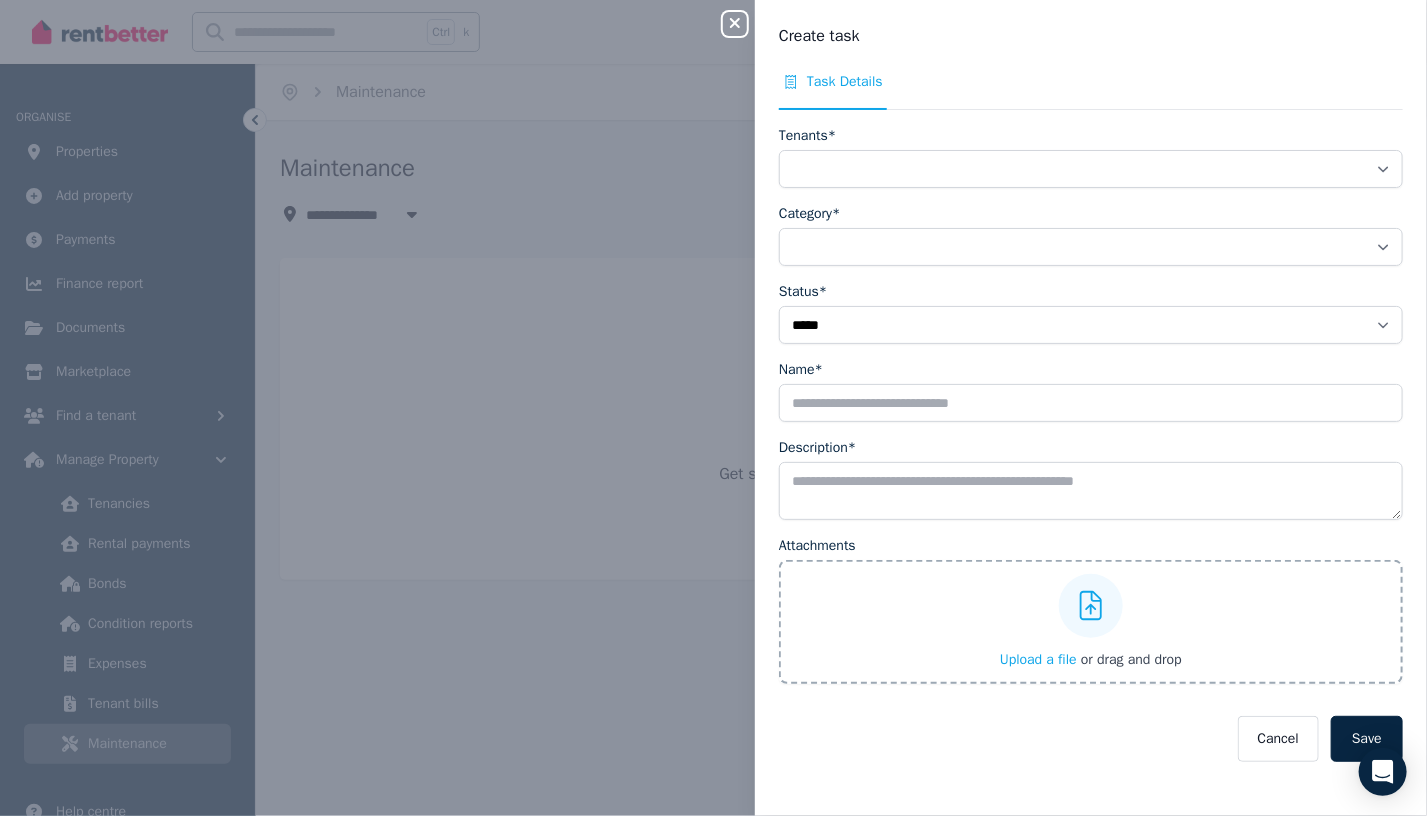 click on "**********" at bounding box center [713, 408] 